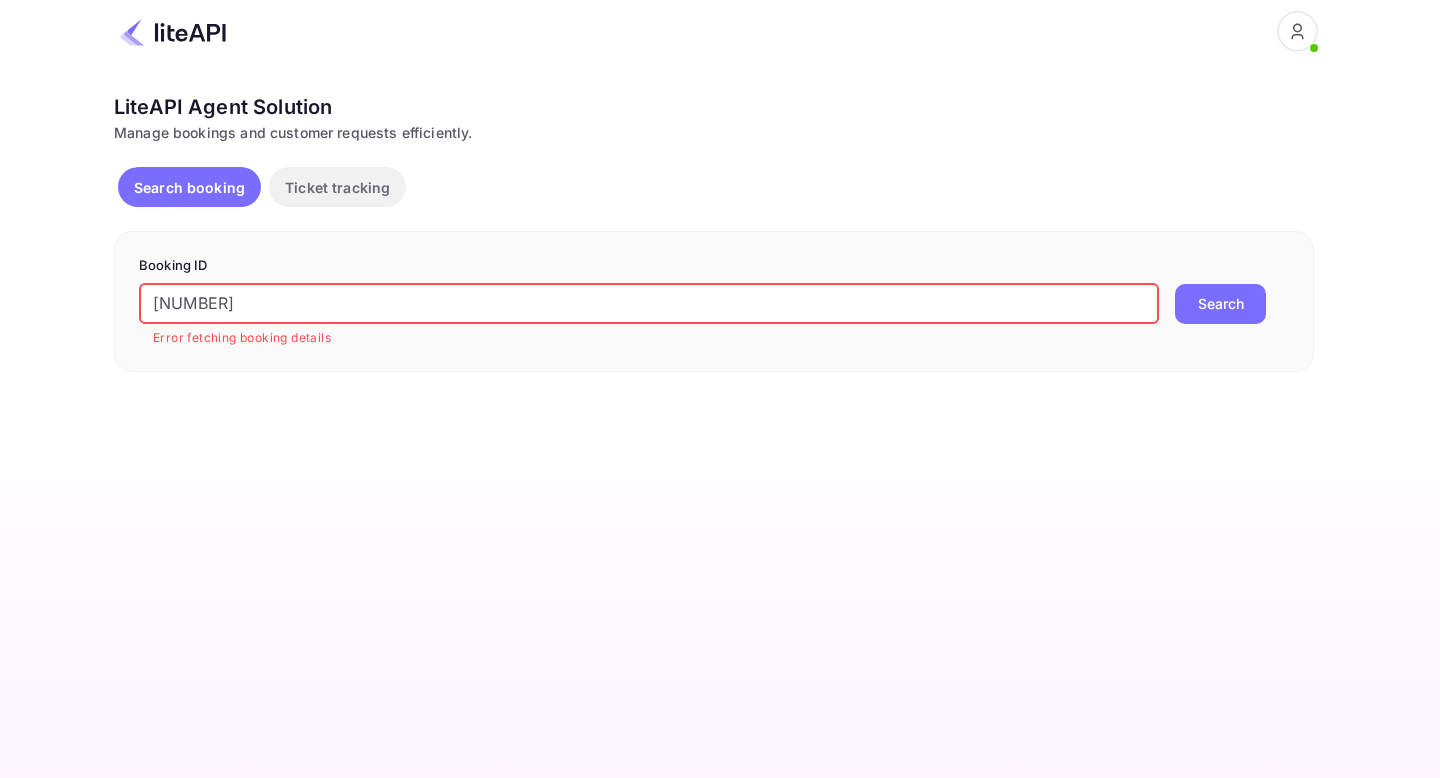 scroll, scrollTop: 0, scrollLeft: 0, axis: both 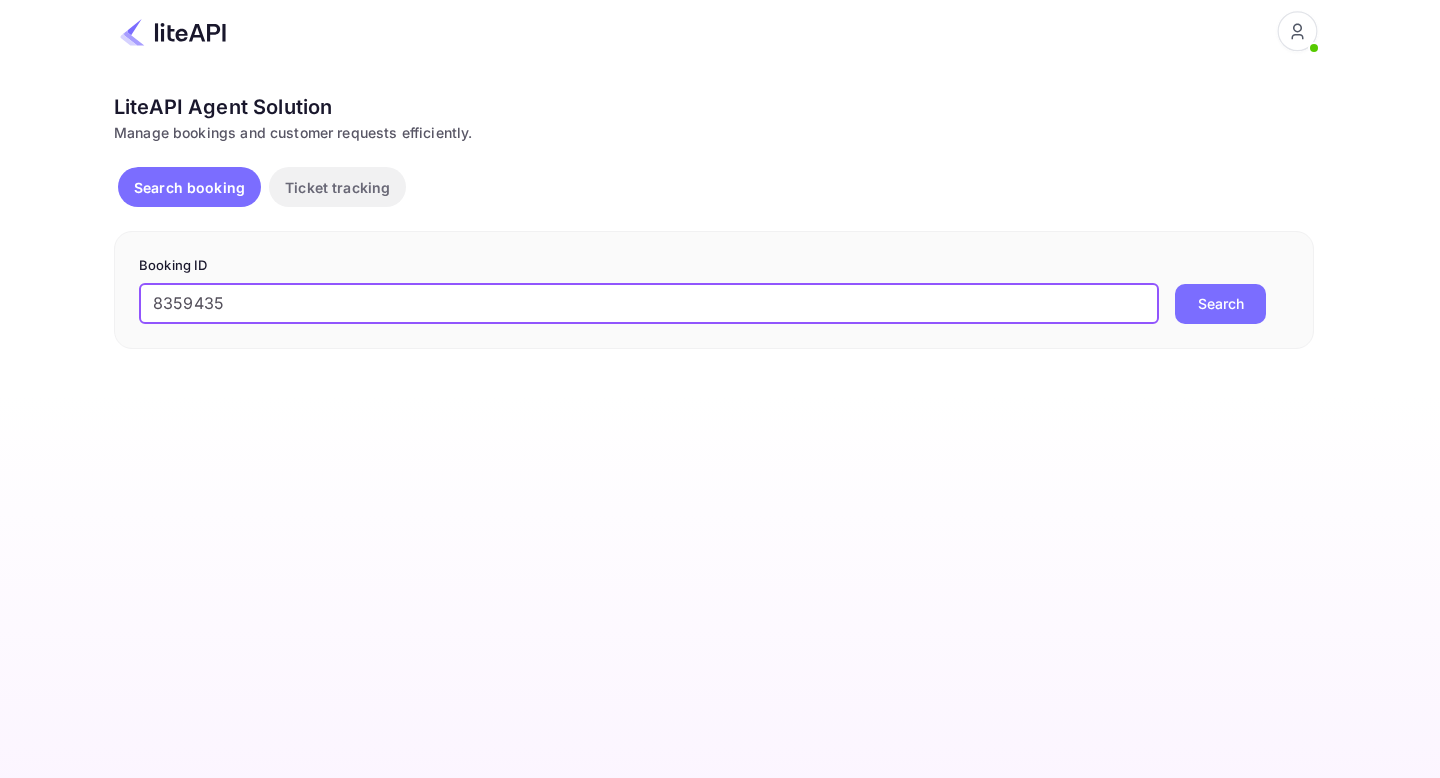 type on "8359435" 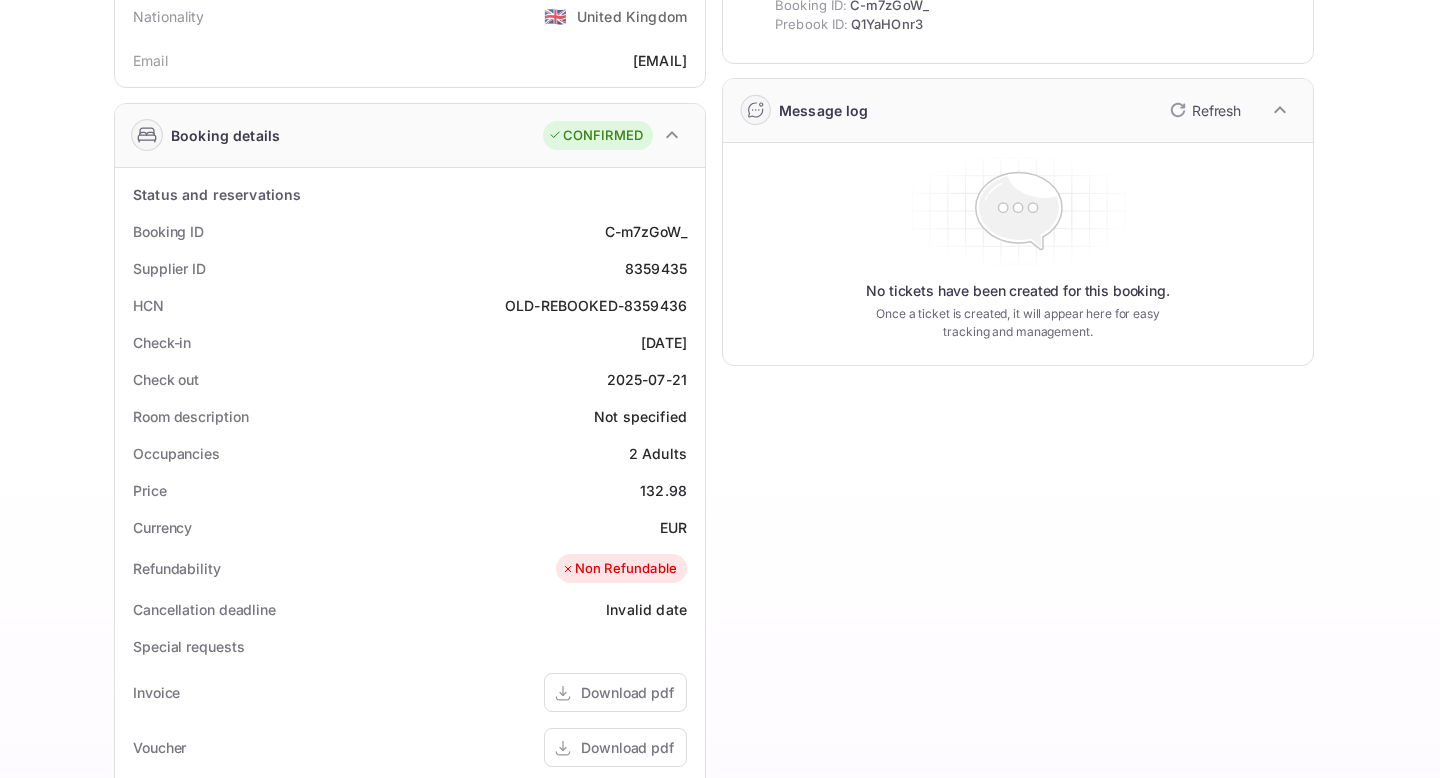 scroll, scrollTop: 282, scrollLeft: 0, axis: vertical 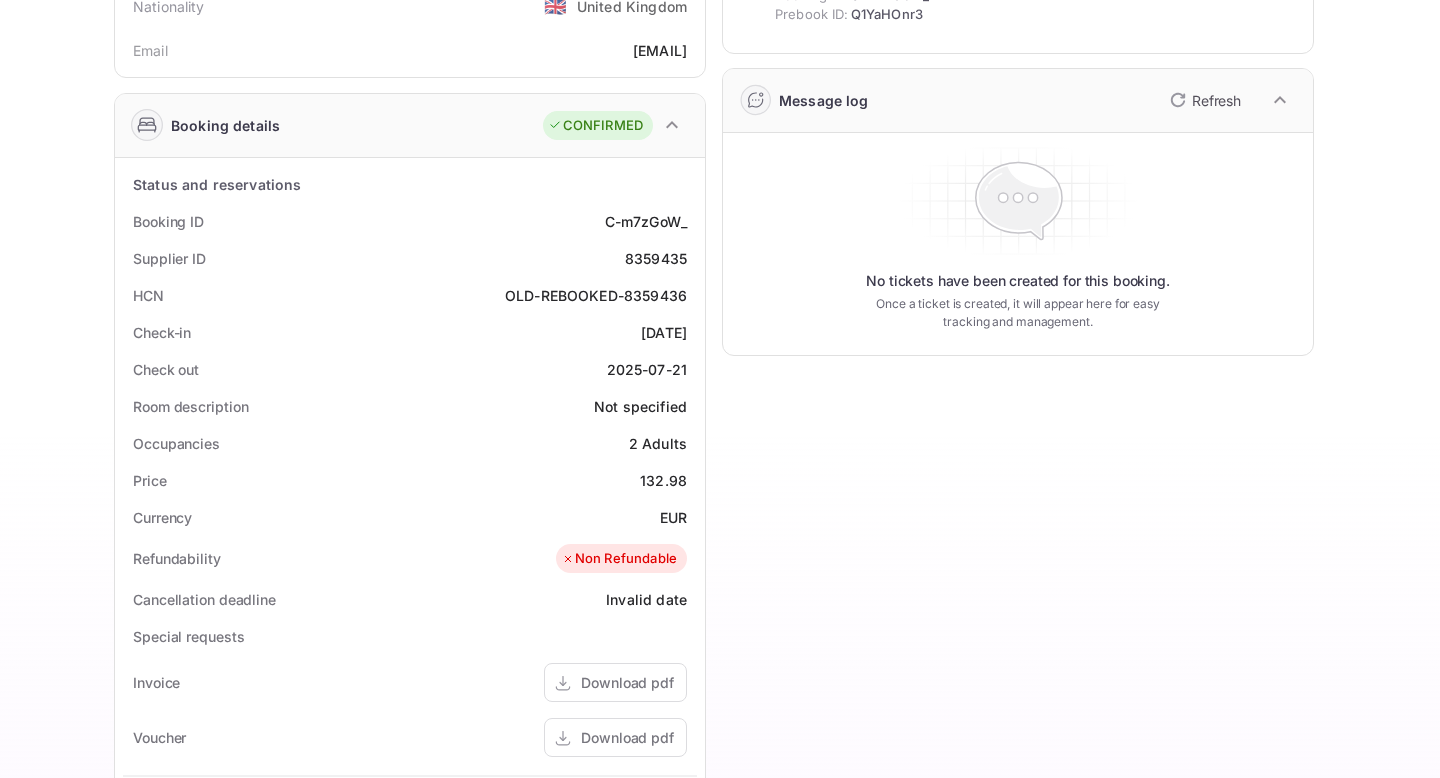 click on "OLD-REBOOKED-8359436" at bounding box center [596, 295] 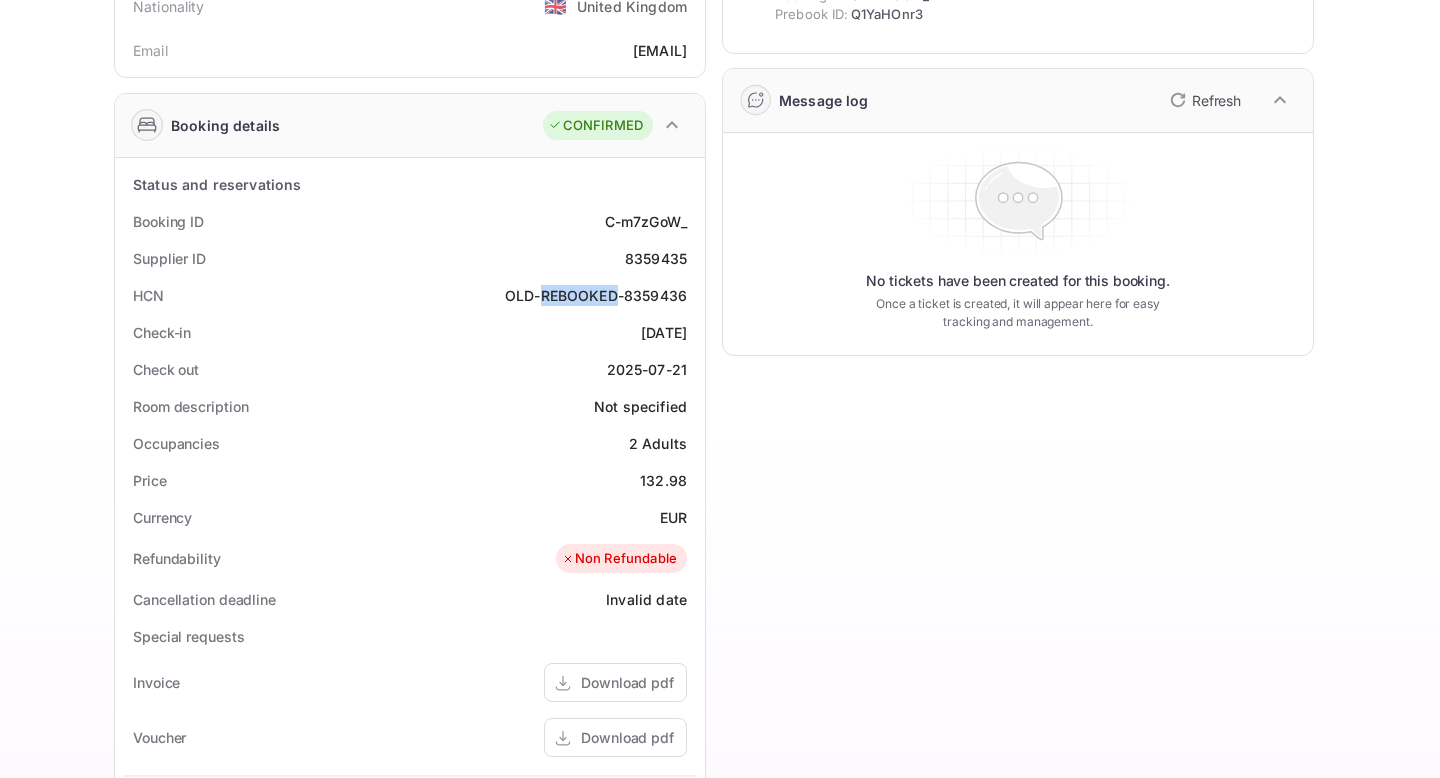 click on "OLD-REBOOKED-8359436" at bounding box center (596, 295) 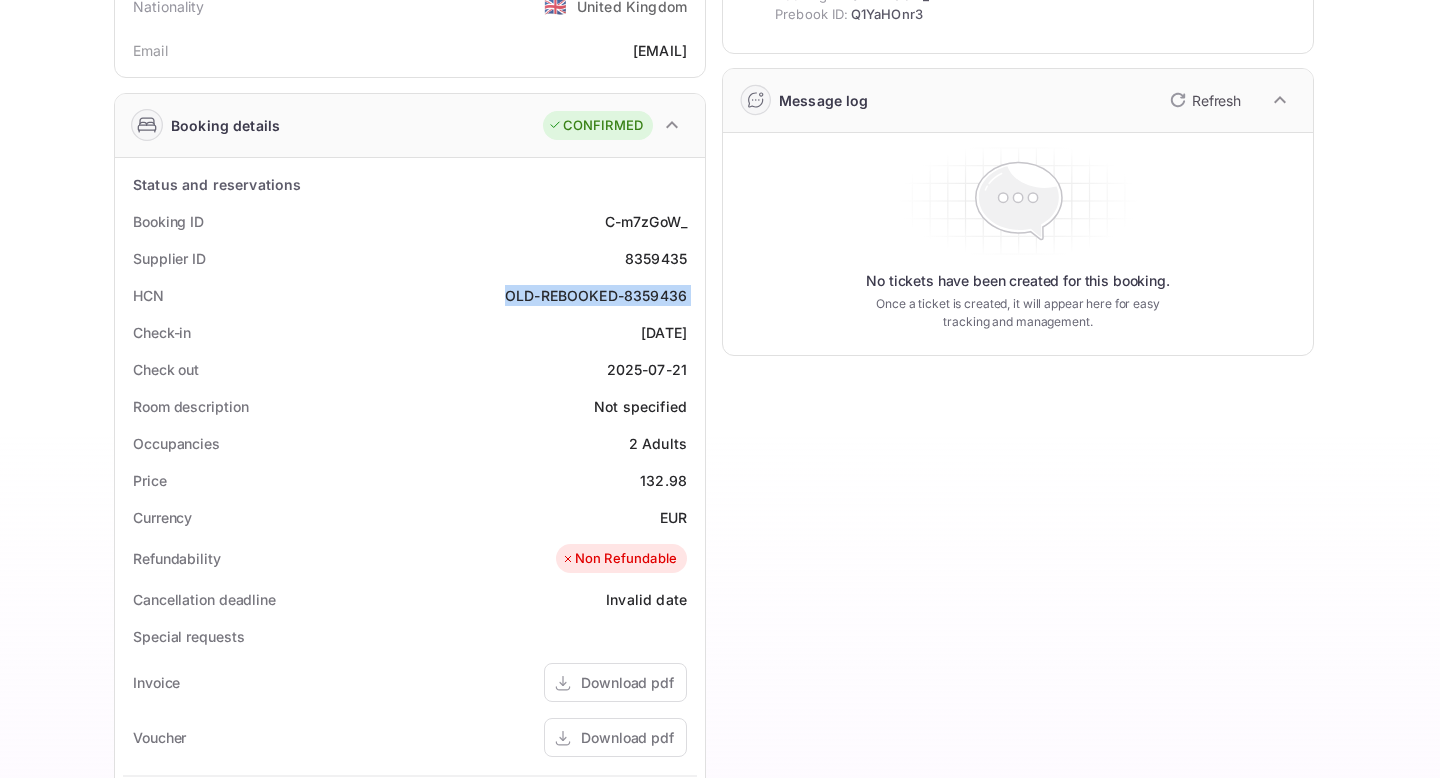 click on "OLD-REBOOKED-8359436" at bounding box center [596, 295] 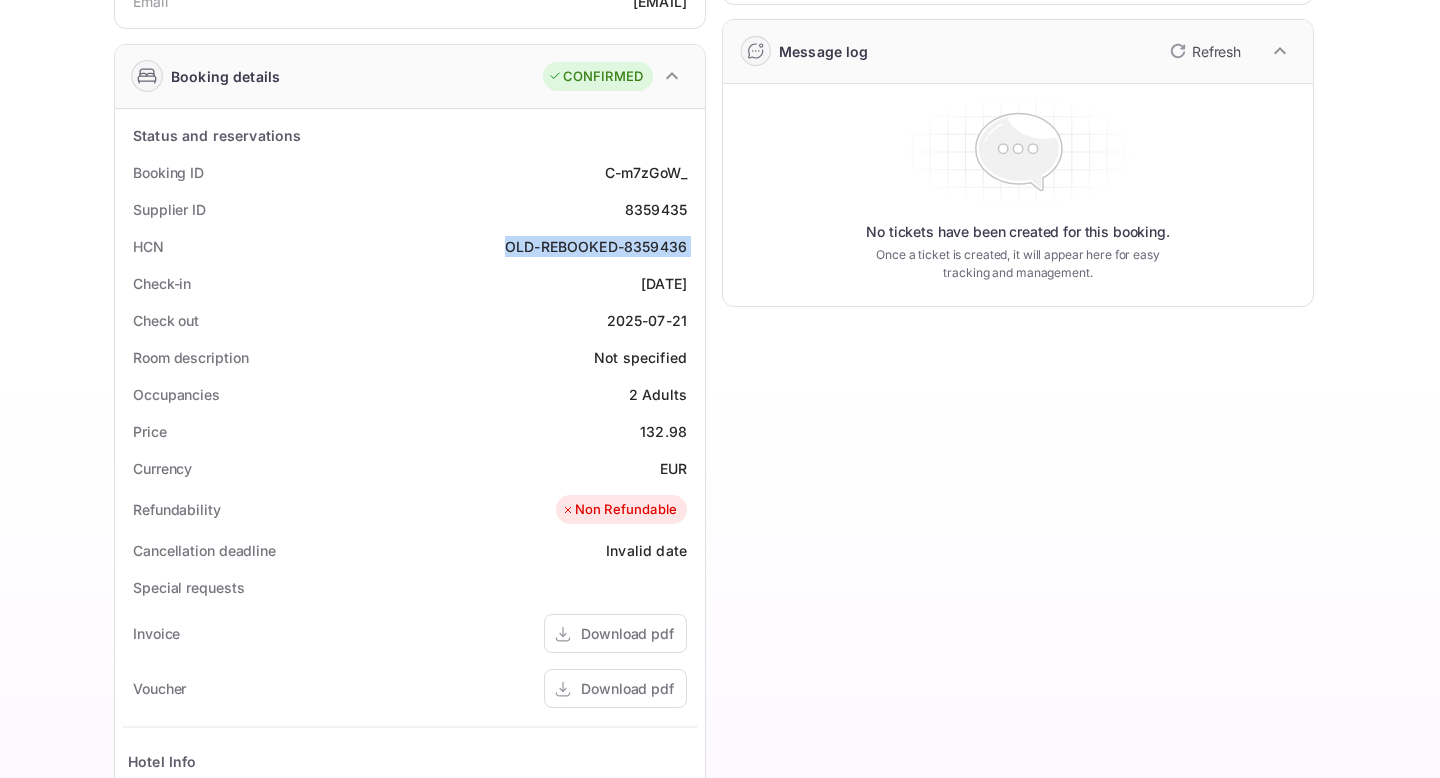 scroll, scrollTop: 0, scrollLeft: 0, axis: both 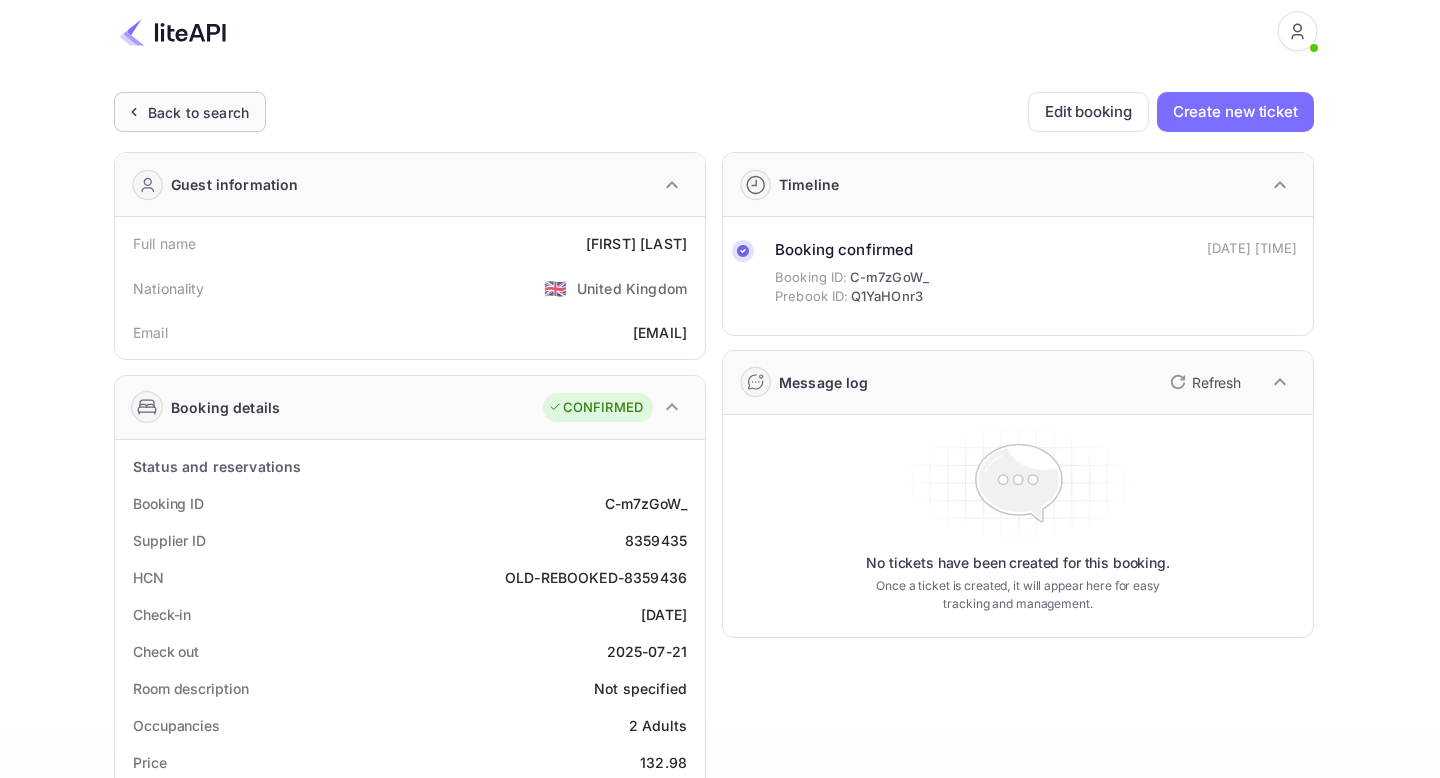 click 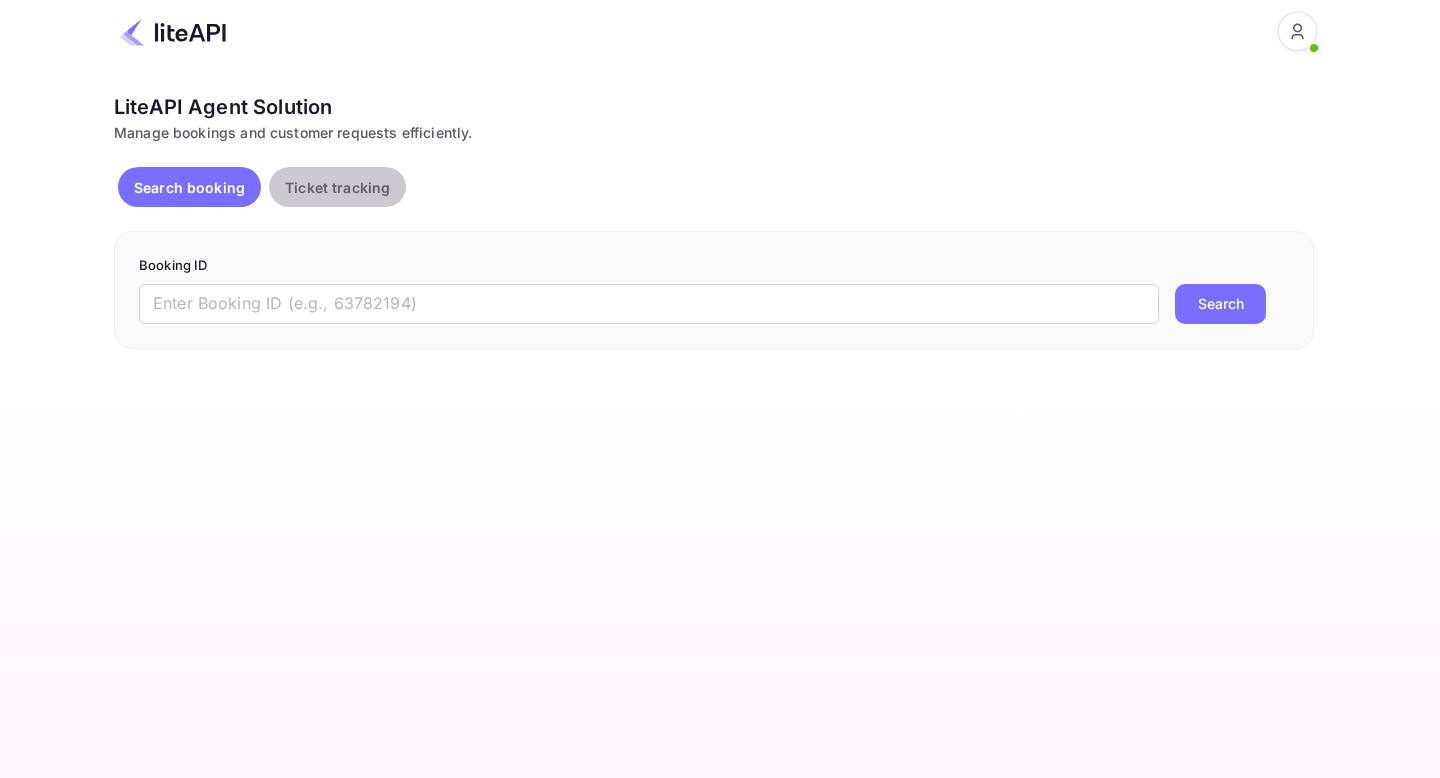 click on "Ticket tracking" at bounding box center (337, 187) 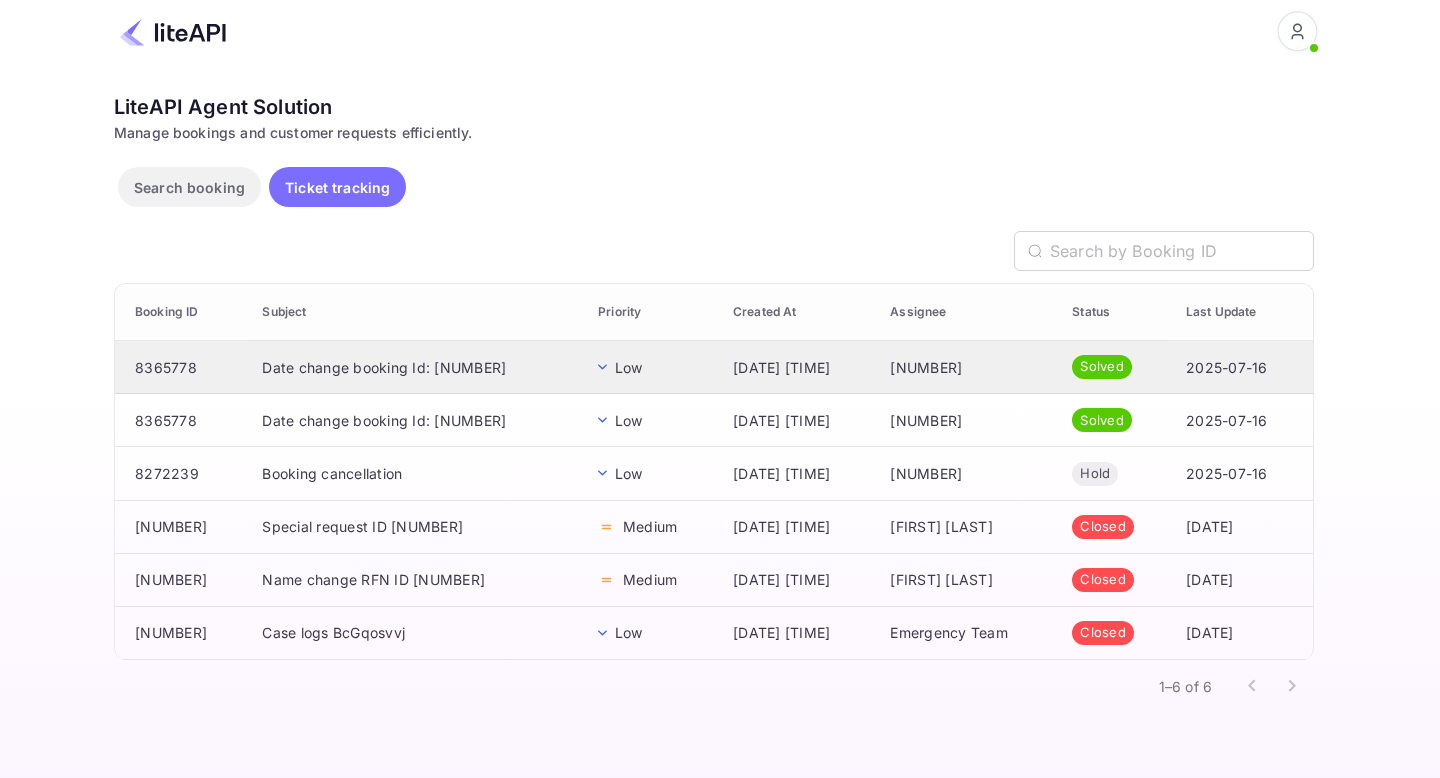 click on "[NUMBER]" at bounding box center (965, 367) 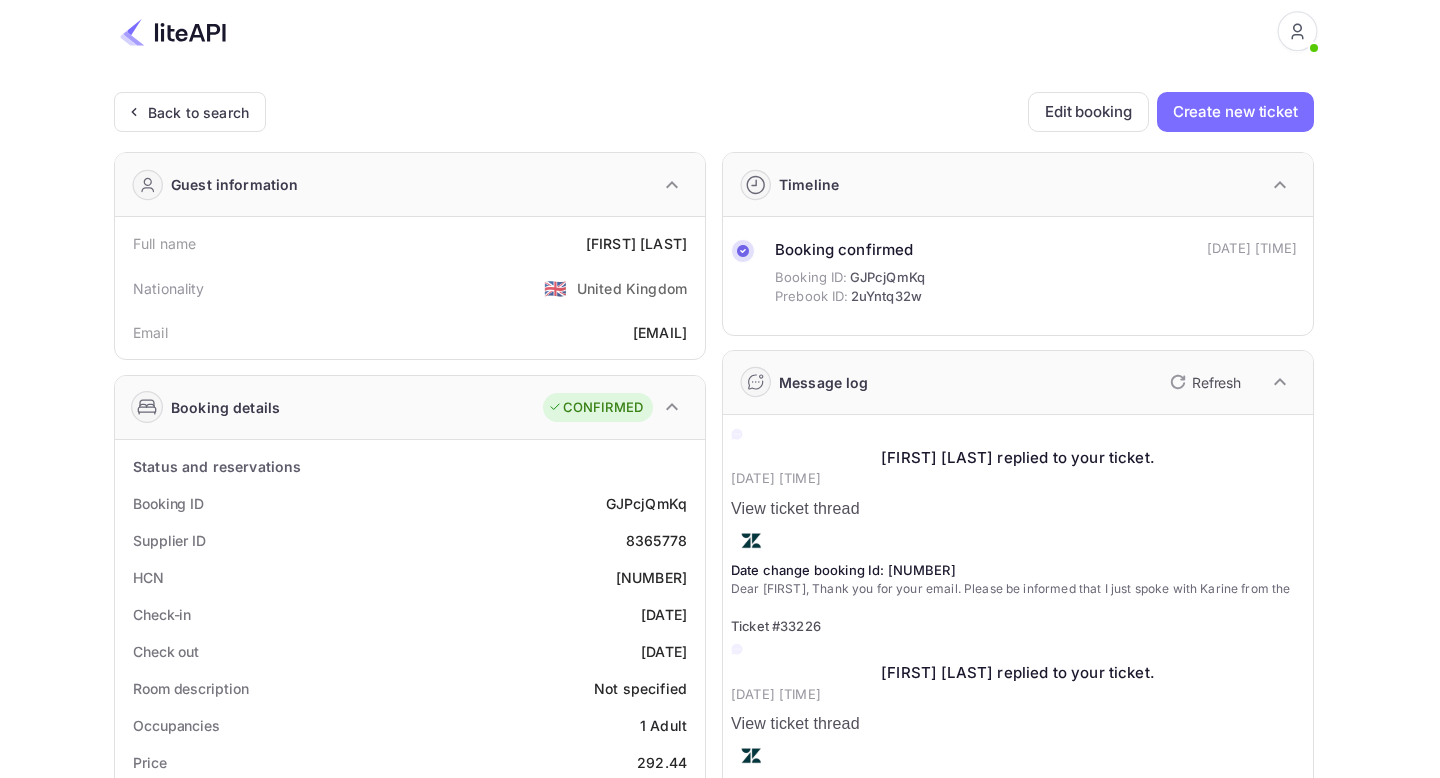 scroll, scrollTop: 53, scrollLeft: 0, axis: vertical 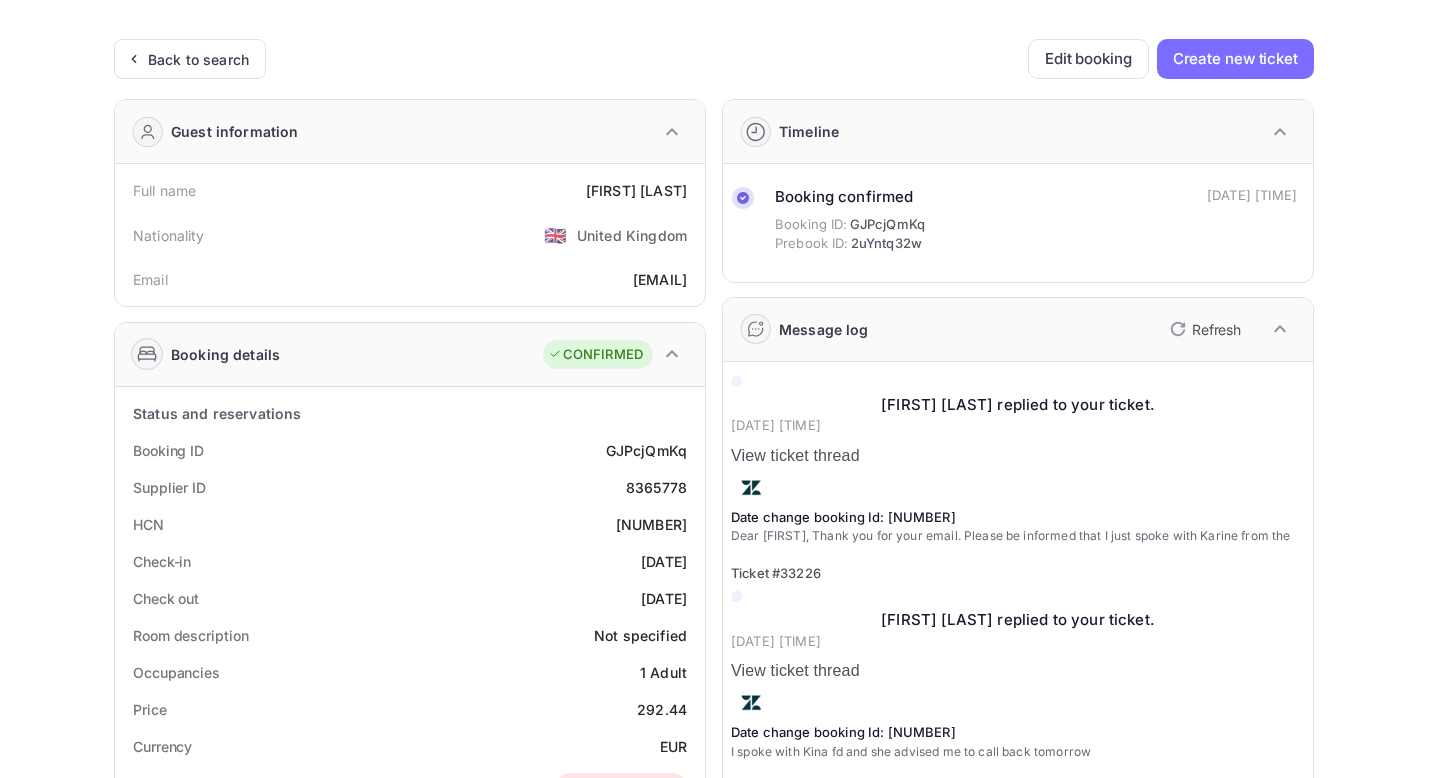 click on "View ticket thread" at bounding box center [1018, 456] 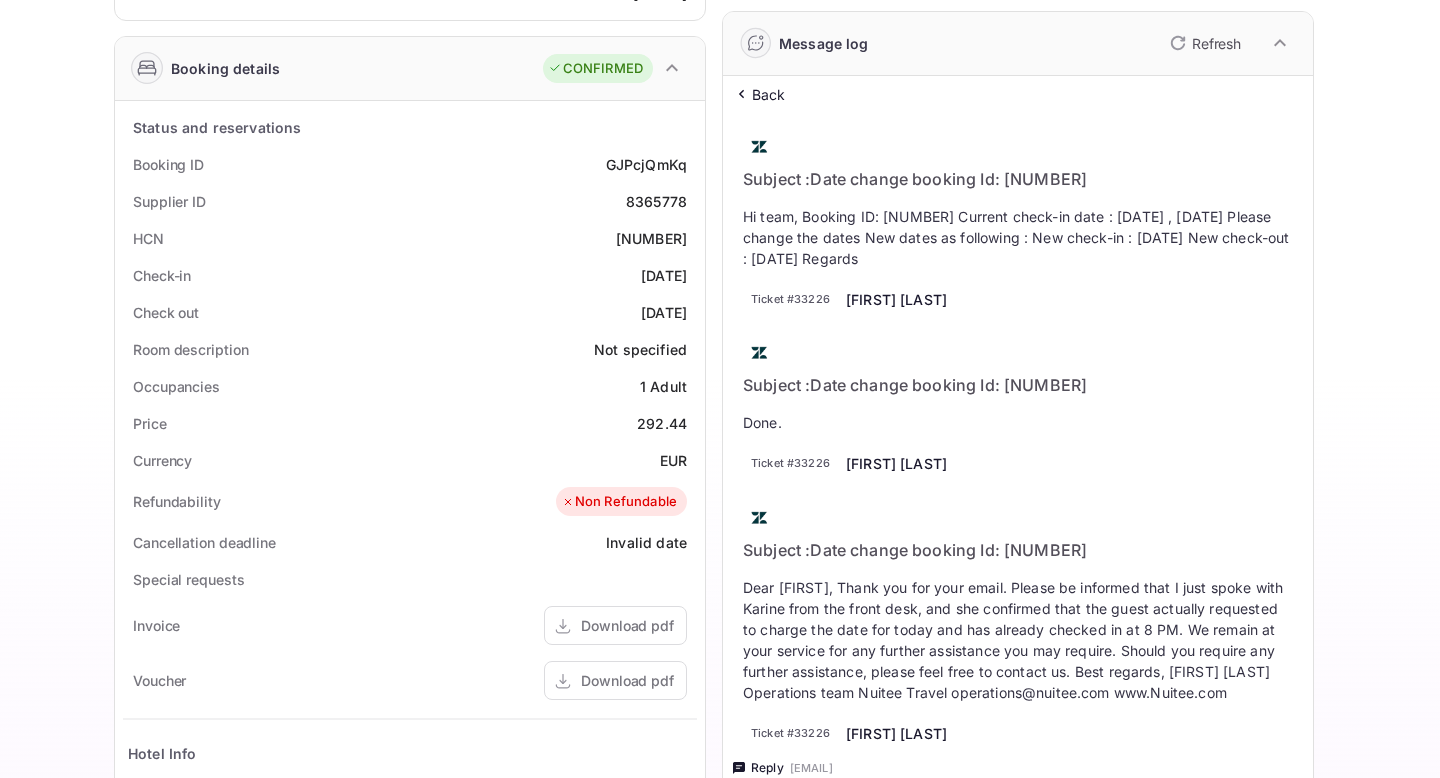 scroll, scrollTop: 0, scrollLeft: 0, axis: both 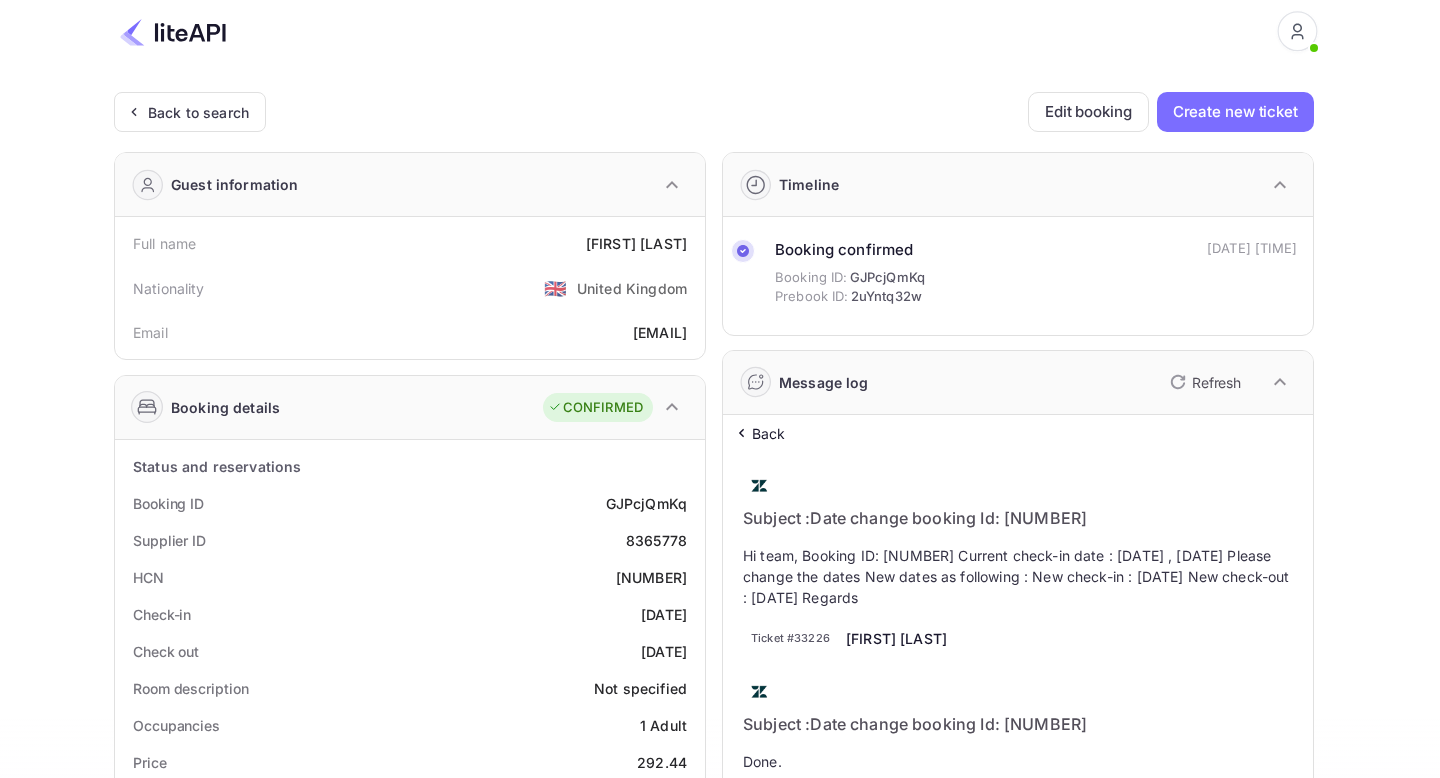 click on "Back" at bounding box center [769, 433] 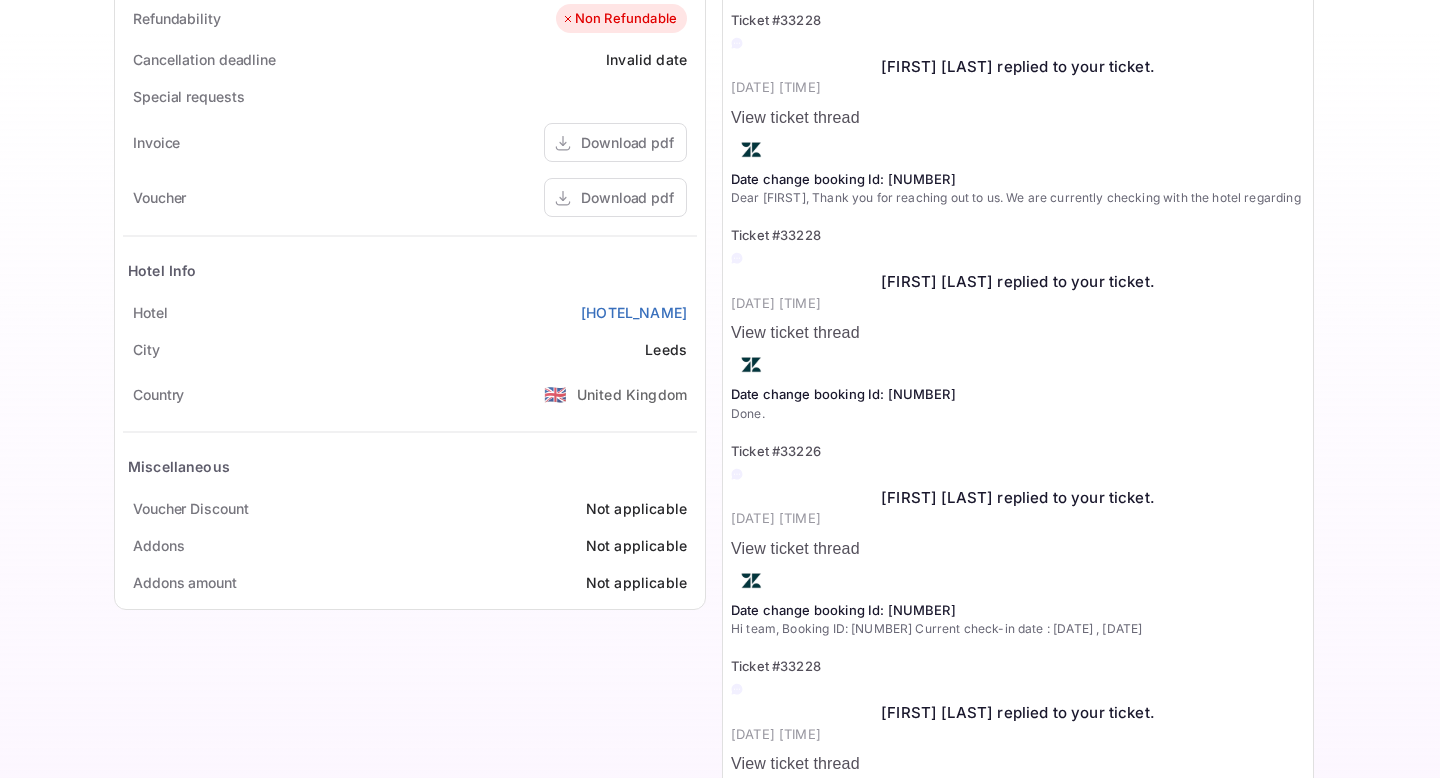 scroll, scrollTop: 850, scrollLeft: 0, axis: vertical 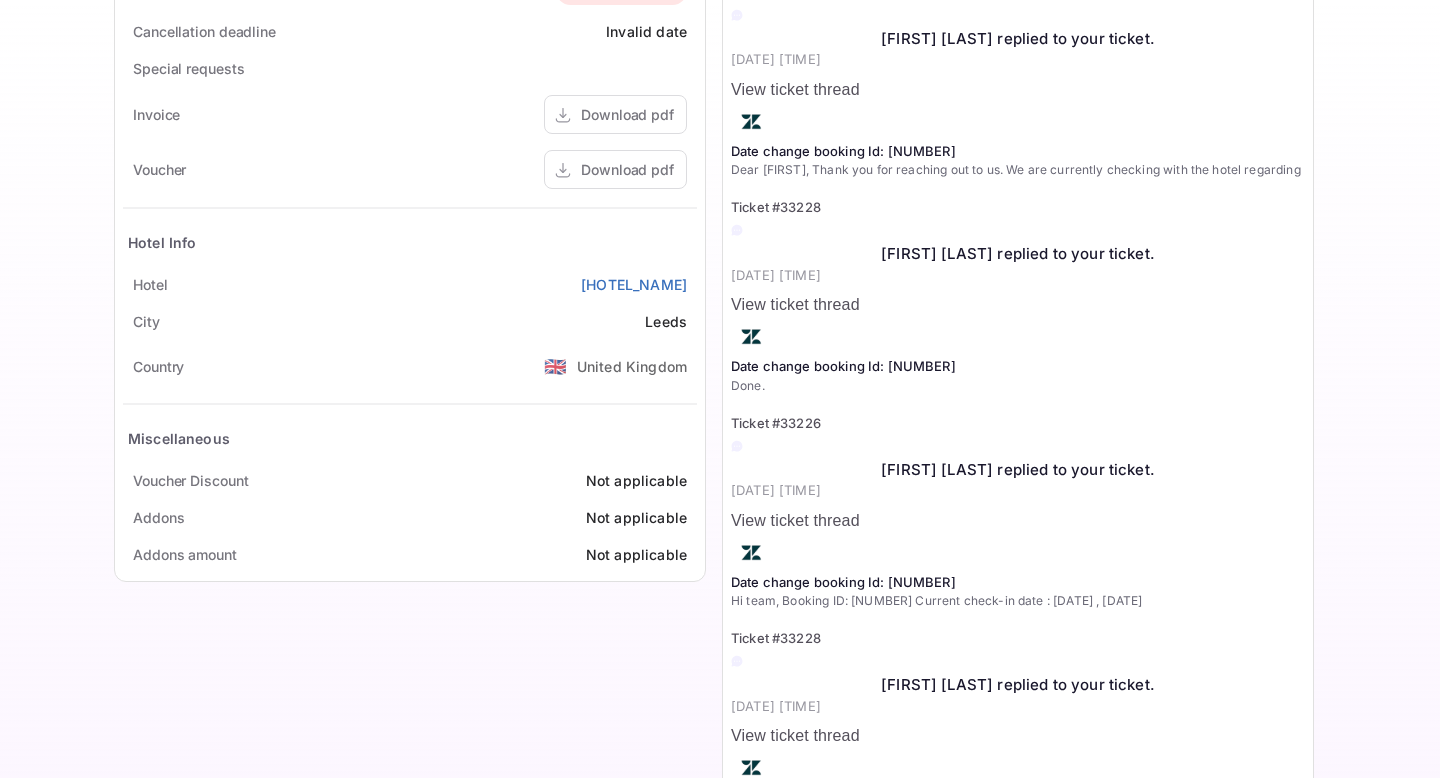 click on "Hi team,
Booking ID: [NUMBER]
Current check-in date : [DATE] , [DATE]" at bounding box center [1018, 817] 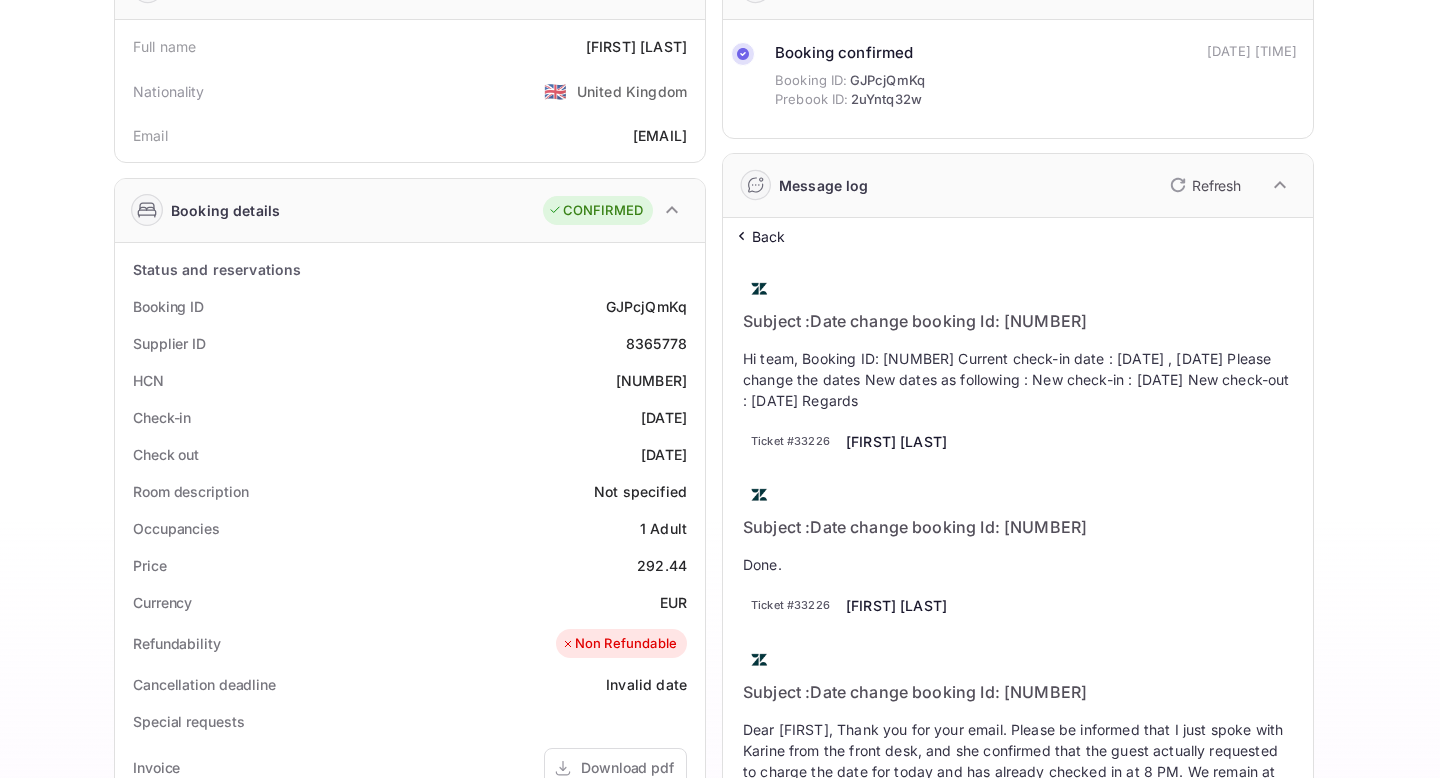 scroll, scrollTop: 170, scrollLeft: 0, axis: vertical 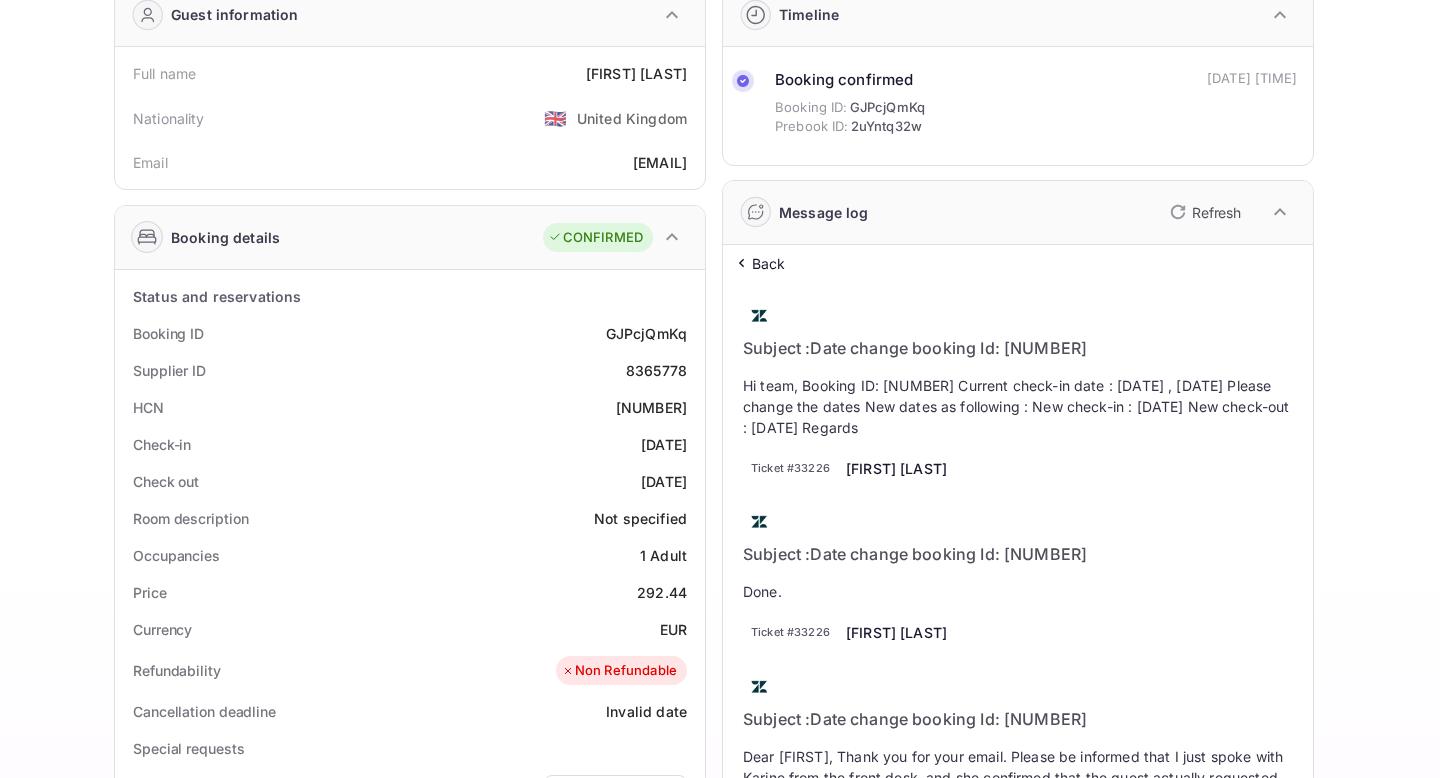 click on "Back" at bounding box center (769, 263) 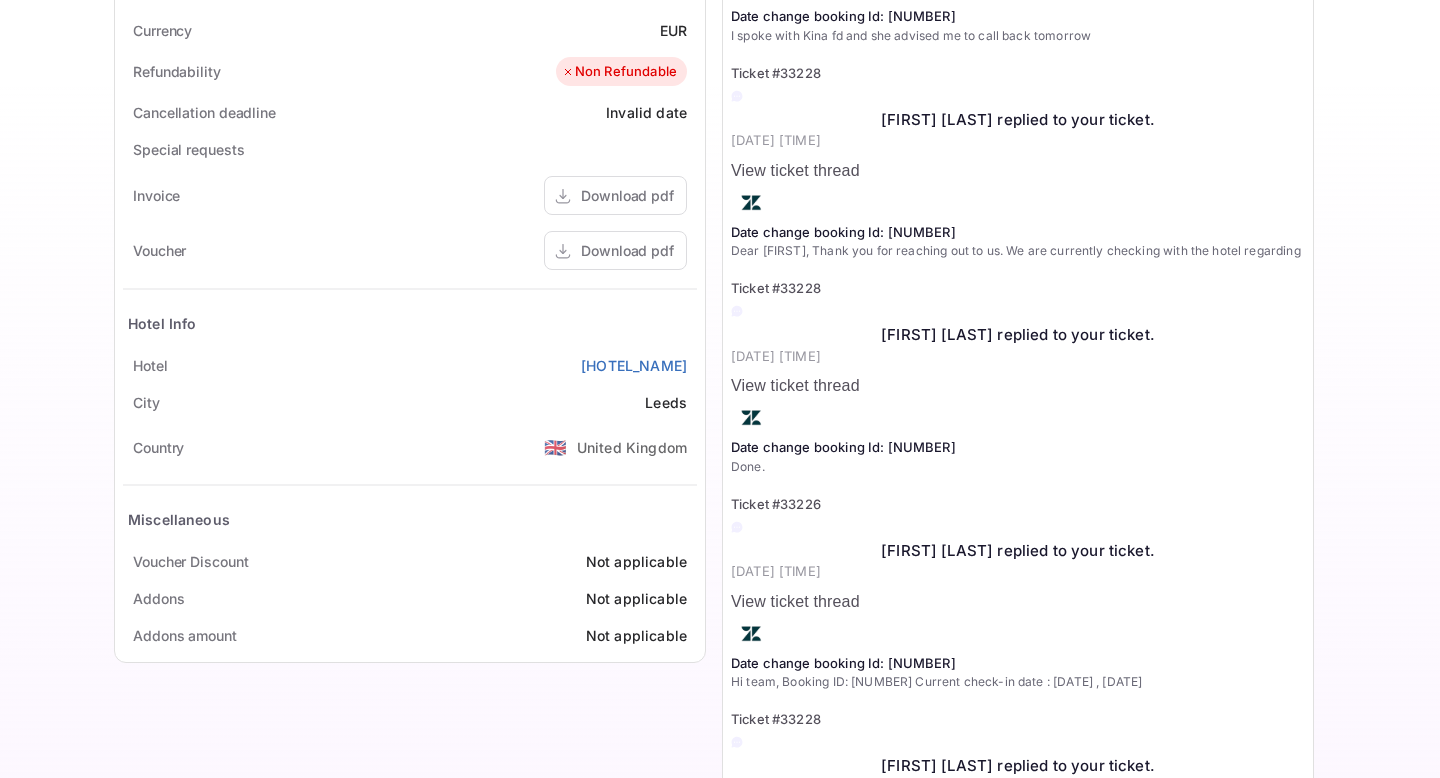 scroll, scrollTop: 850, scrollLeft: 0, axis: vertical 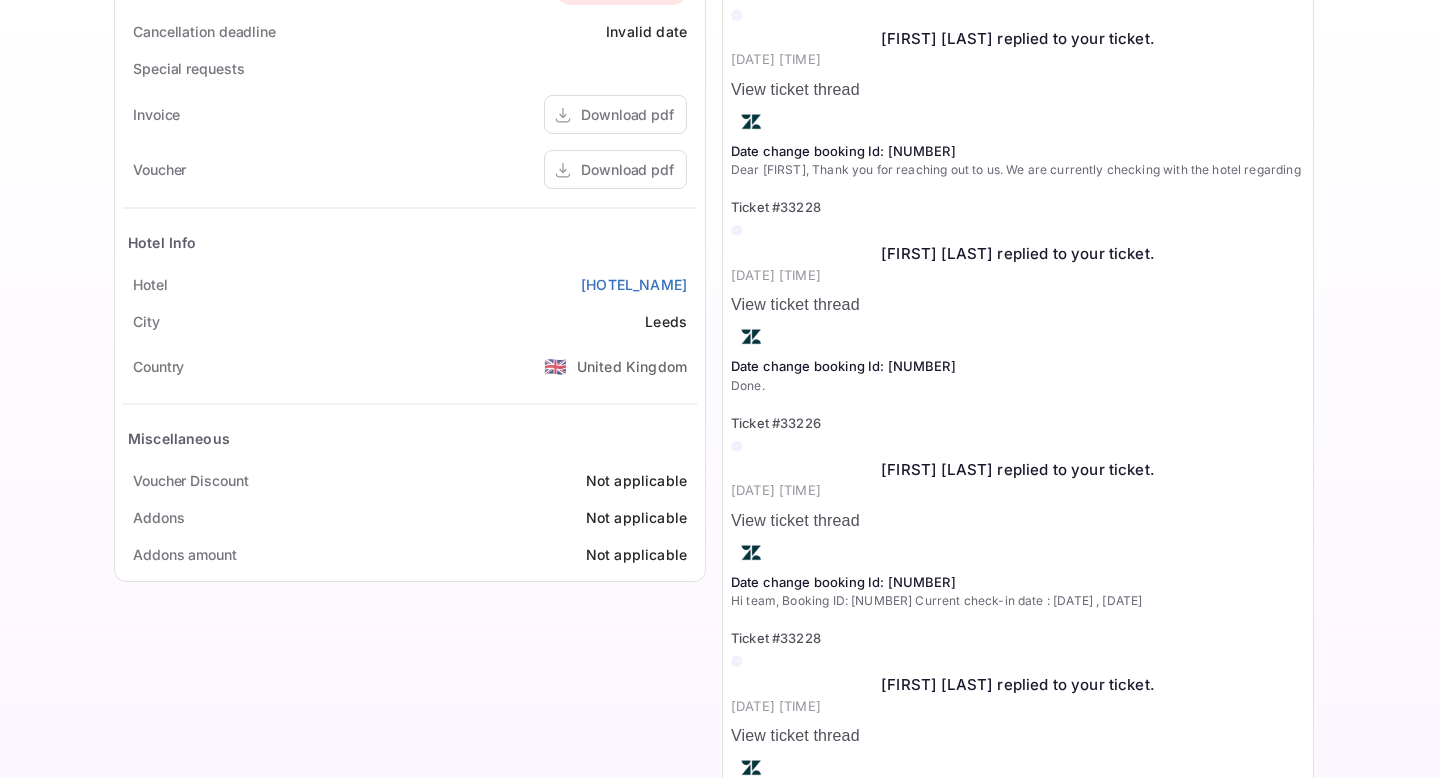 click on "View ticket thread" at bounding box center (1018, 736) 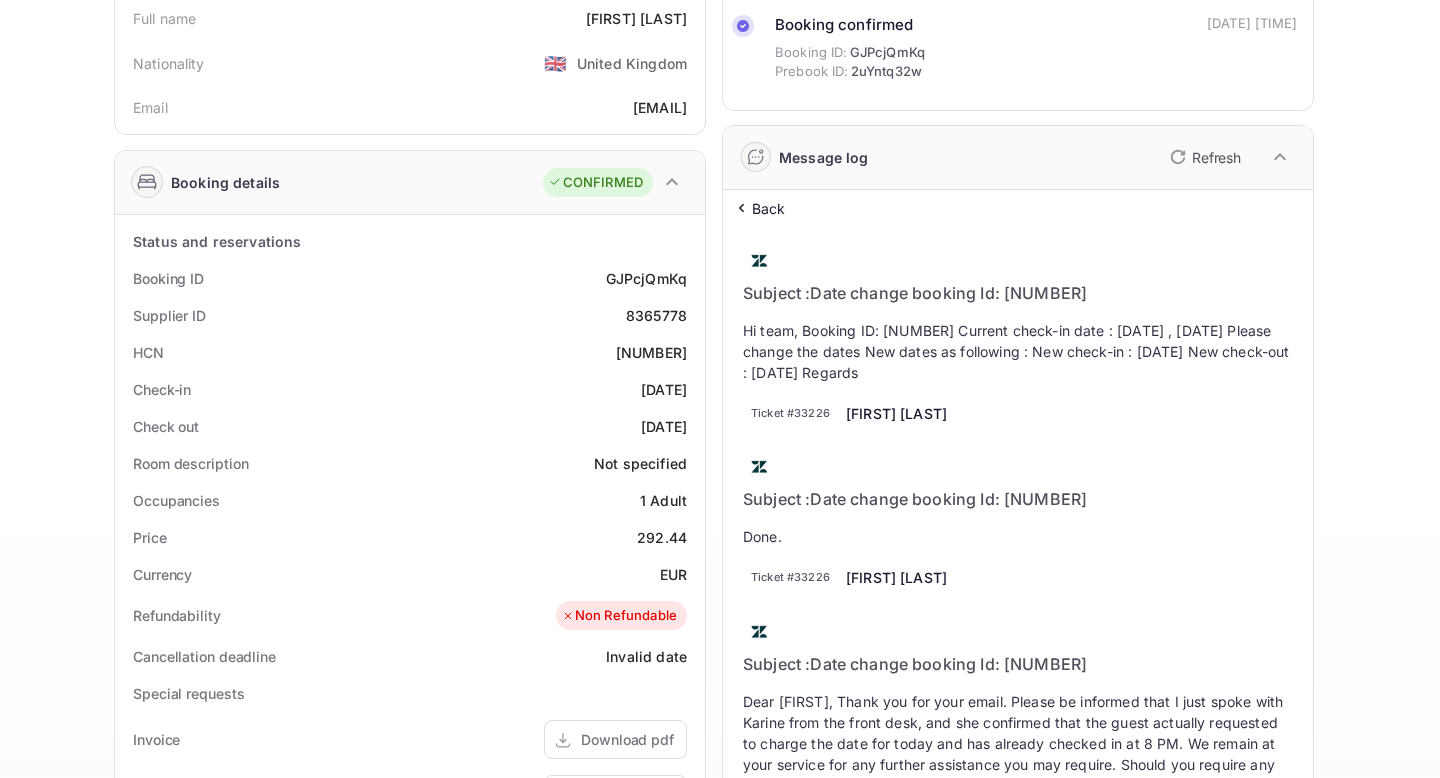 scroll, scrollTop: 0, scrollLeft: 0, axis: both 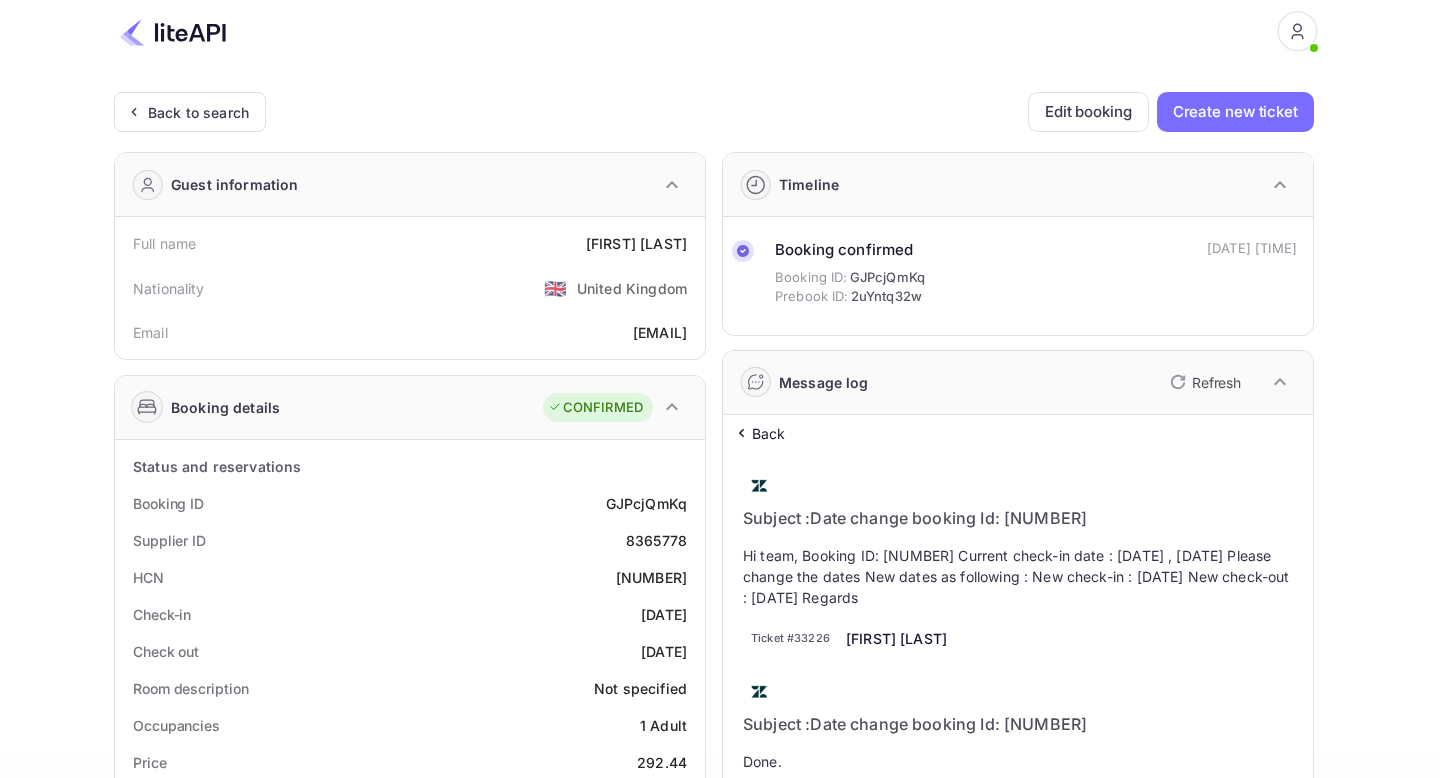 click on "Back" at bounding box center (769, 433) 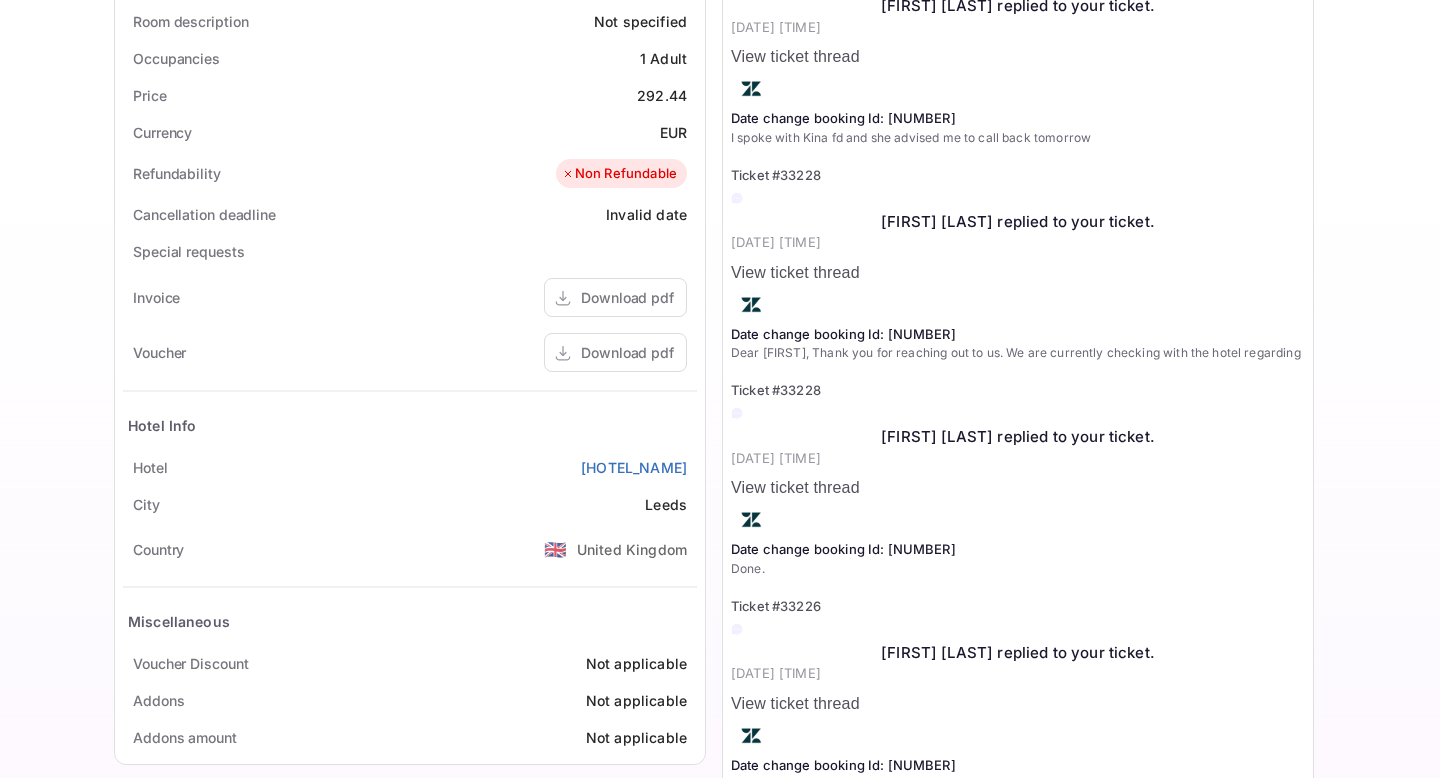 scroll, scrollTop: 850, scrollLeft: 0, axis: vertical 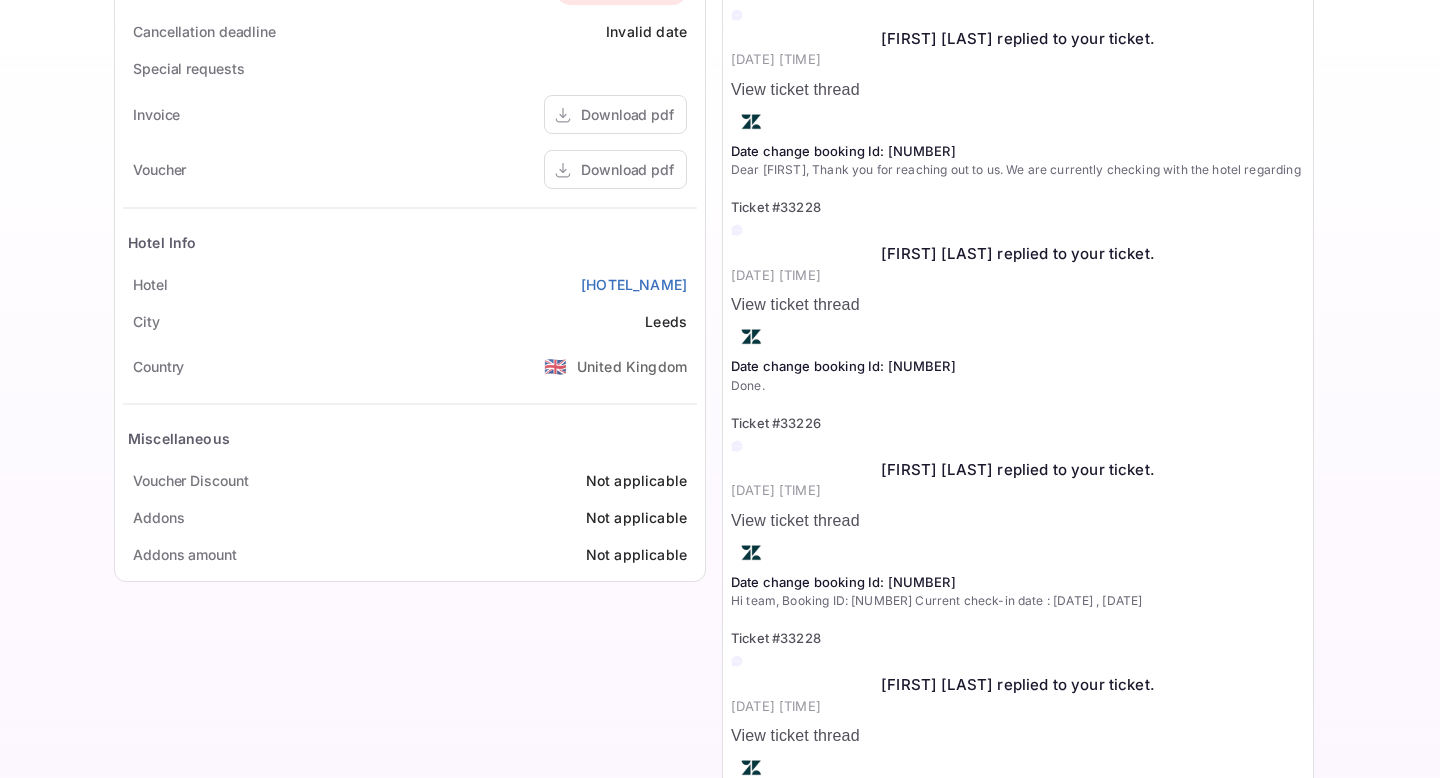 click on "View ticket thread" at bounding box center (1018, 521) 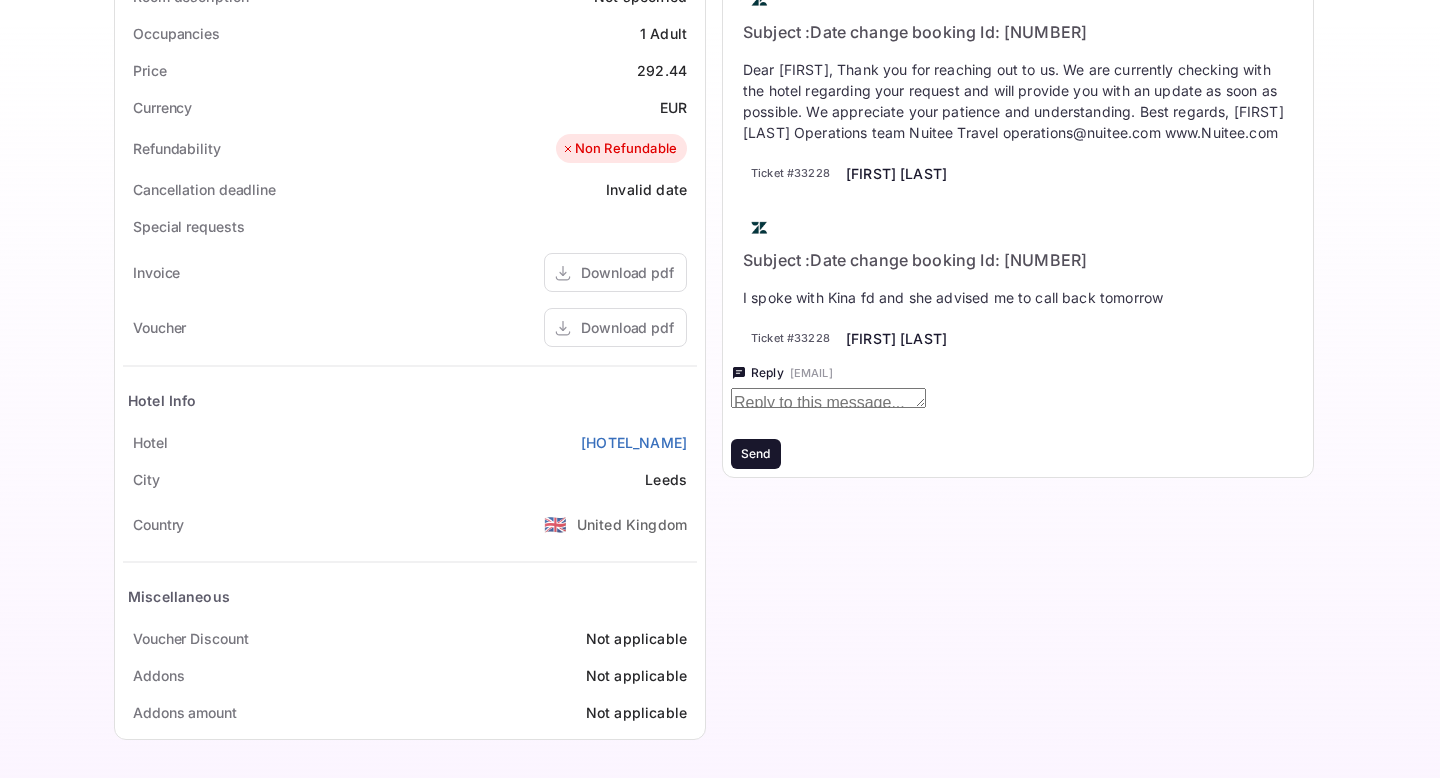 click on "x" at bounding box center (1018, 413) 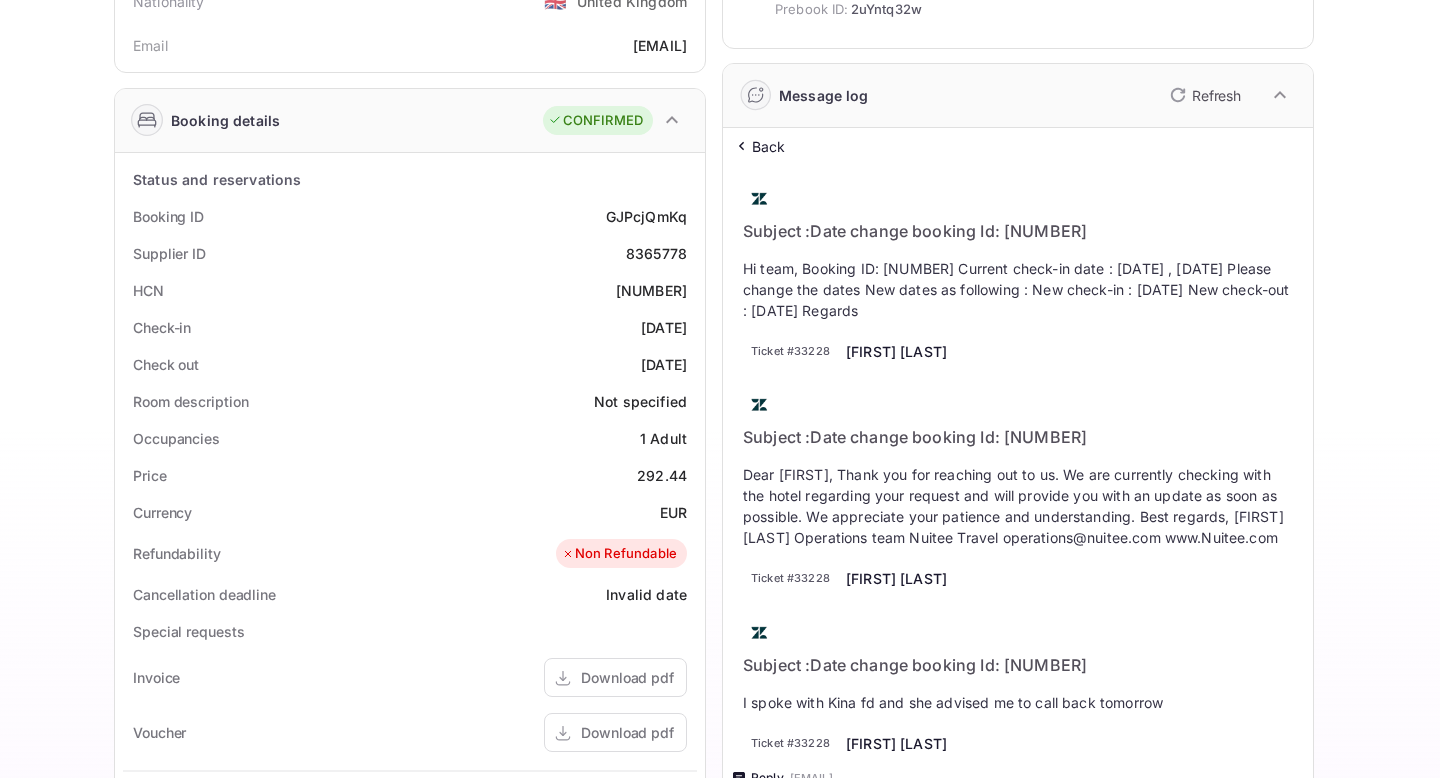scroll, scrollTop: 288, scrollLeft: 0, axis: vertical 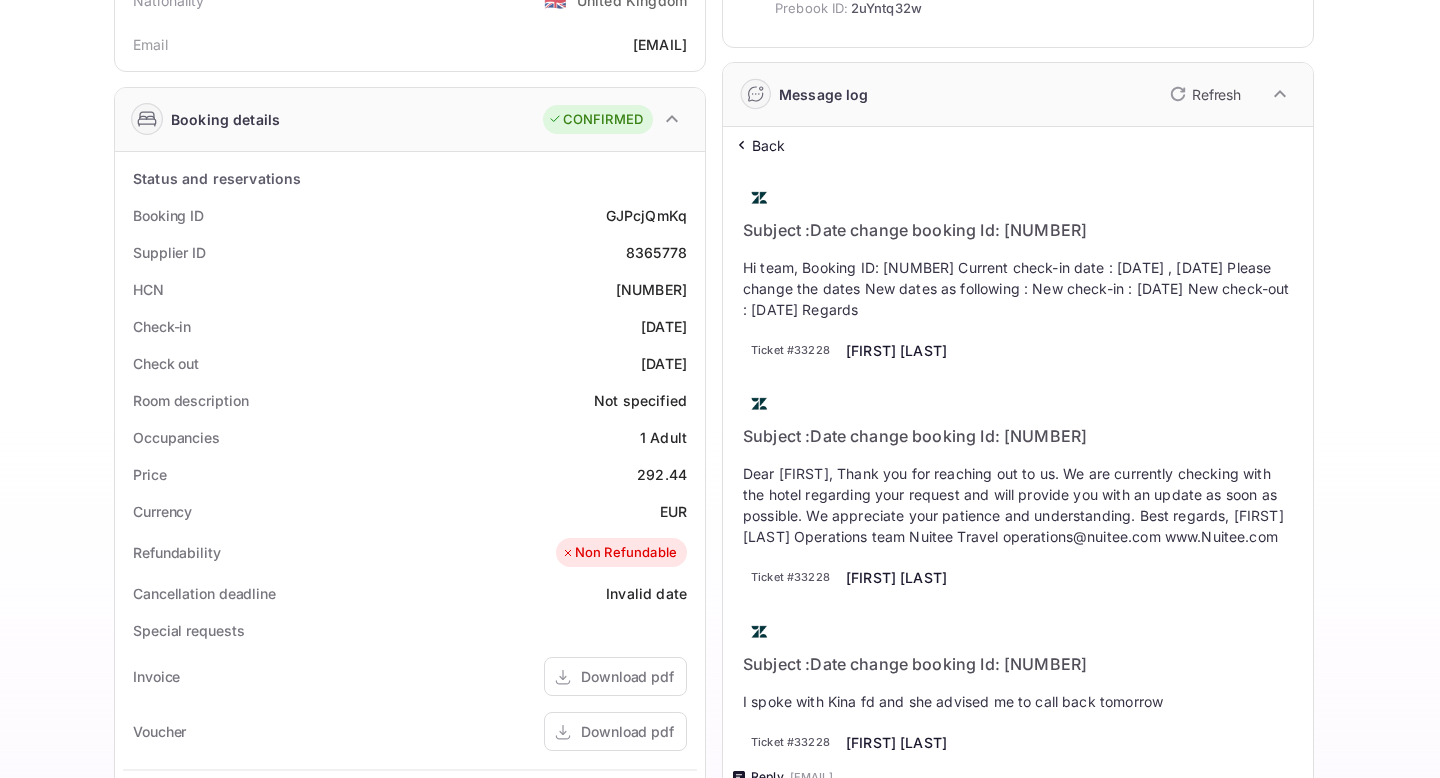 click on "8365778" at bounding box center [656, 252] 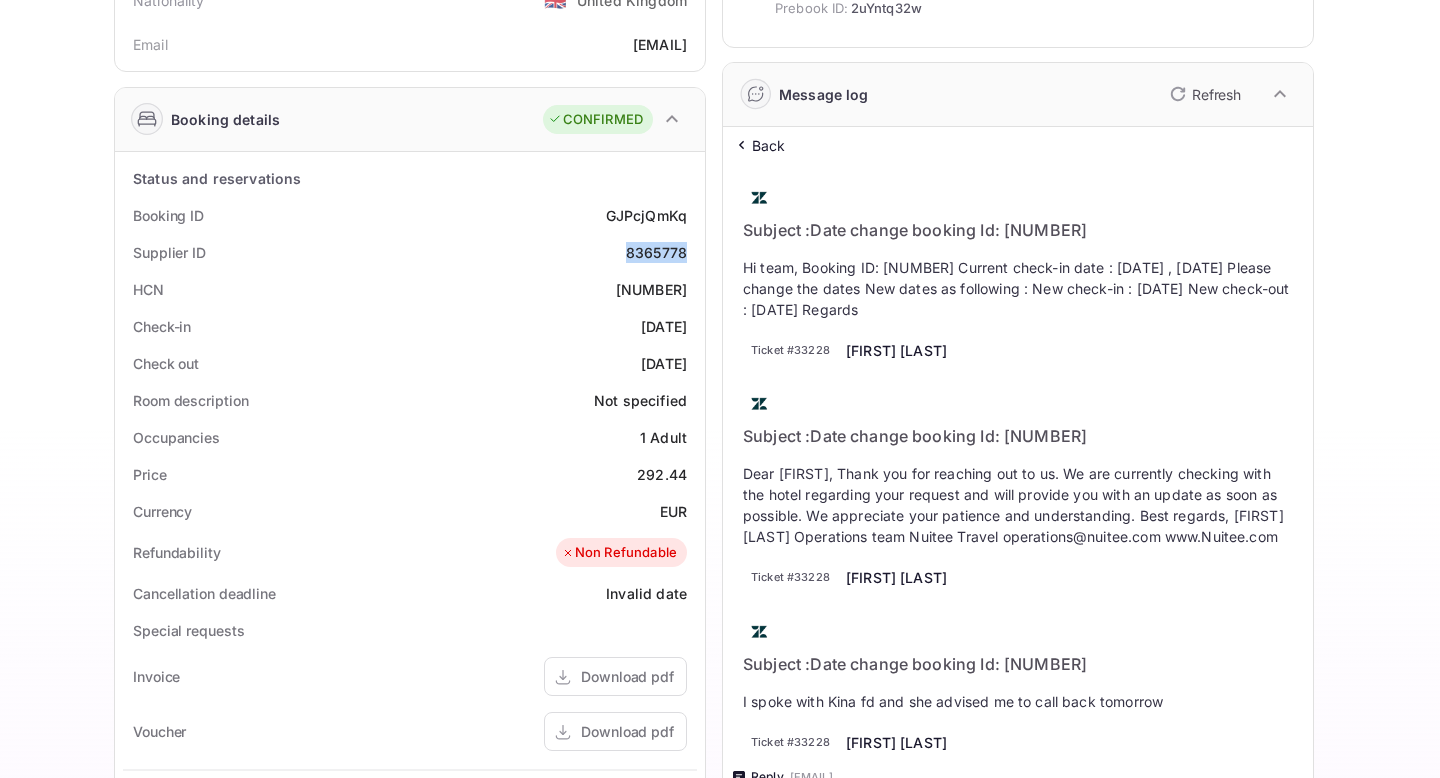 click on "8365778" at bounding box center (656, 252) 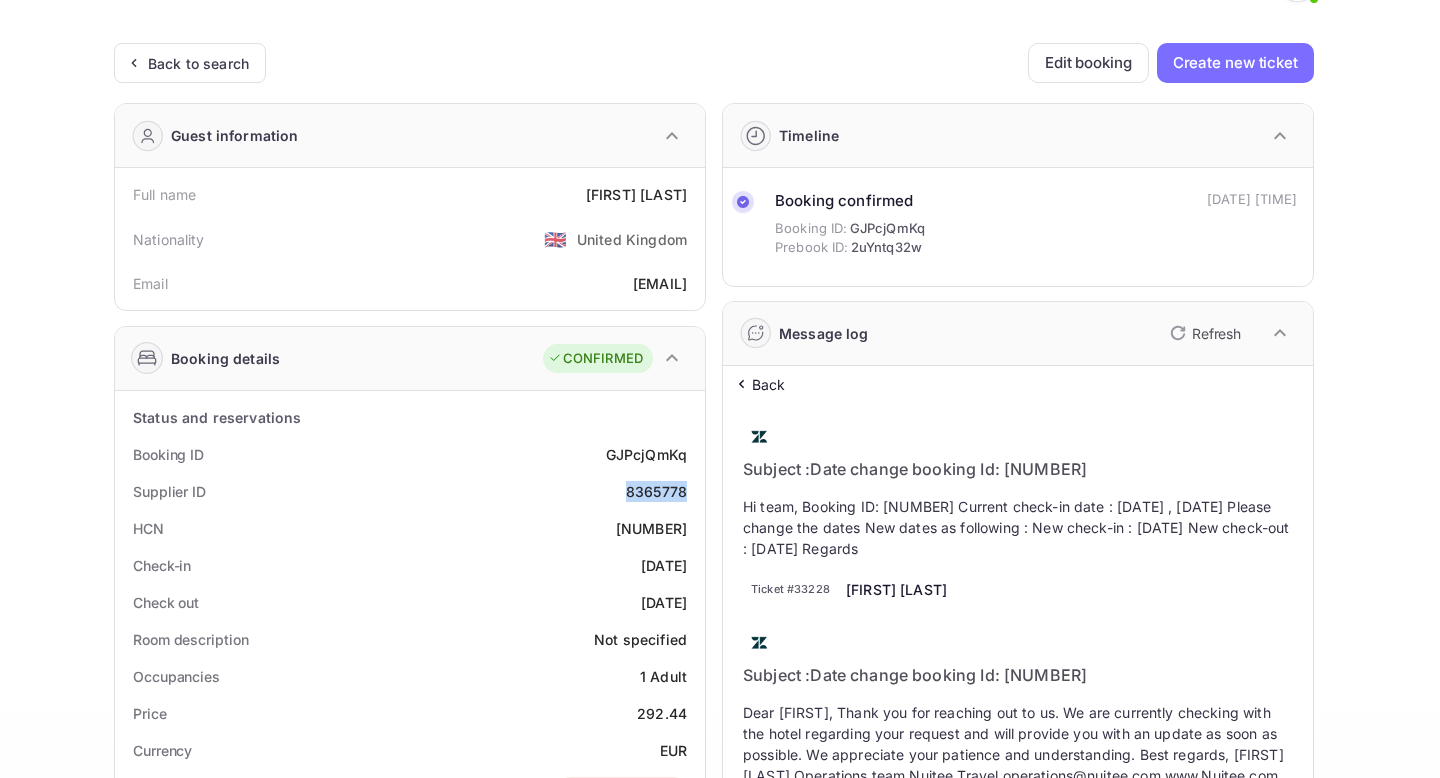 scroll, scrollTop: 0, scrollLeft: 0, axis: both 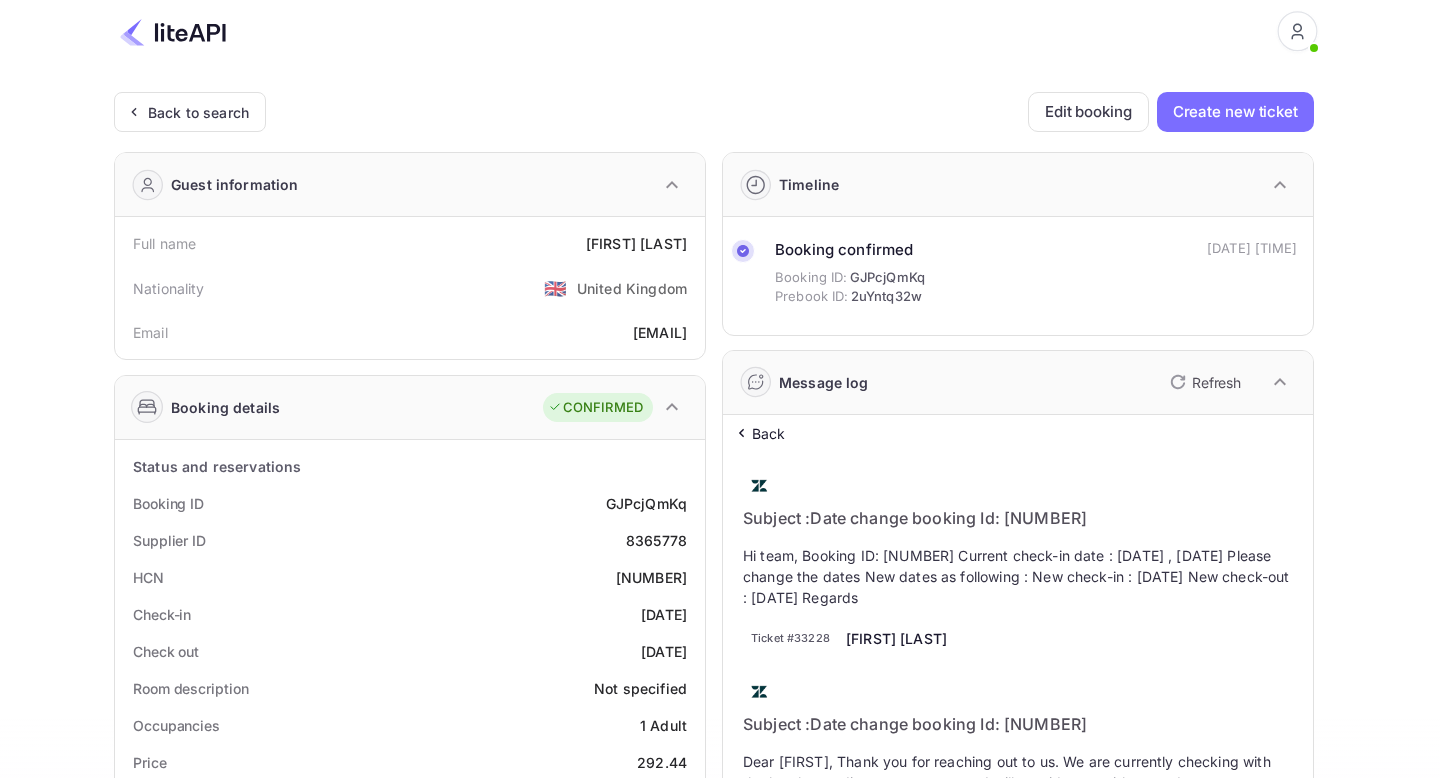 click on "Back" at bounding box center [769, 433] 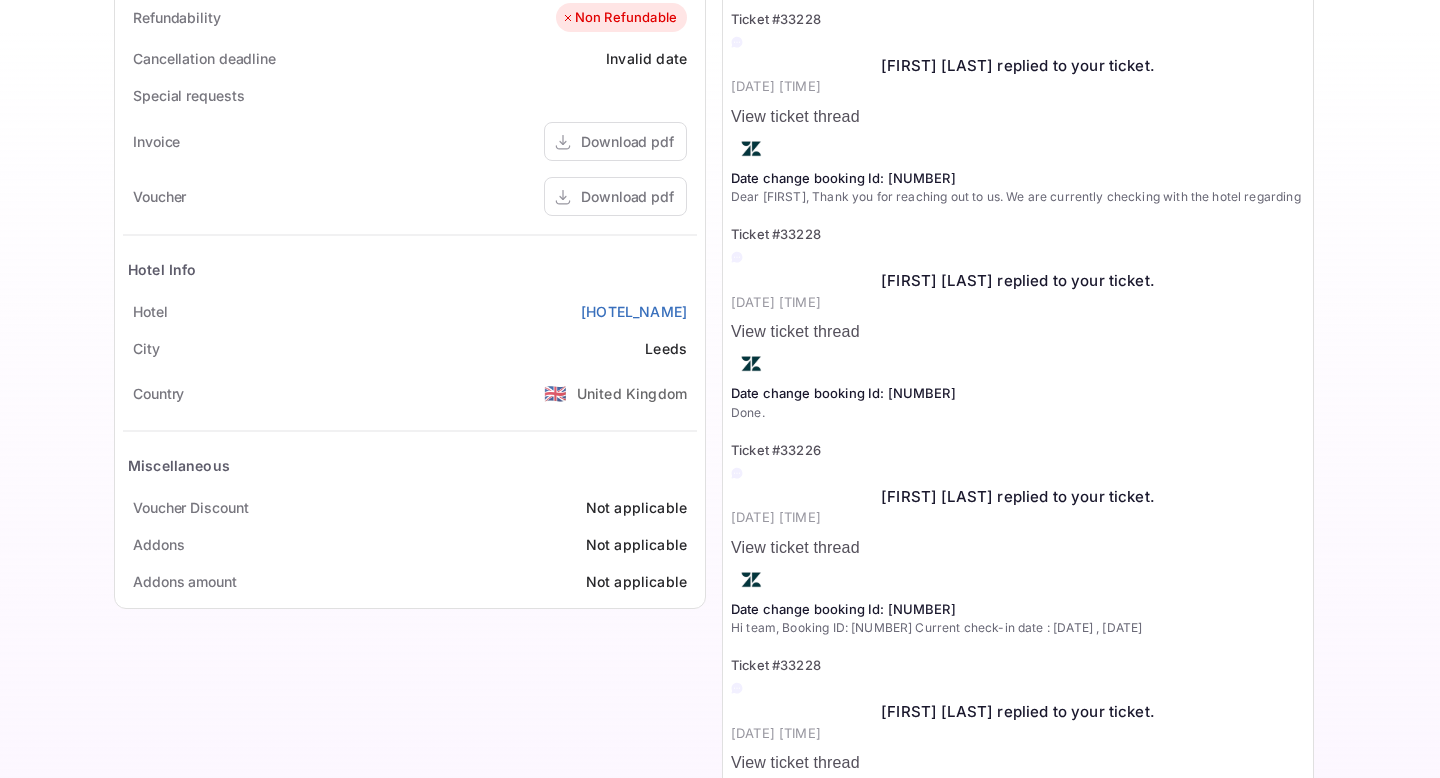 scroll, scrollTop: 826, scrollLeft: 0, axis: vertical 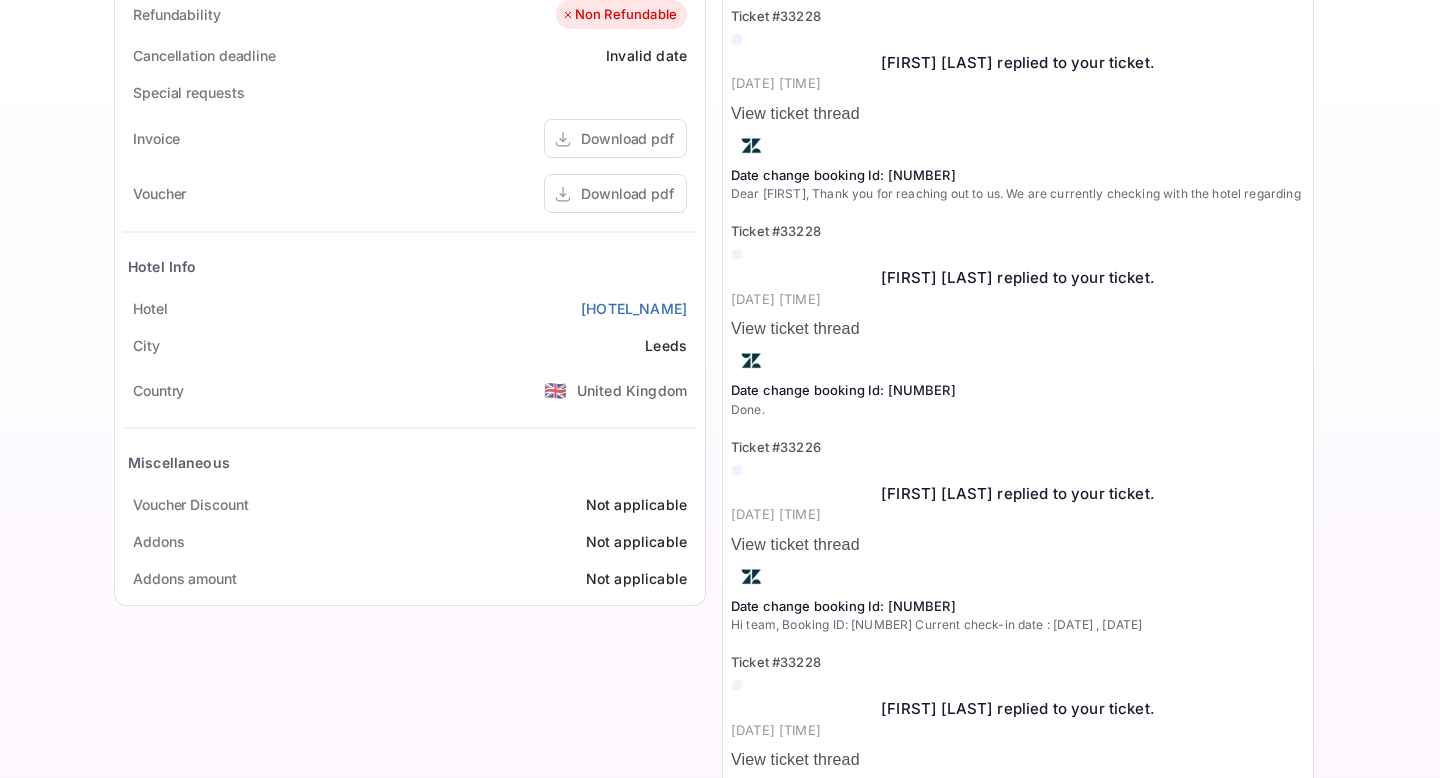 click on "View ticket thread" at bounding box center (1018, 329) 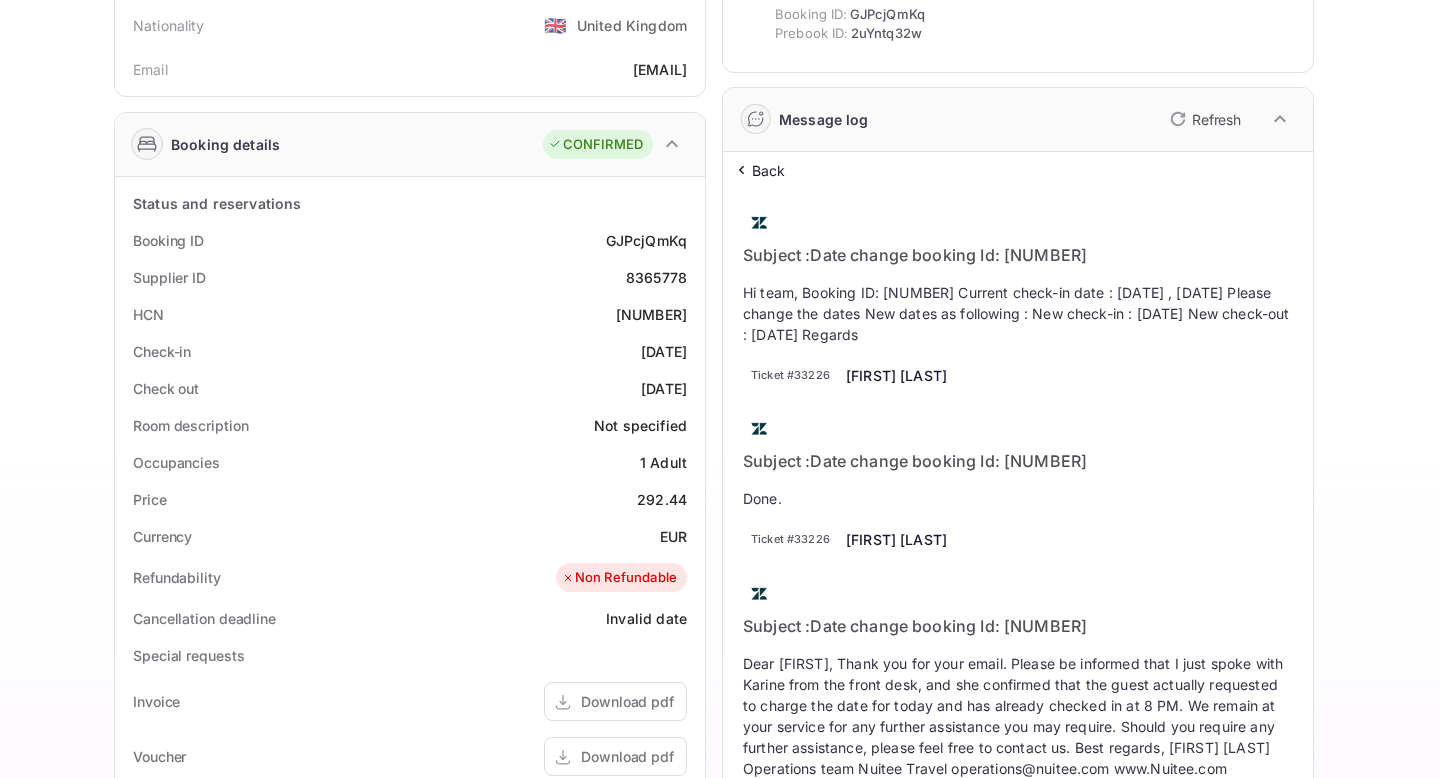 scroll, scrollTop: 261, scrollLeft: 0, axis: vertical 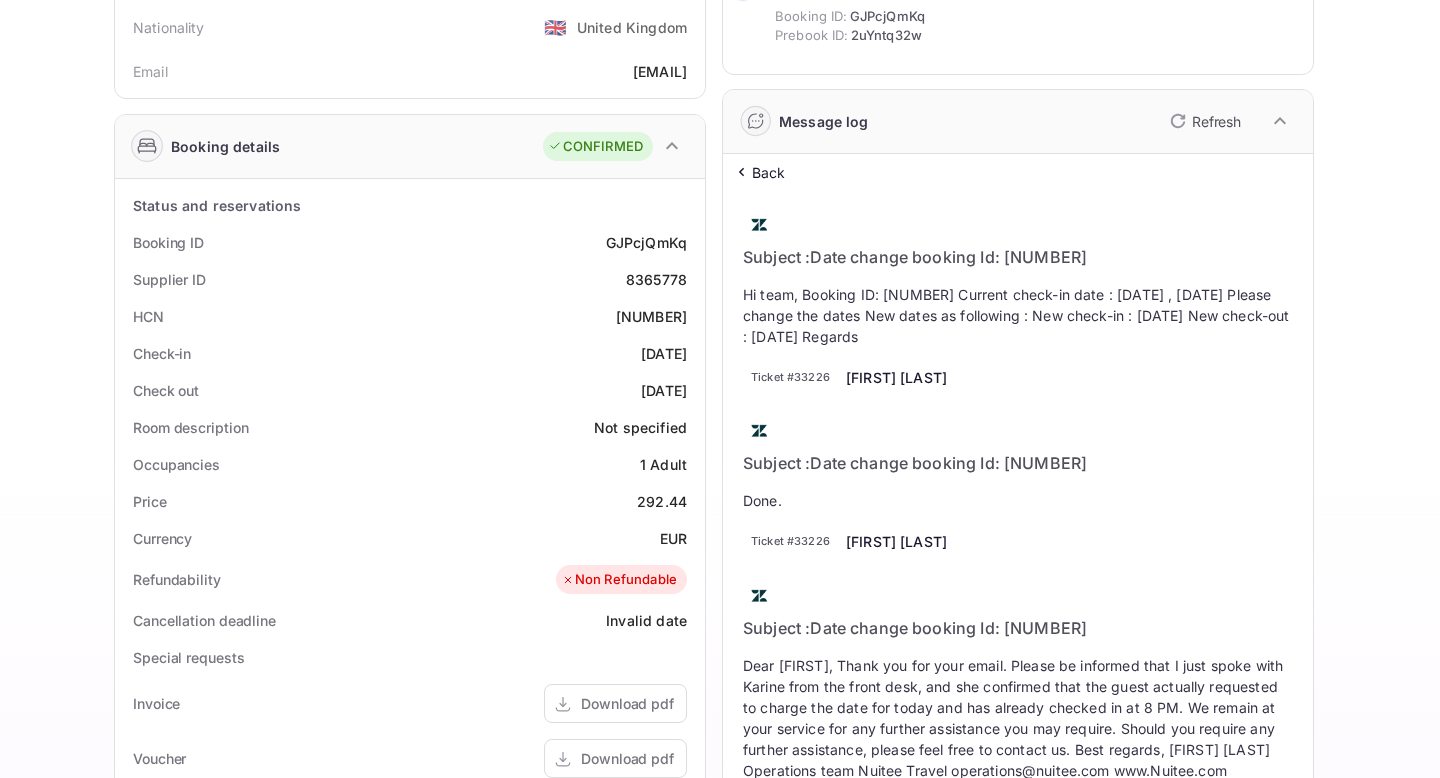 click on "Back" at bounding box center [769, 172] 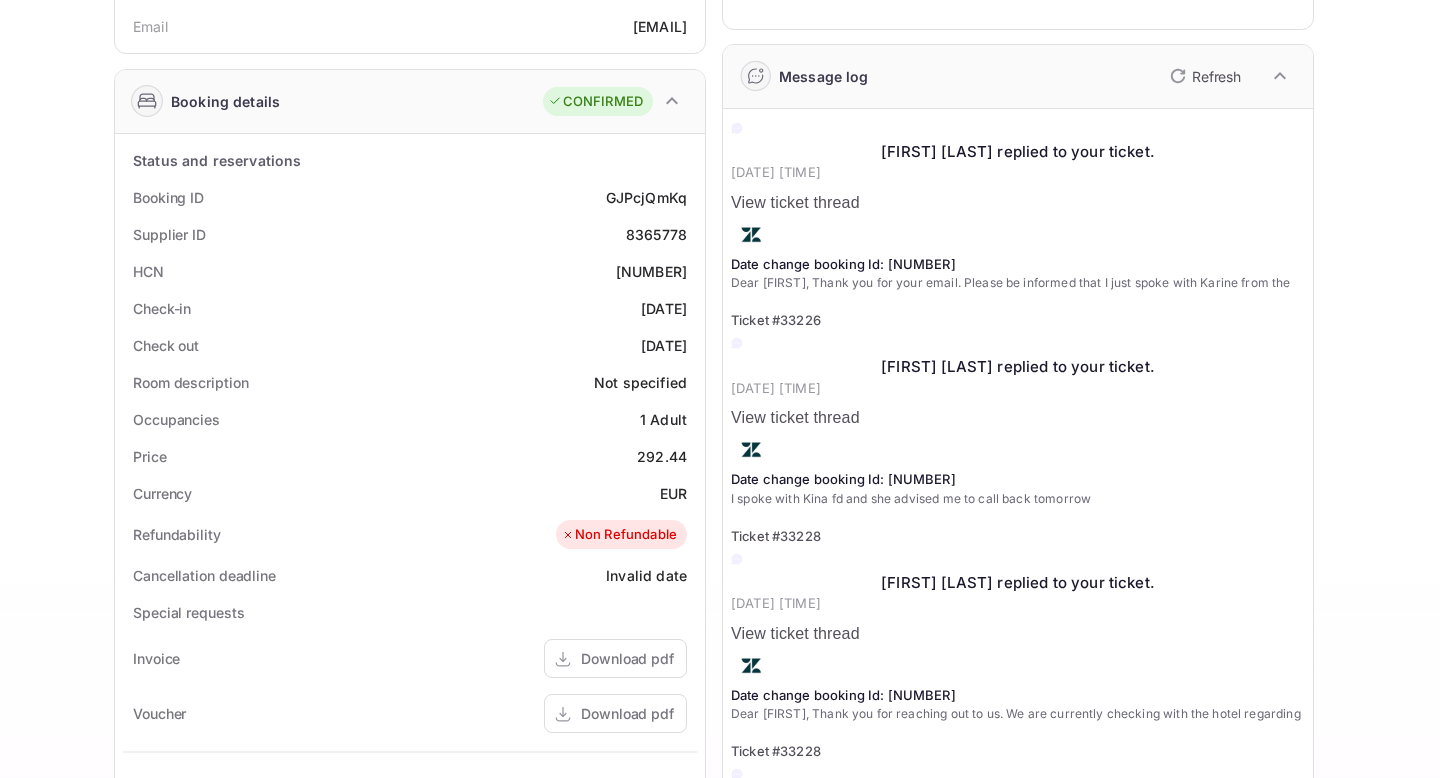 scroll, scrollTop: 237, scrollLeft: 0, axis: vertical 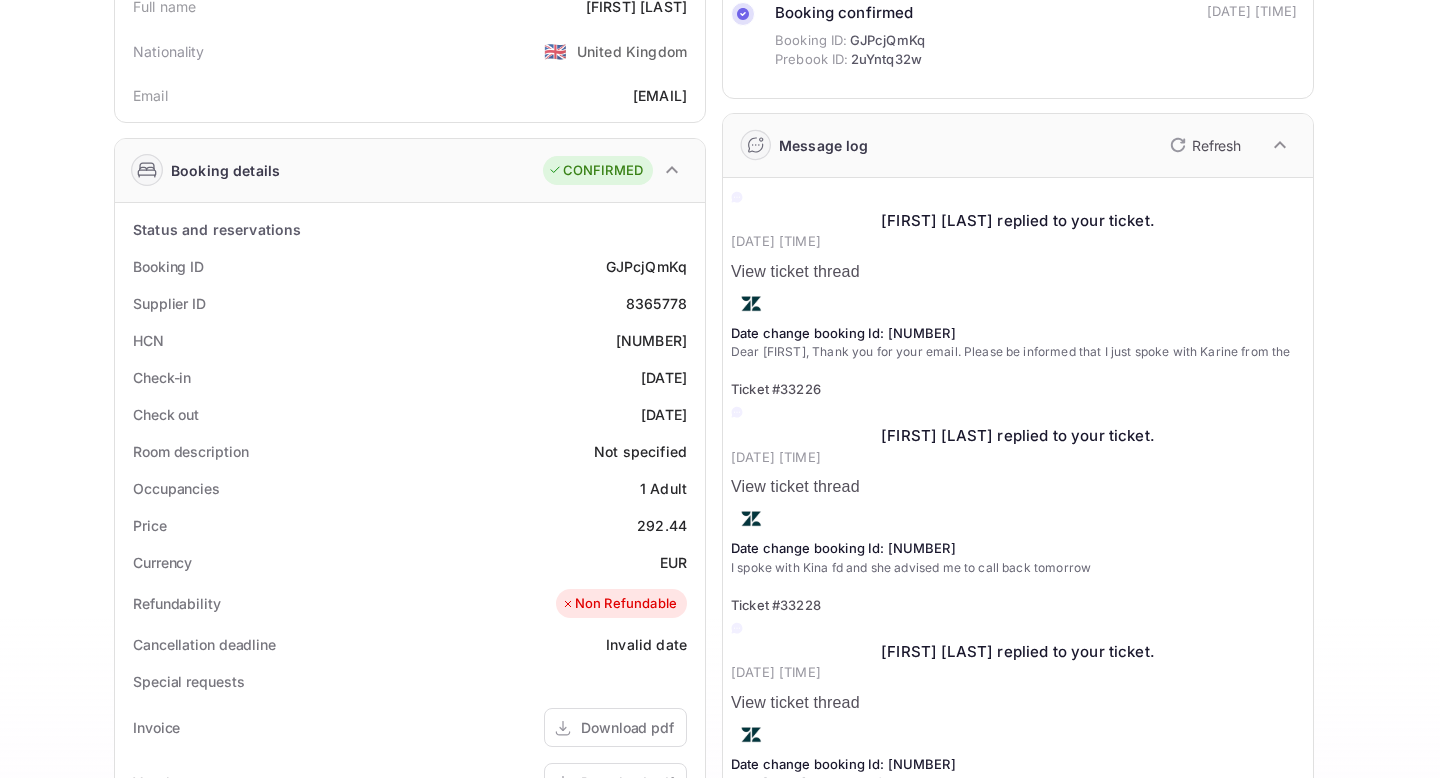 click on "View ticket thread" at bounding box center [1018, 272] 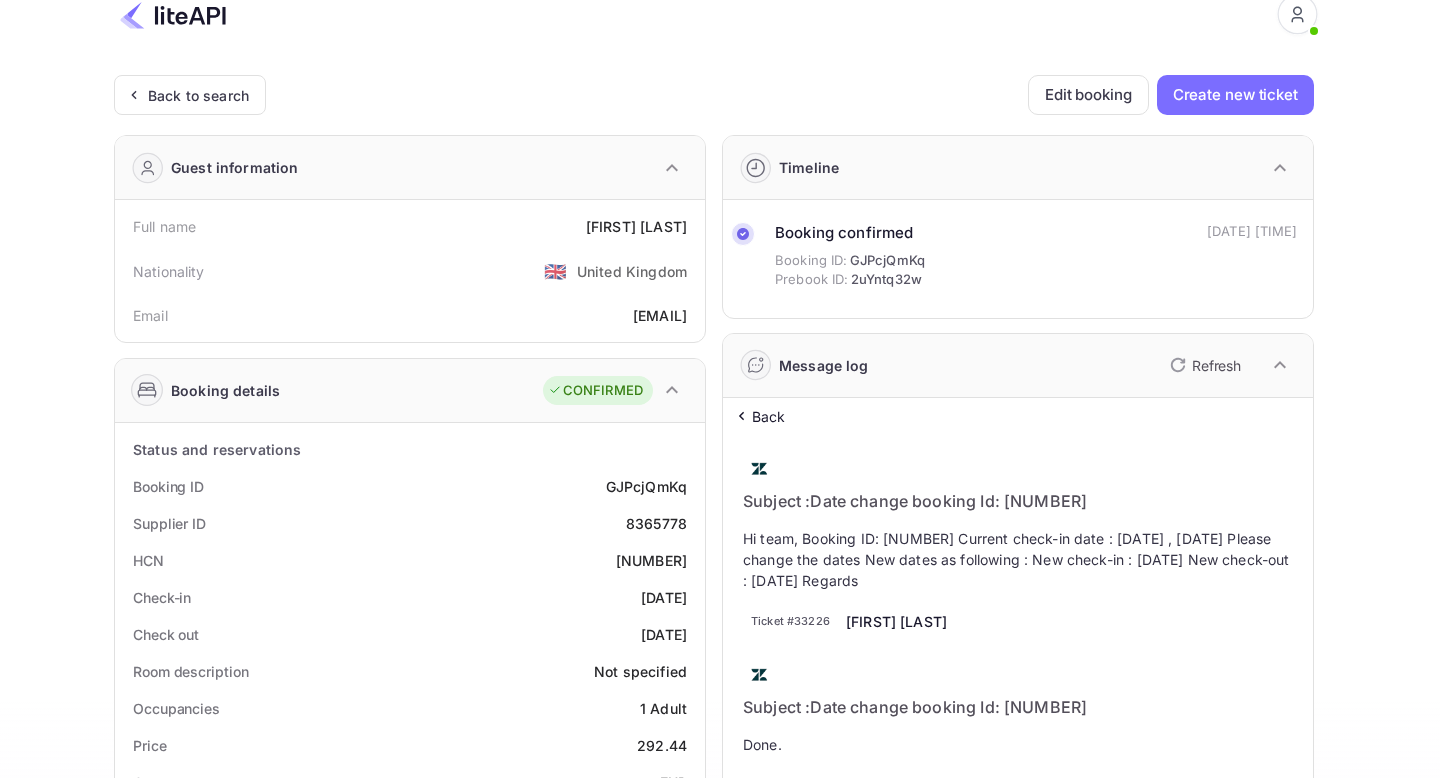 scroll, scrollTop: 0, scrollLeft: 0, axis: both 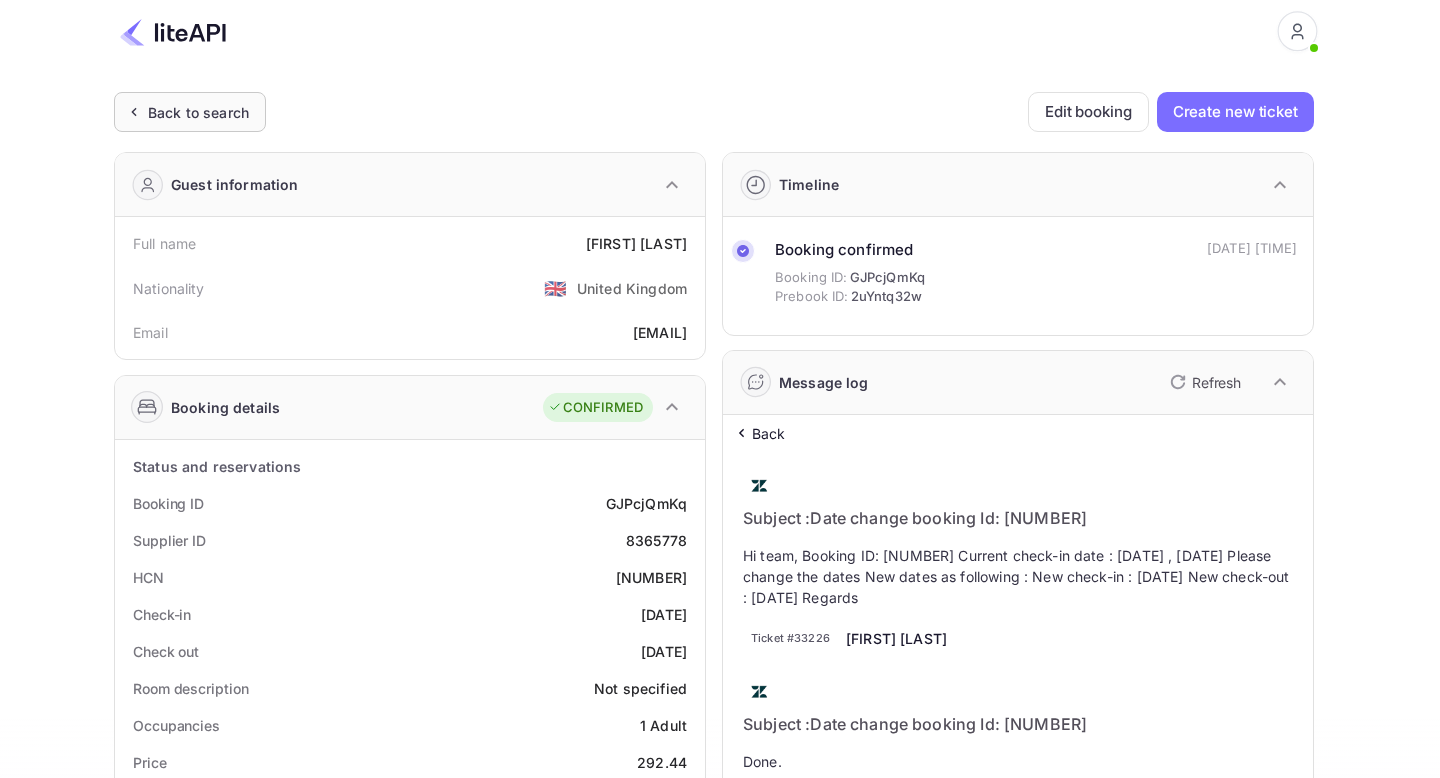 click on "Back to search" at bounding box center (198, 112) 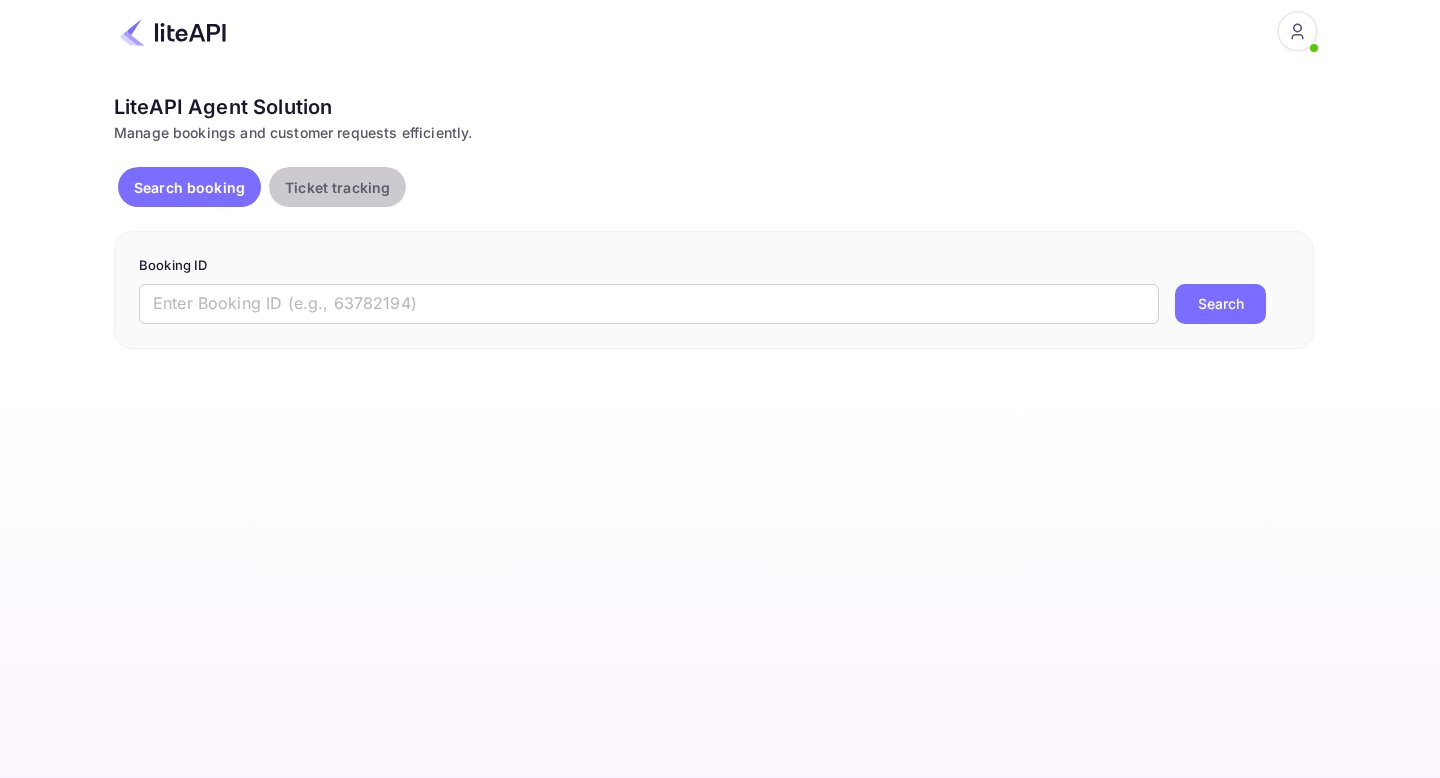 click on "Ticket tracking" at bounding box center [337, 187] 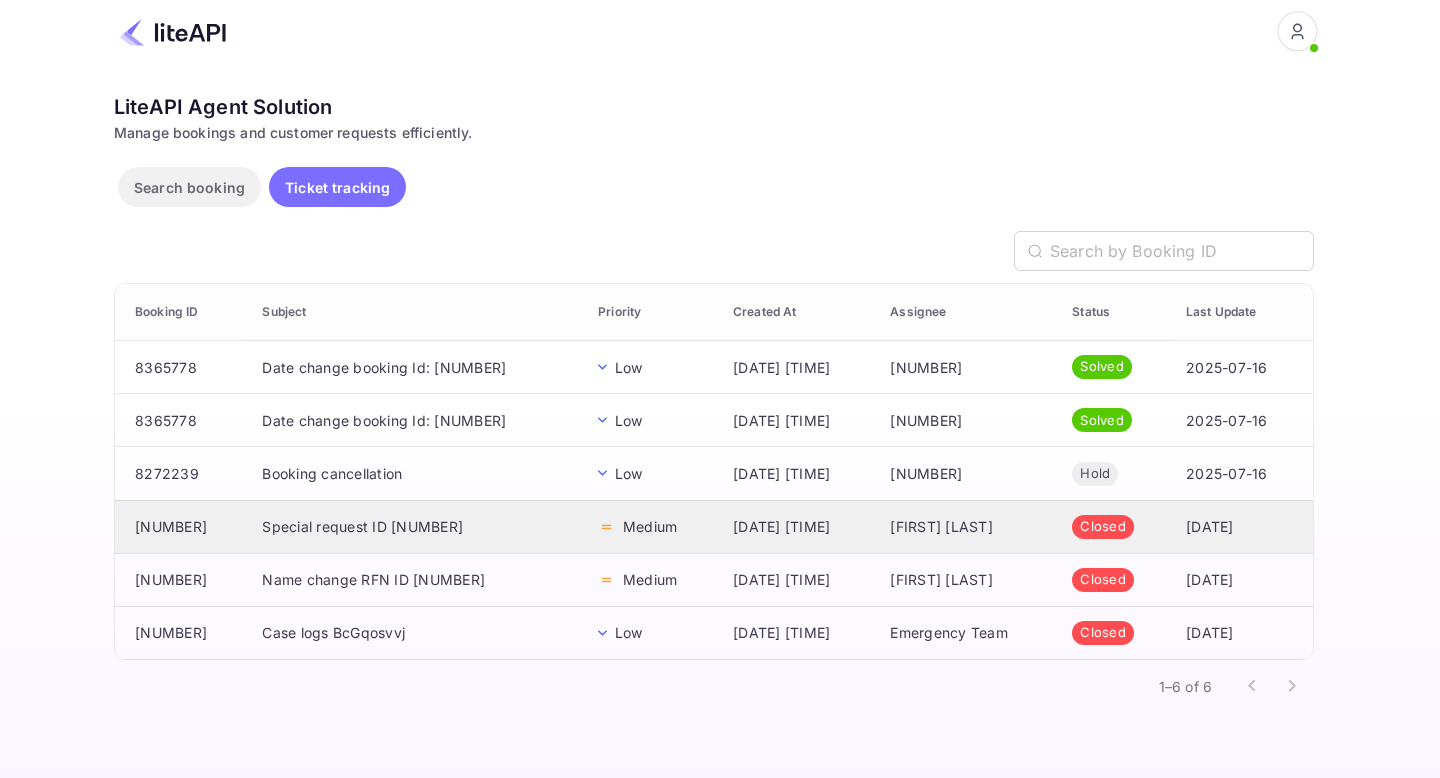 click on "Special request ID [NUMBER]" at bounding box center [414, 526] 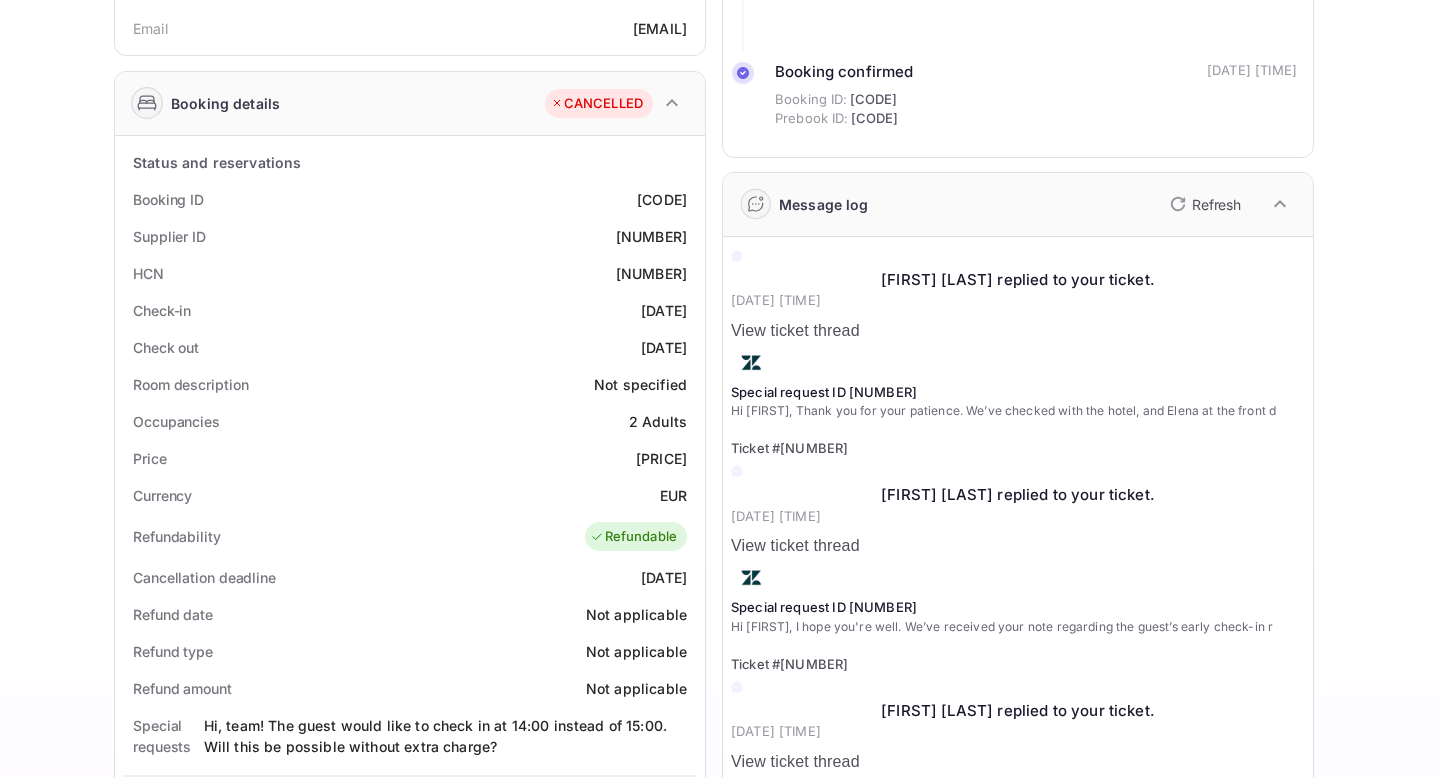 click on "View ticket thread" at bounding box center (1018, 331) 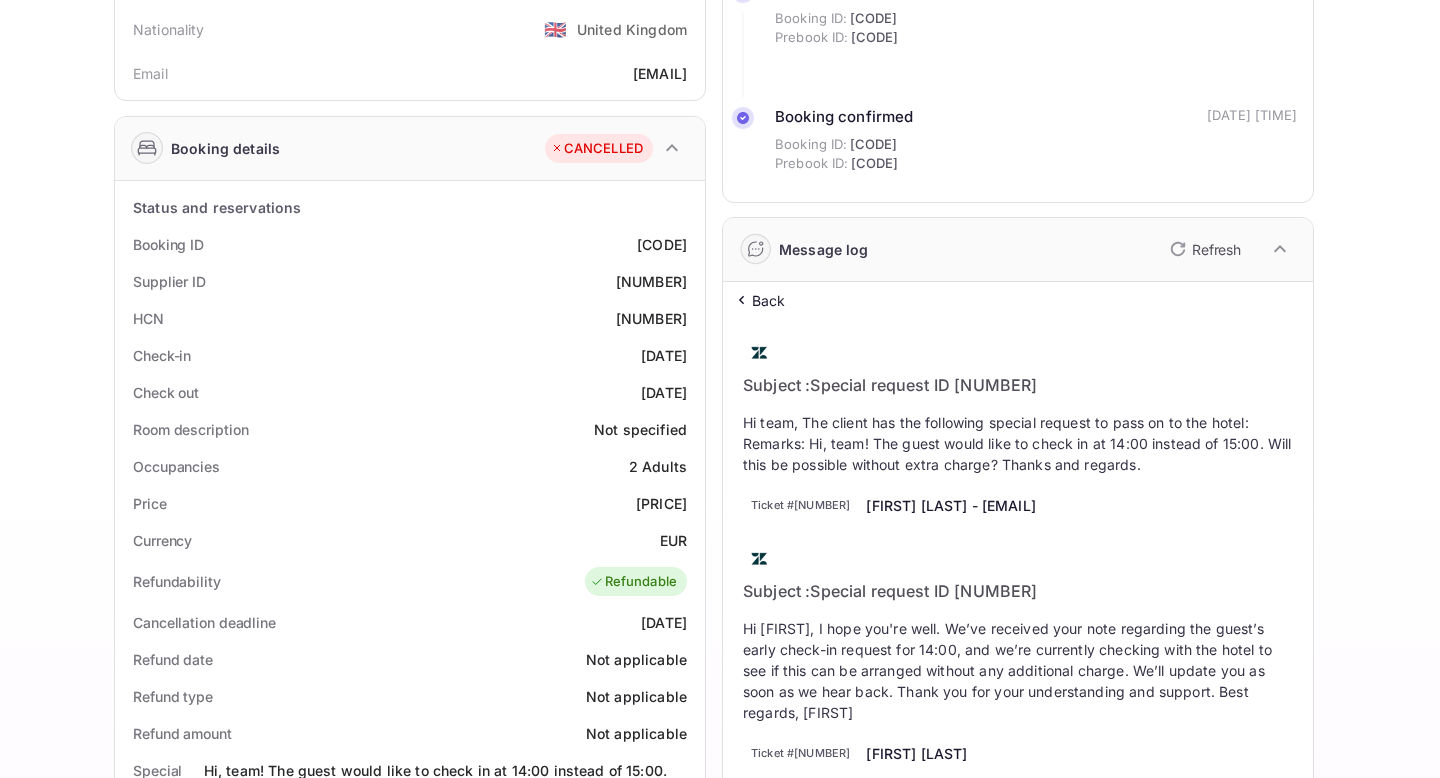 scroll, scrollTop: 275, scrollLeft: 0, axis: vertical 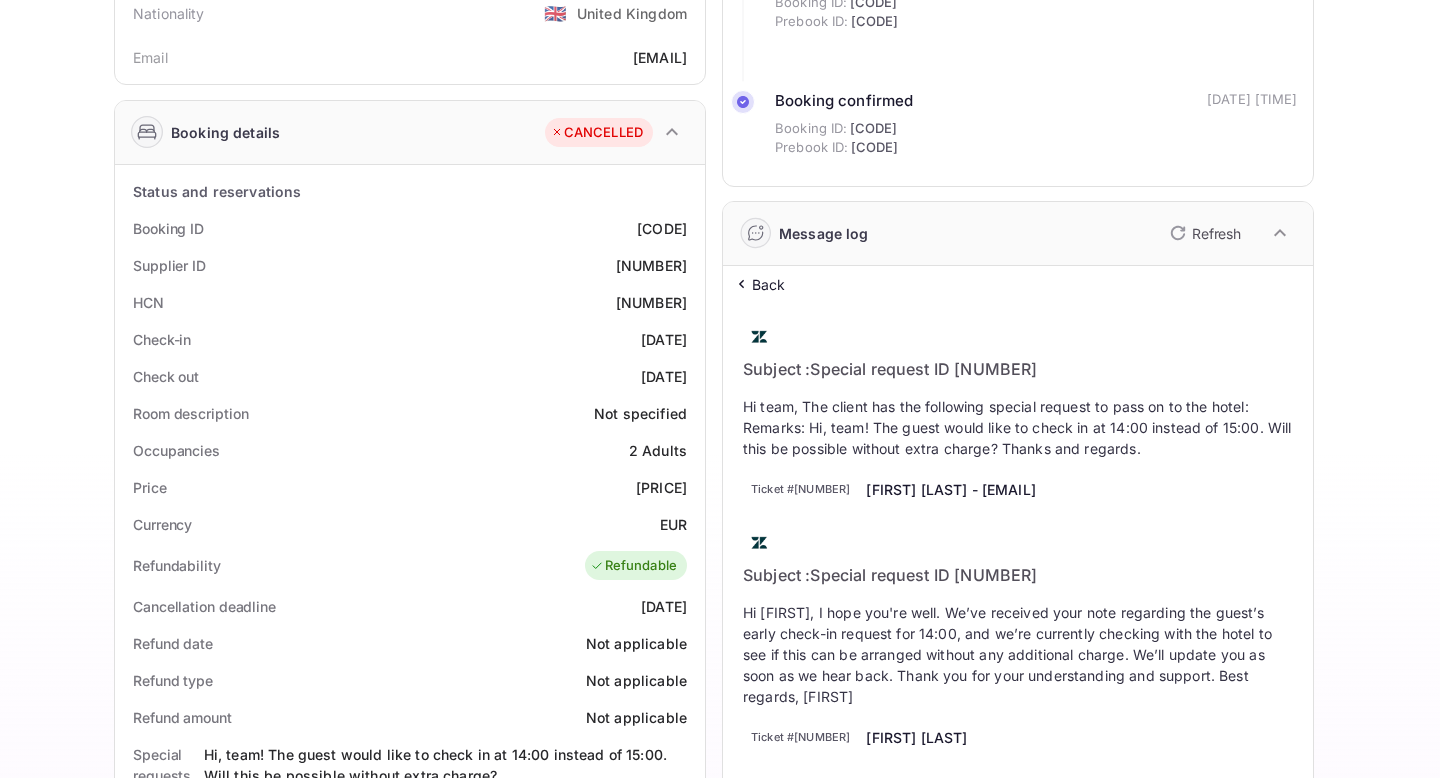 click on "Back" at bounding box center (769, 284) 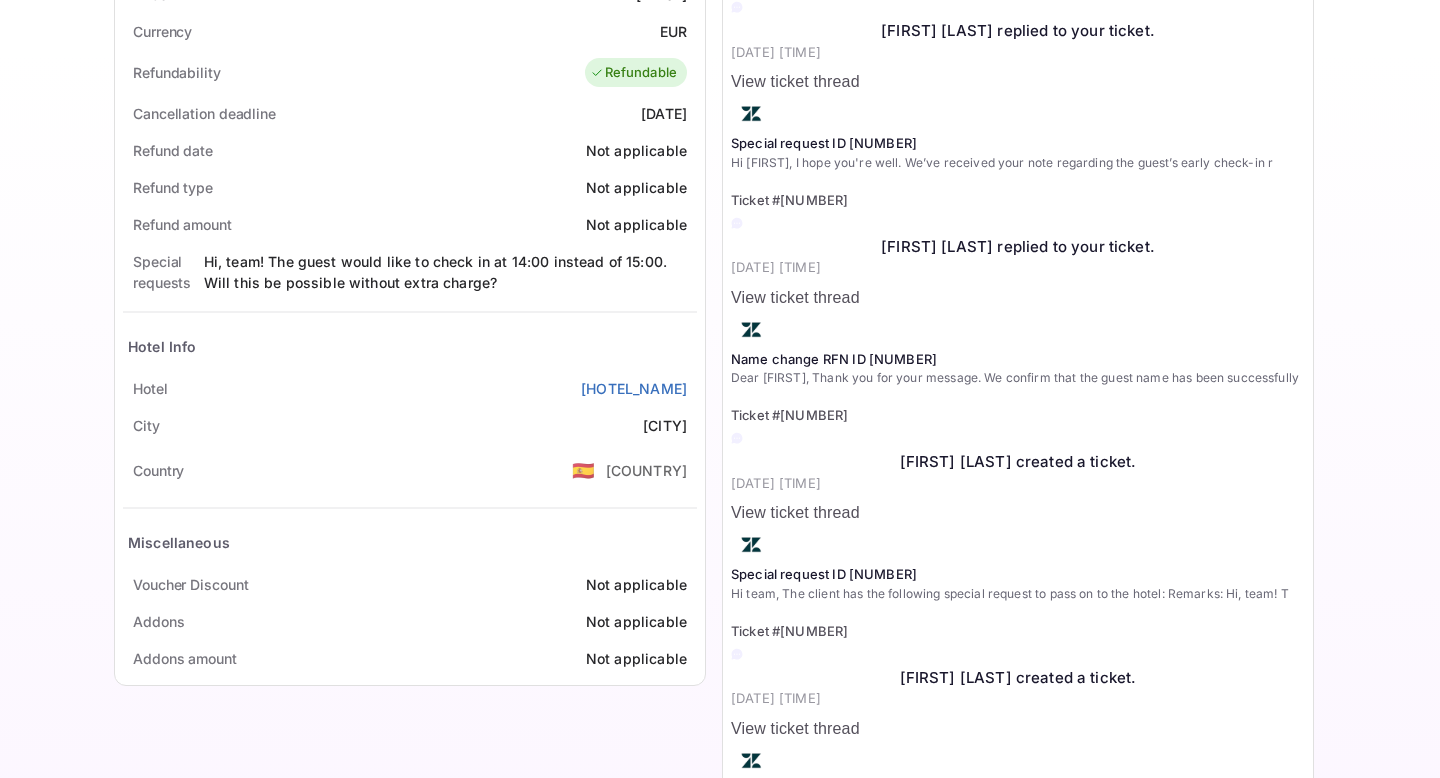 scroll, scrollTop: 809, scrollLeft: 0, axis: vertical 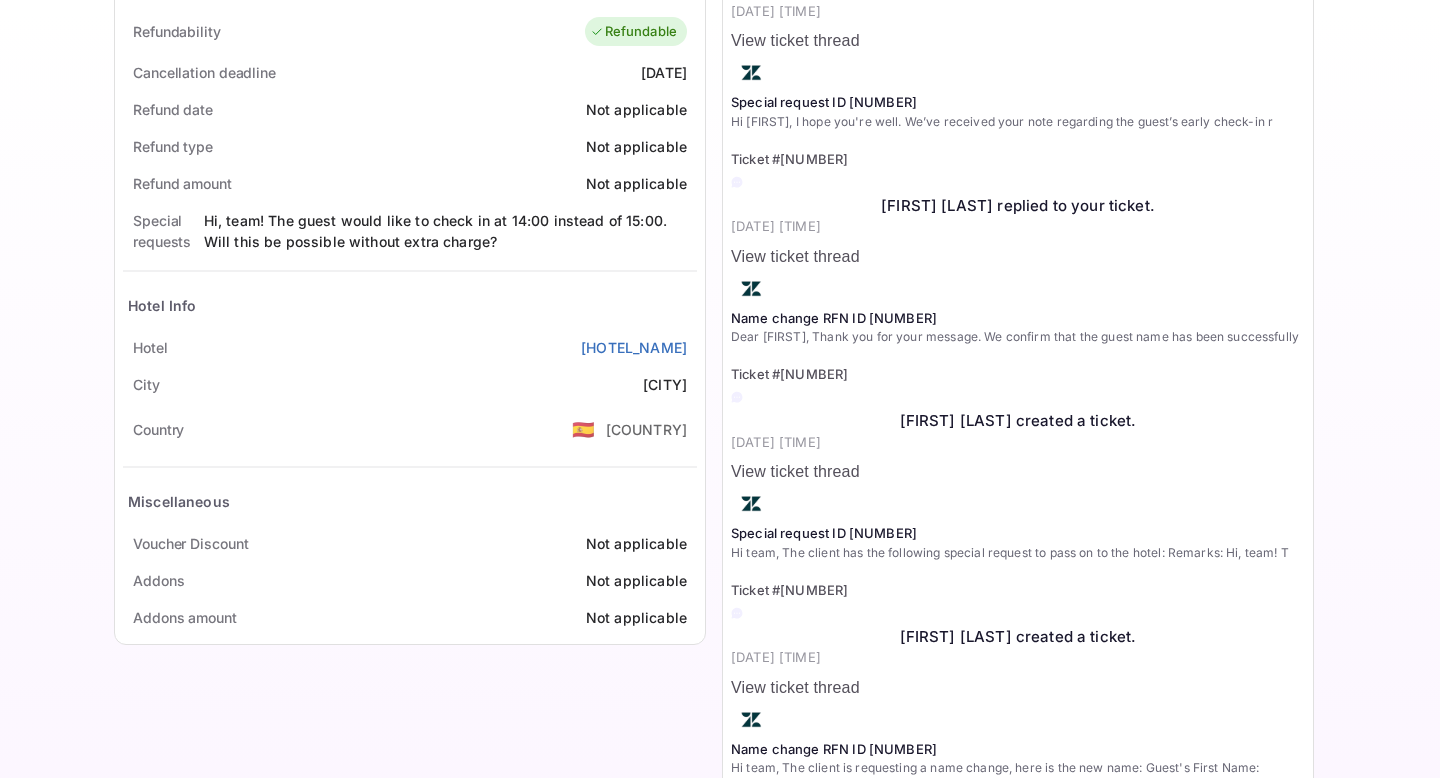 click on "View ticket thread" at bounding box center [1018, 688] 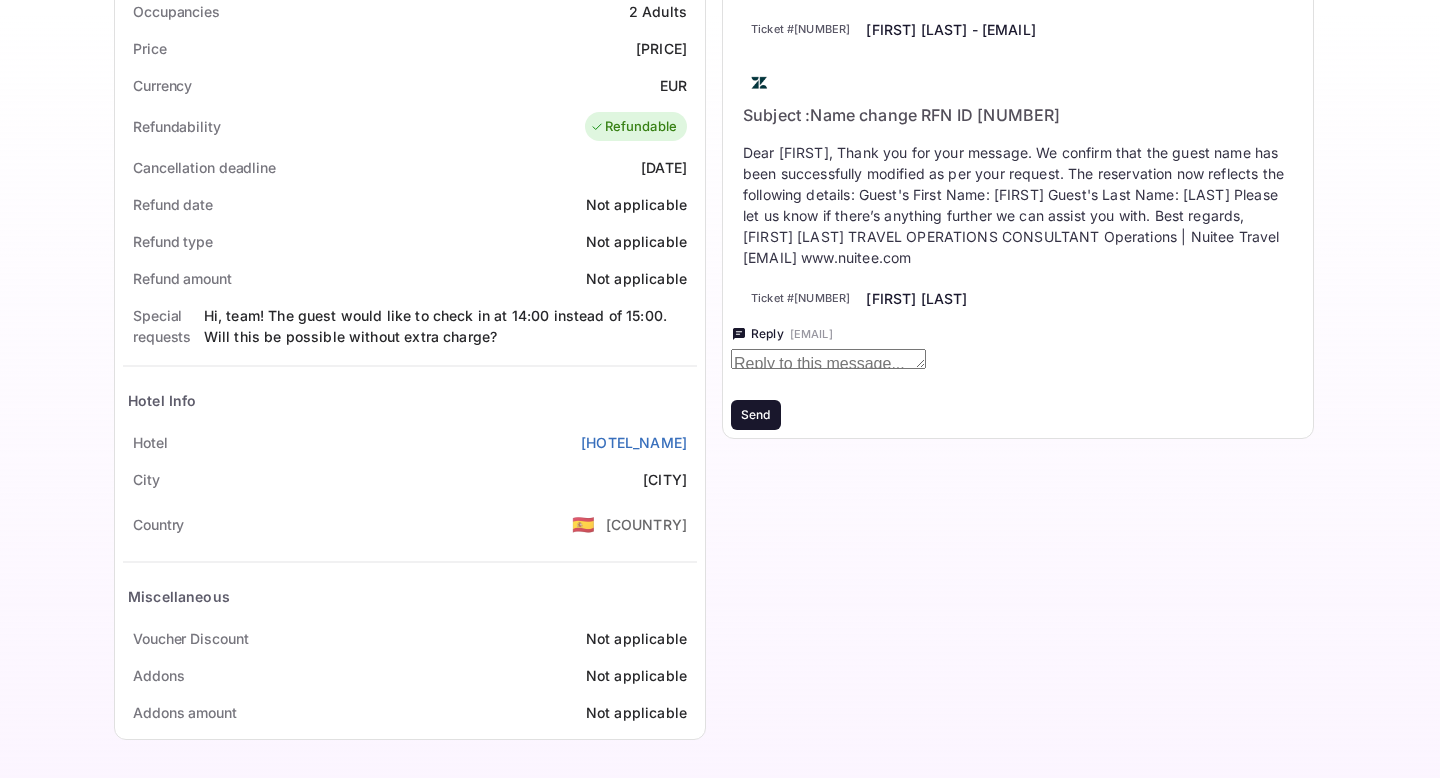 scroll, scrollTop: 709, scrollLeft: 0, axis: vertical 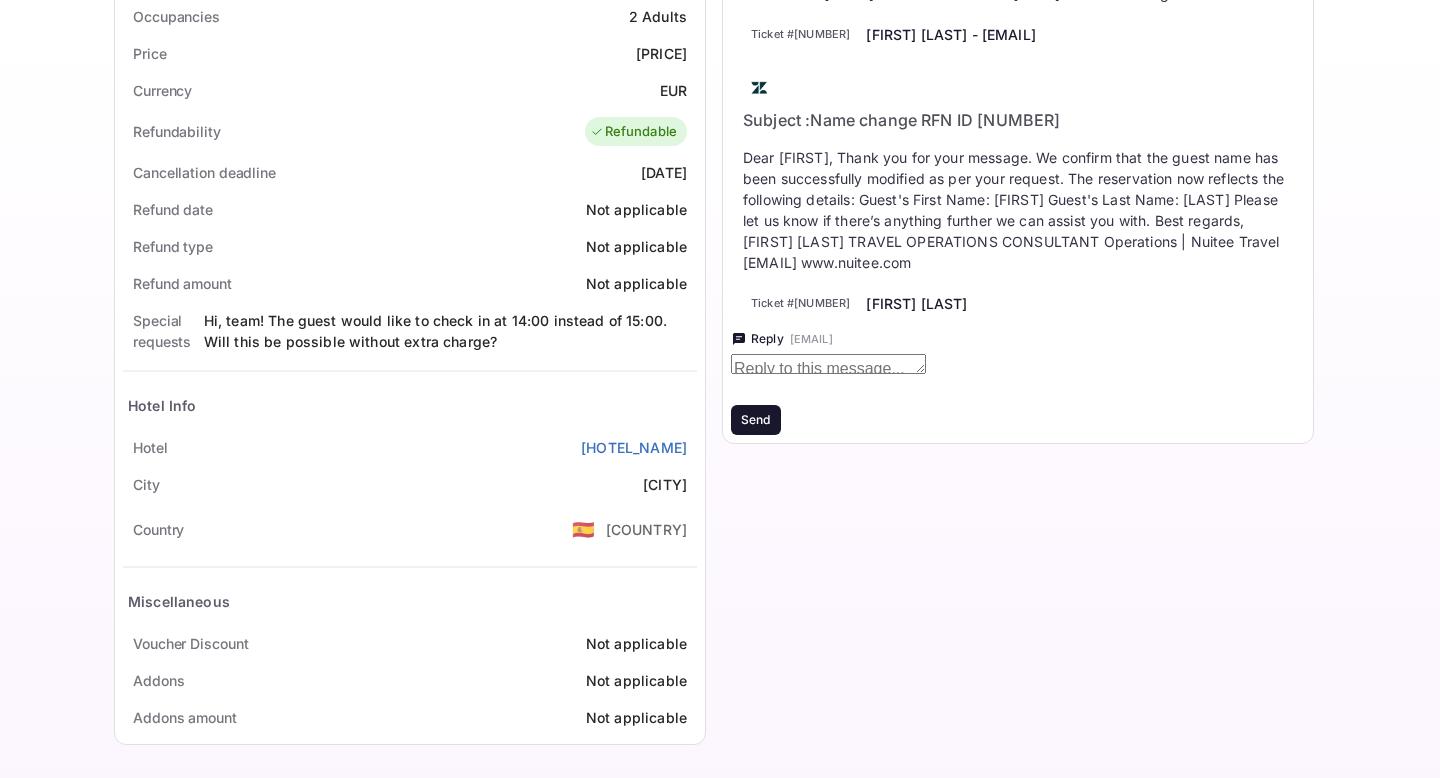 click on "Subject : Name change RFN ID [NUMBER]" at bounding box center (1018, 120) 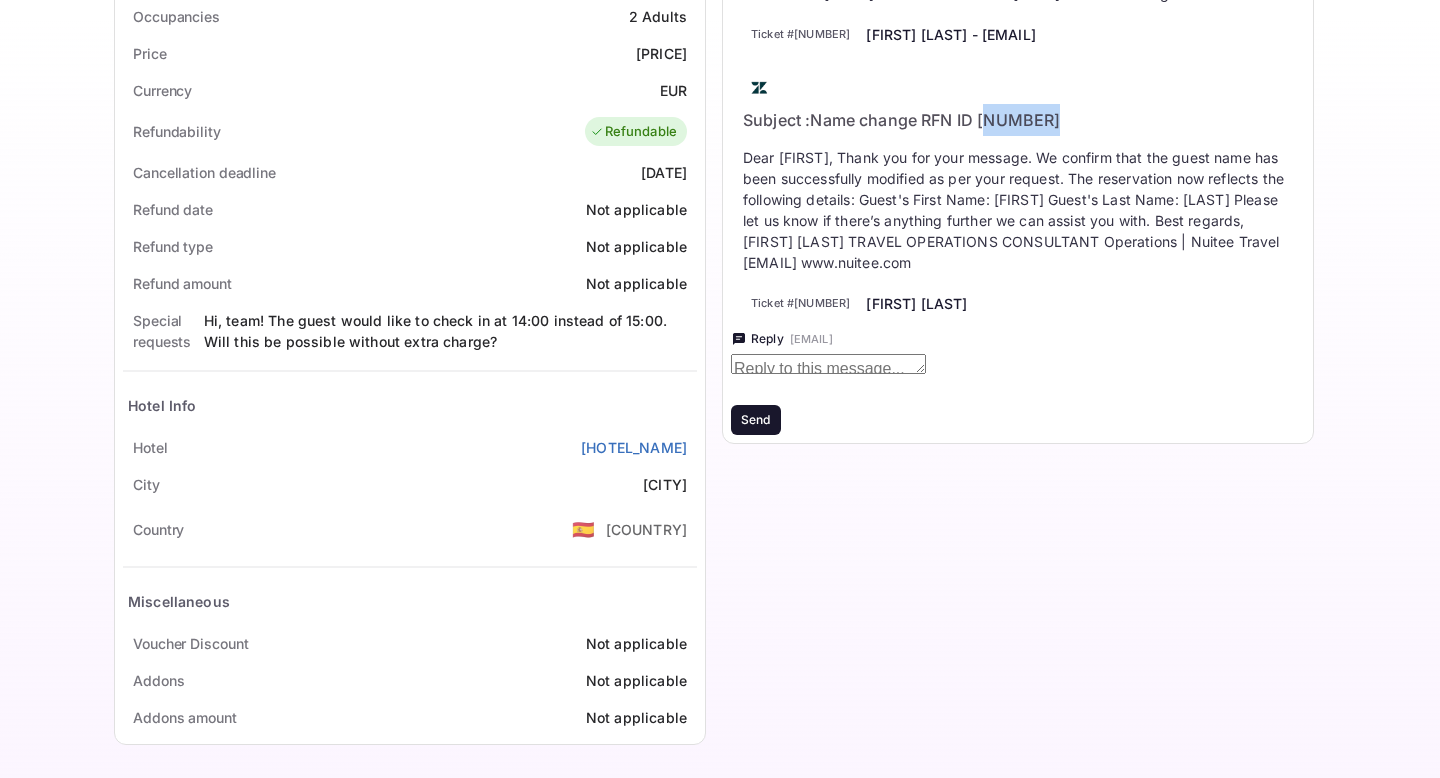 click on "Subject : Name change RFN ID [NUMBER]" at bounding box center [1018, 120] 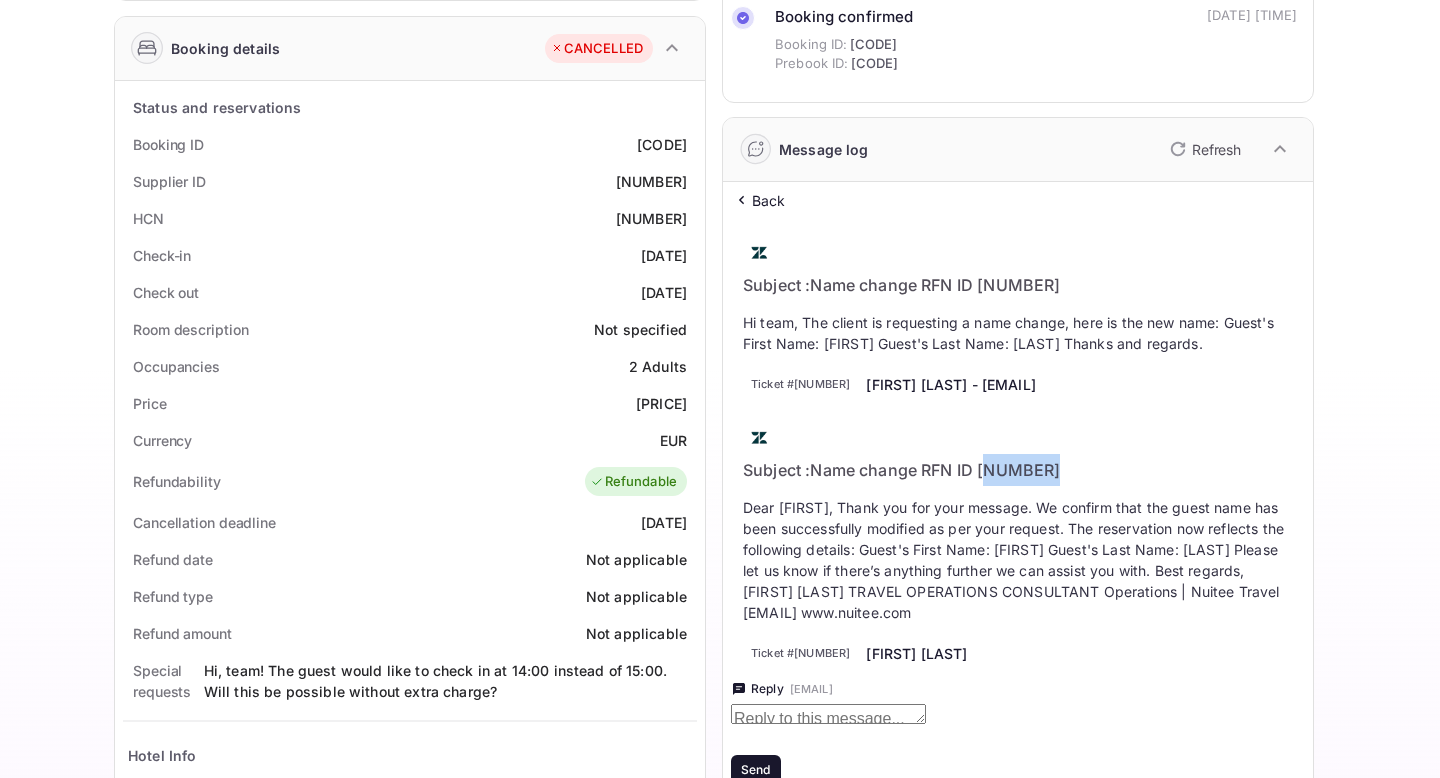 scroll, scrollTop: 378, scrollLeft: 0, axis: vertical 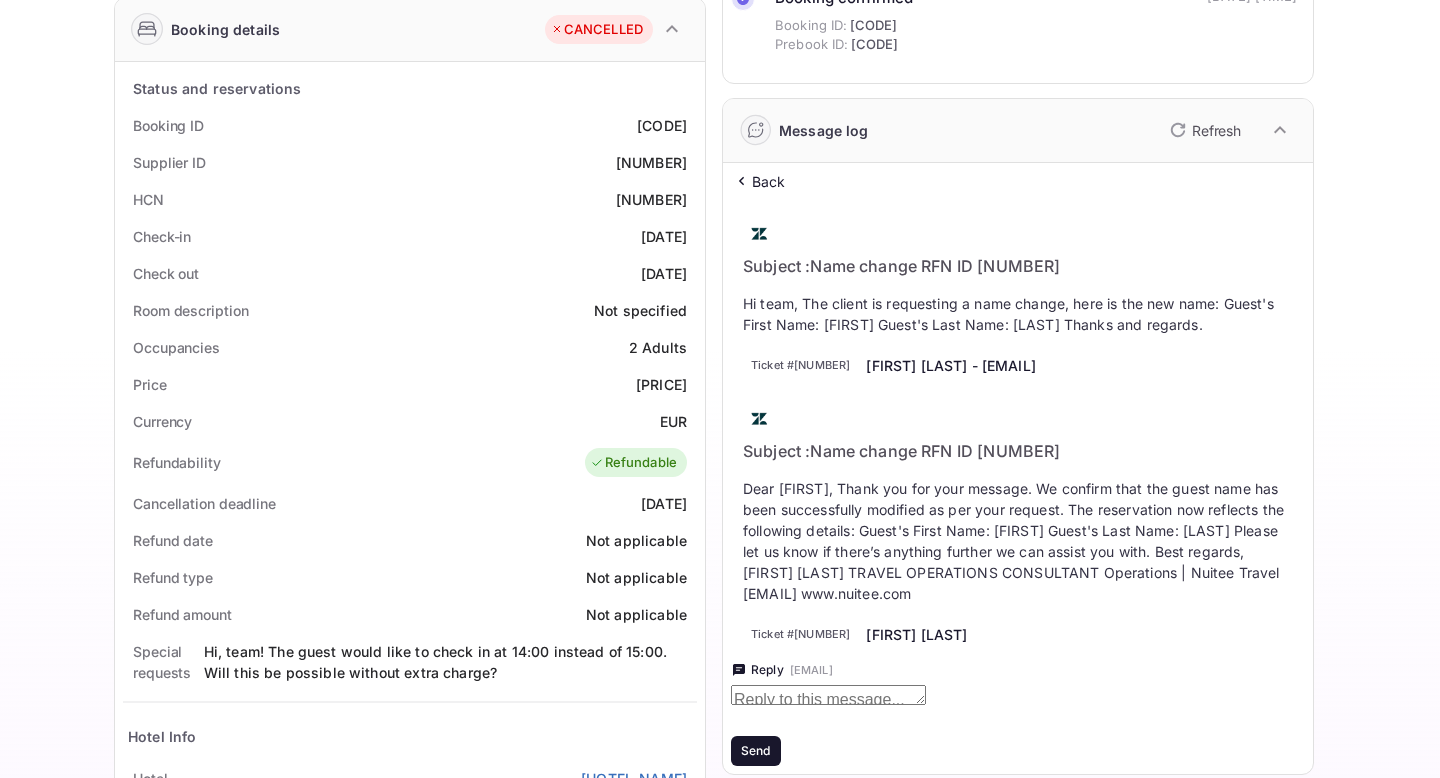click on "Back" at bounding box center [769, 181] 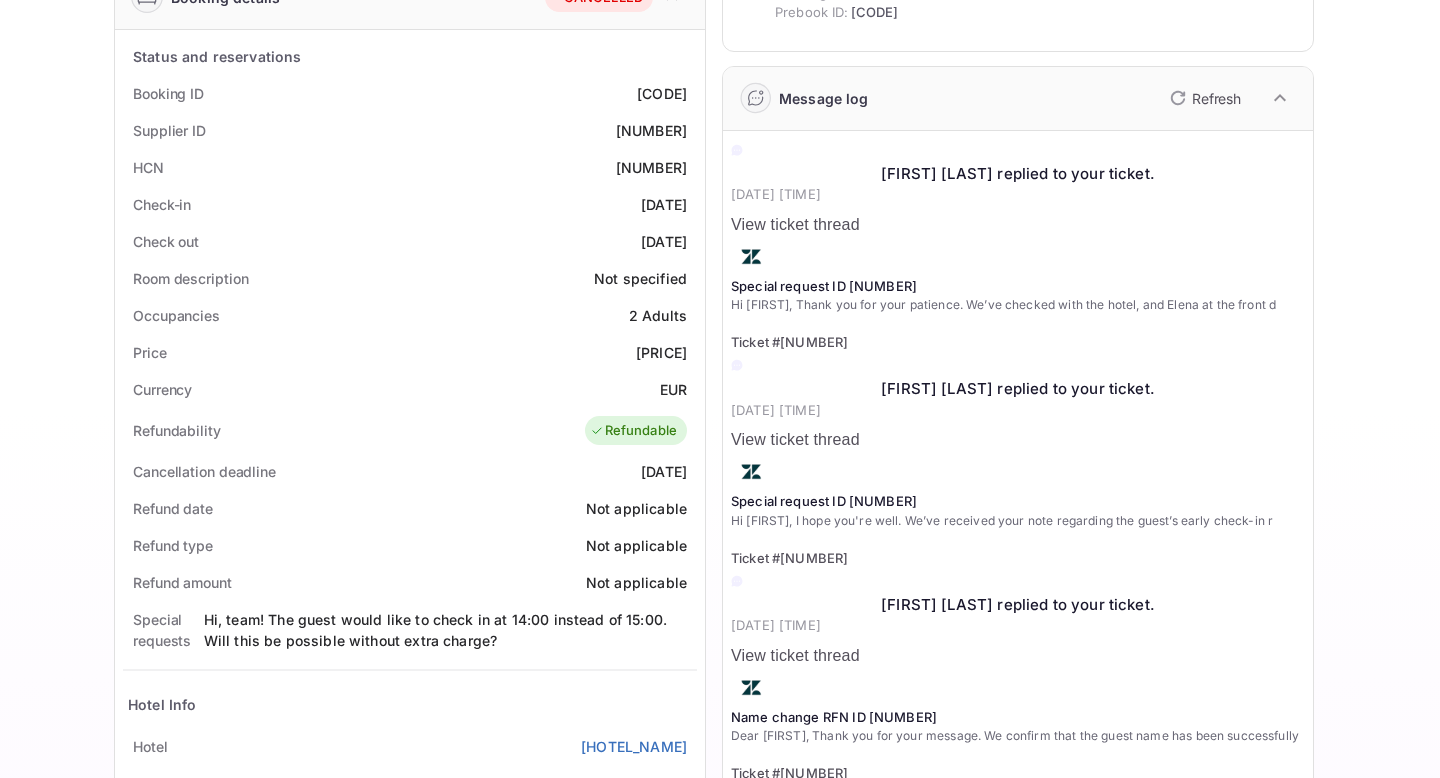 scroll, scrollTop: 375, scrollLeft: 0, axis: vertical 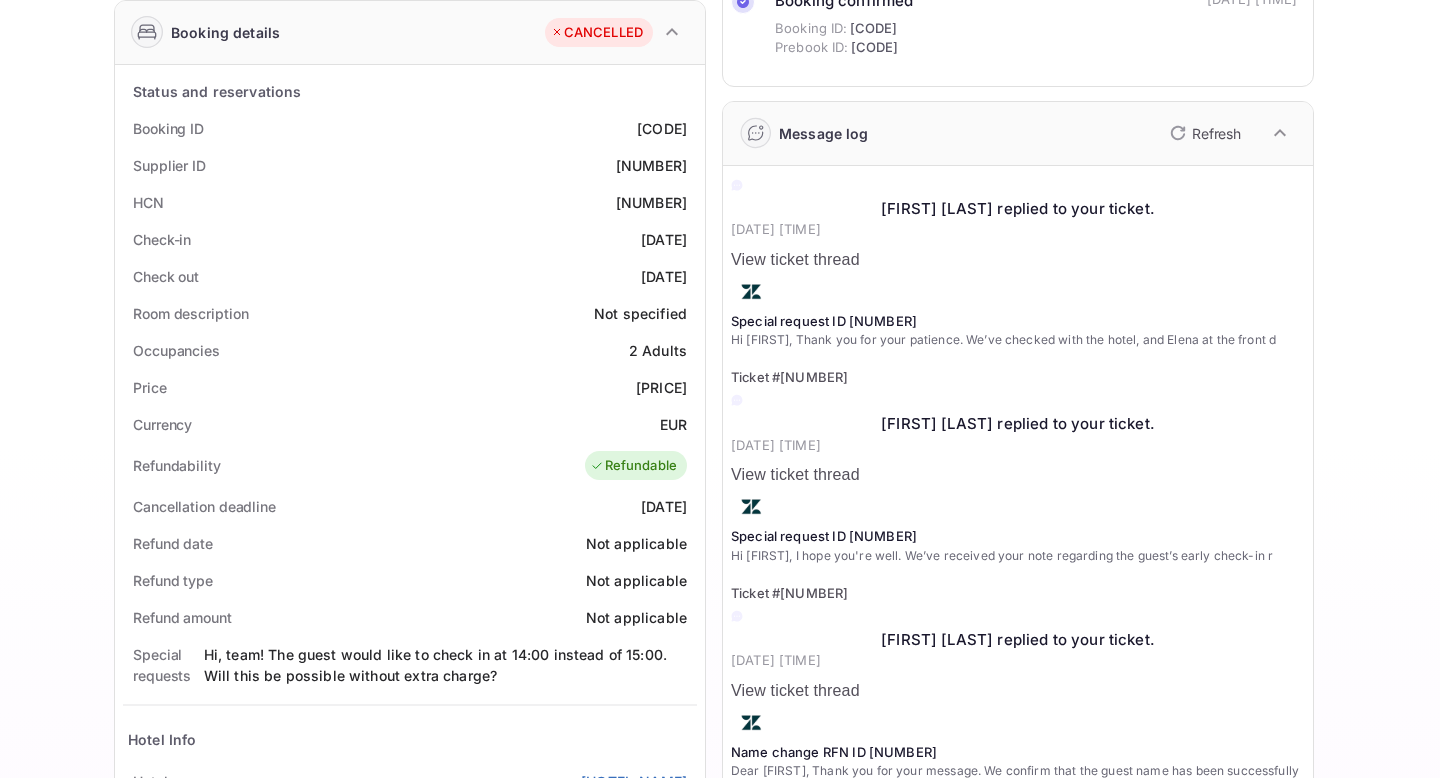 click on "View ticket thread" at bounding box center (1018, 260) 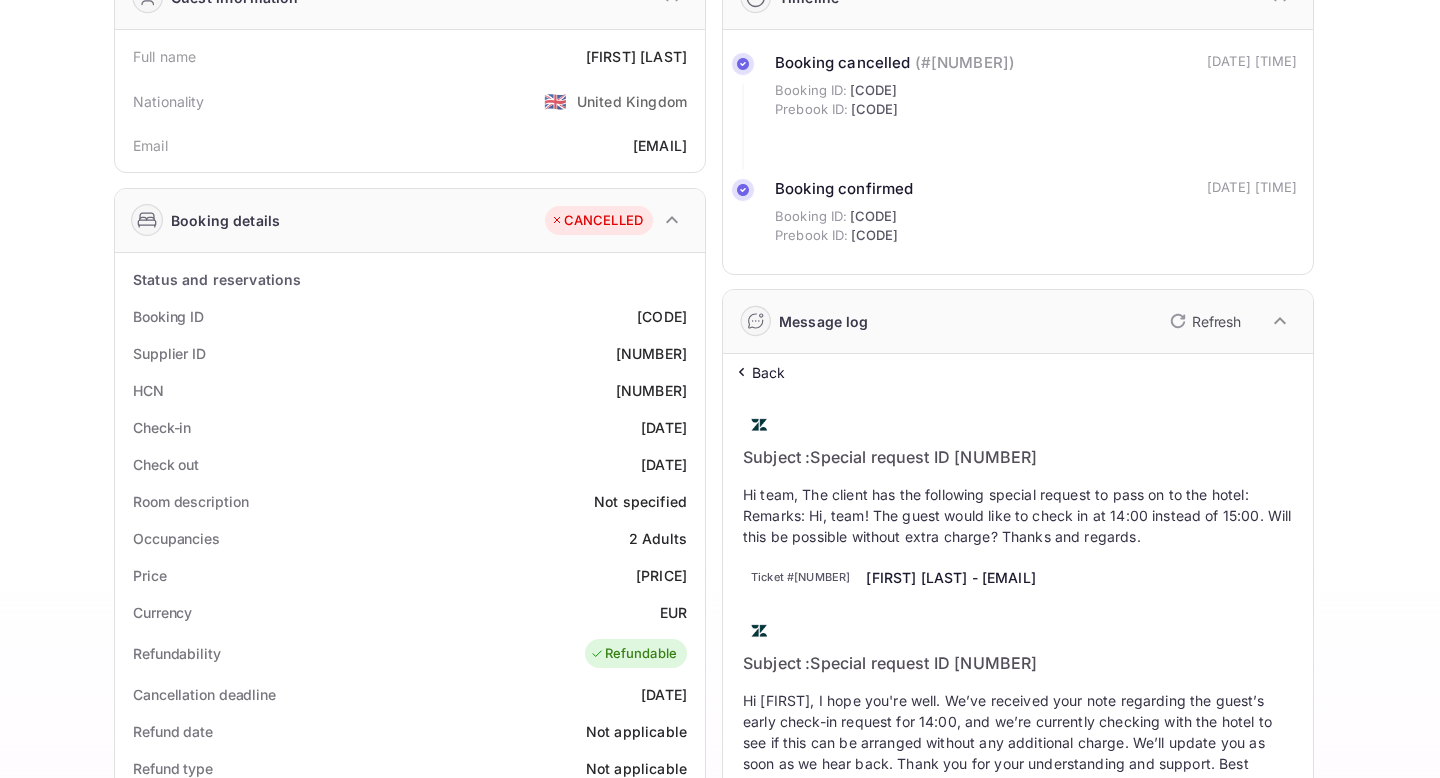 scroll, scrollTop: 148, scrollLeft: 0, axis: vertical 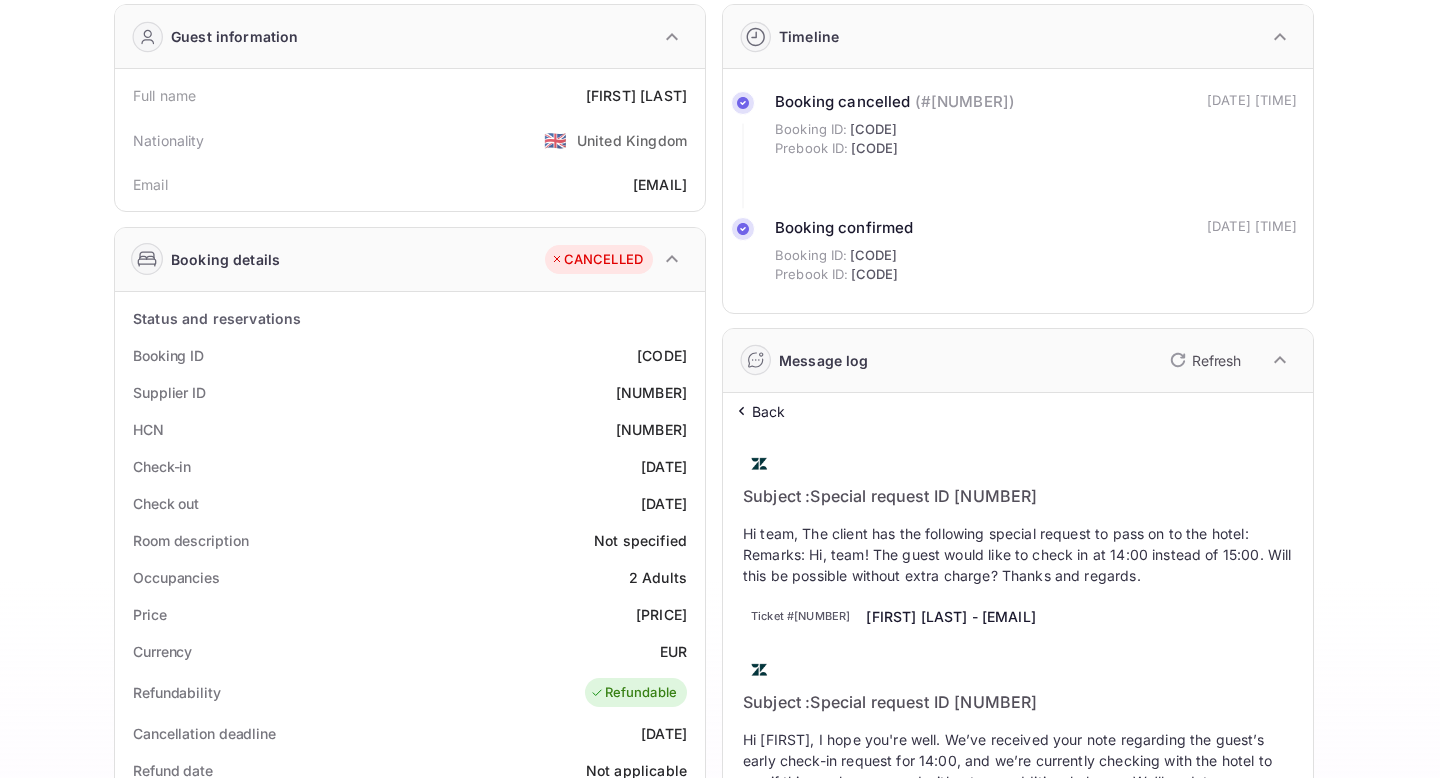 click on "Back" at bounding box center [769, 411] 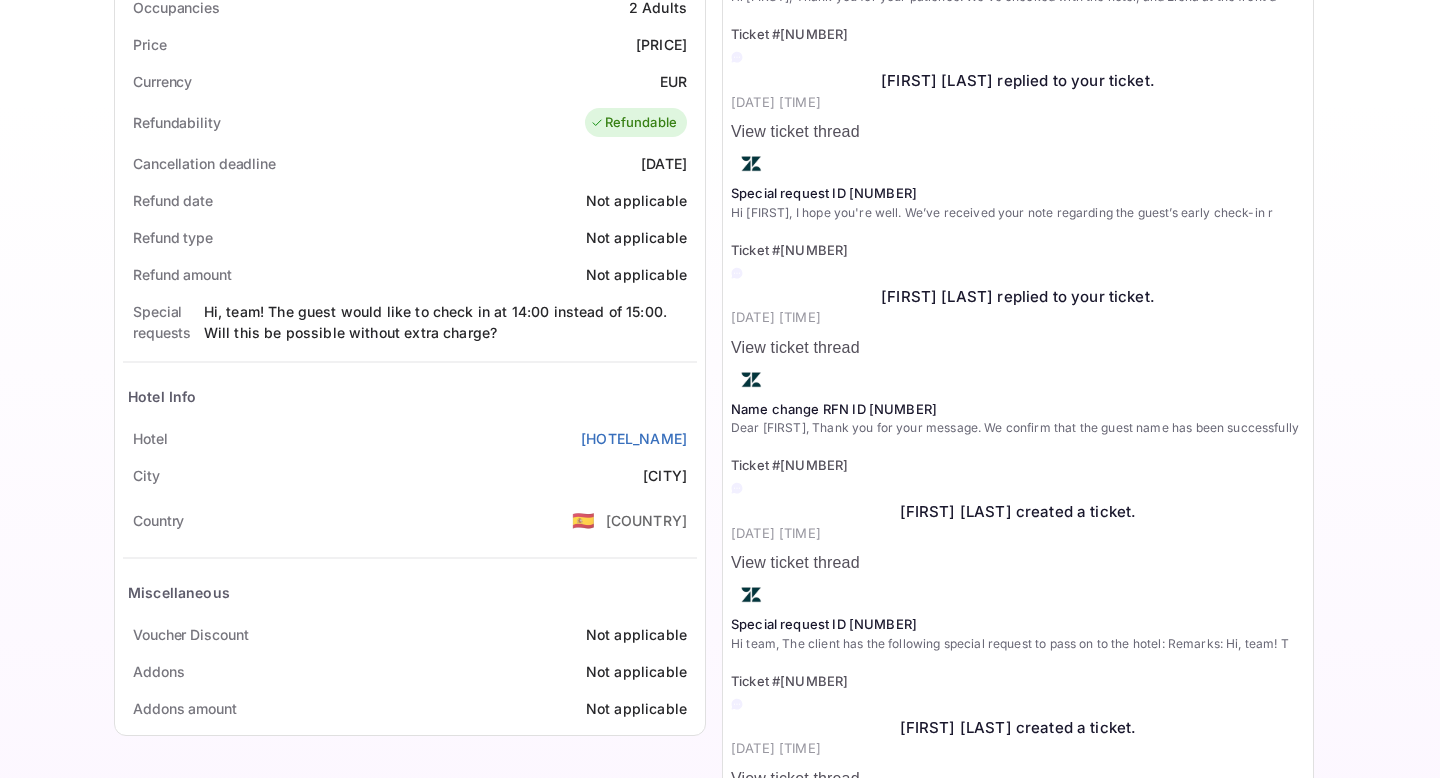 scroll, scrollTop: 738, scrollLeft: 0, axis: vertical 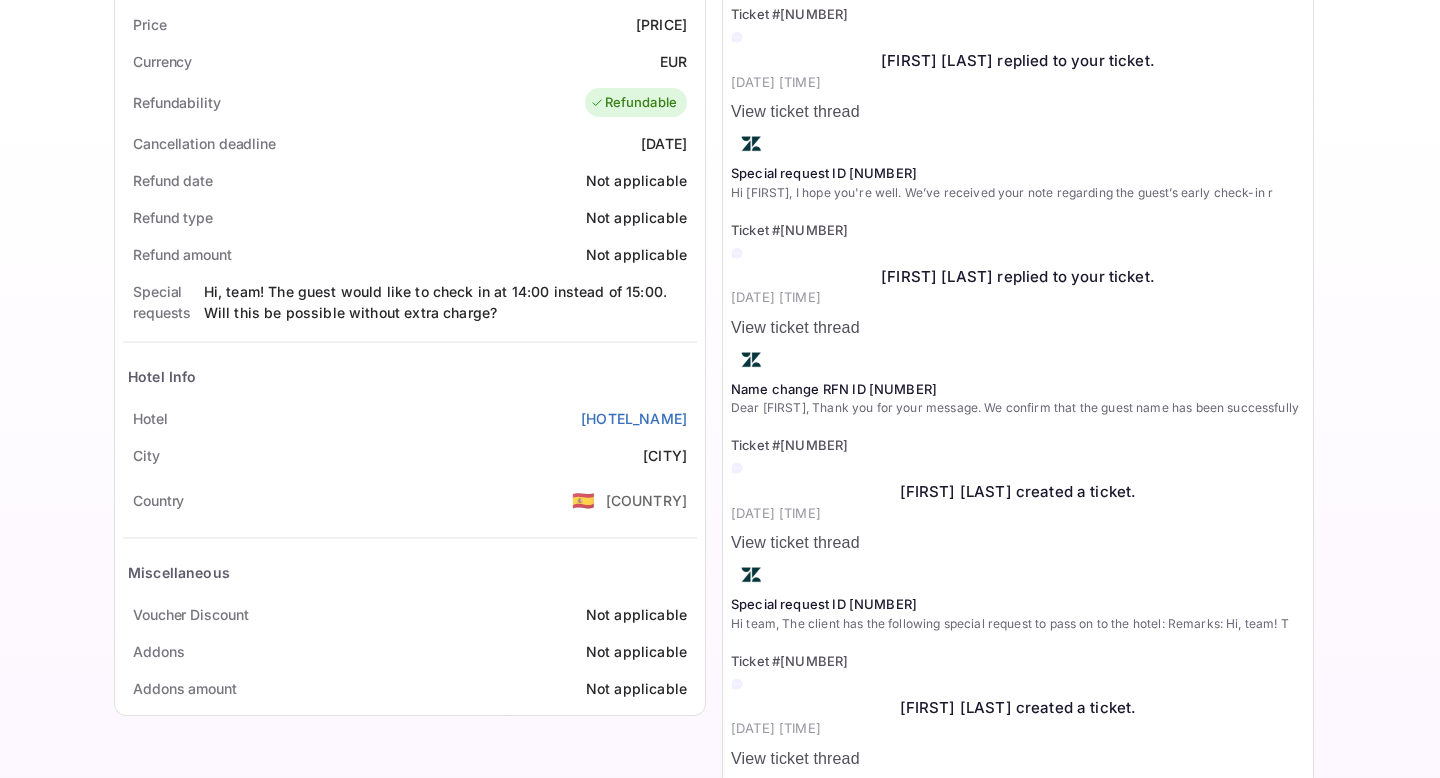 click on "View ticket thread" at bounding box center (1018, 328) 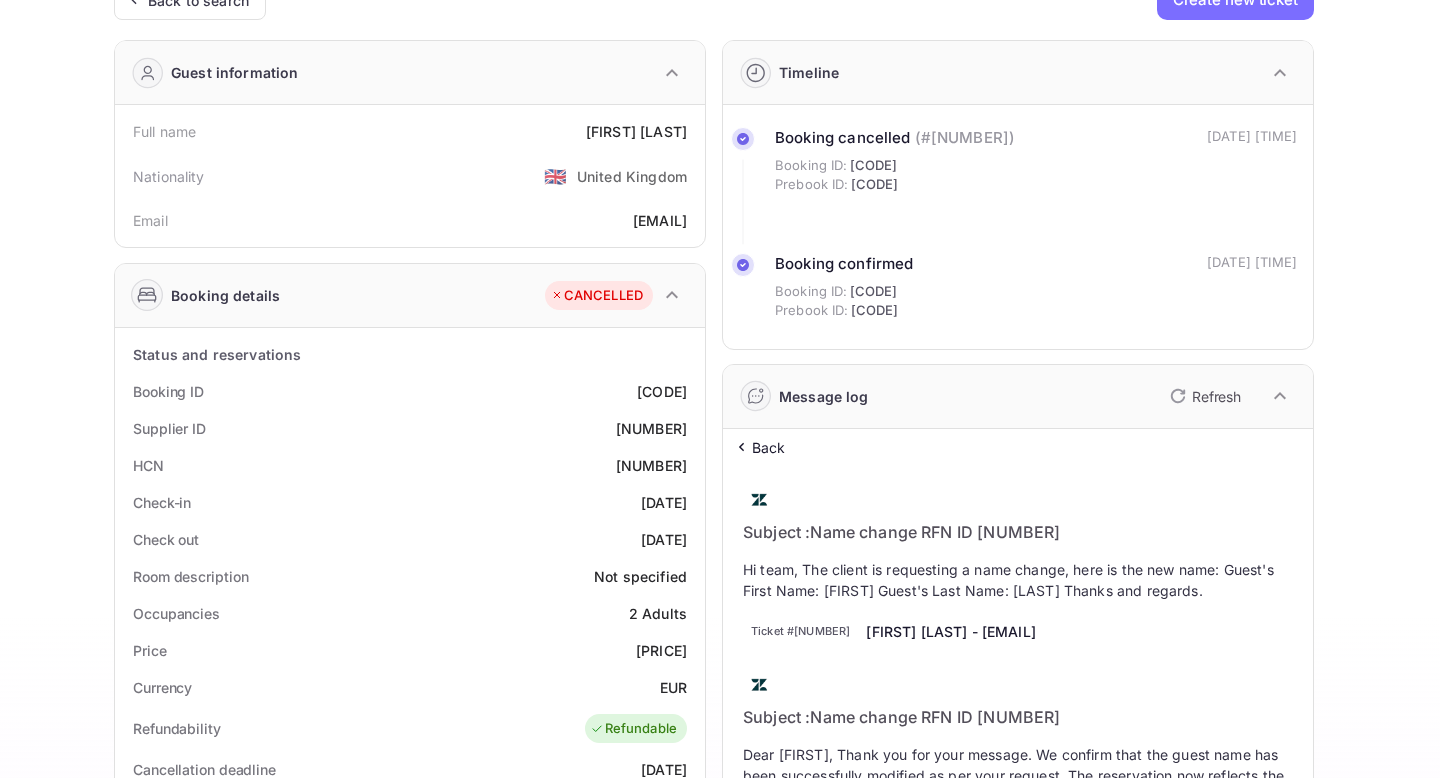 scroll, scrollTop: 161, scrollLeft: 0, axis: vertical 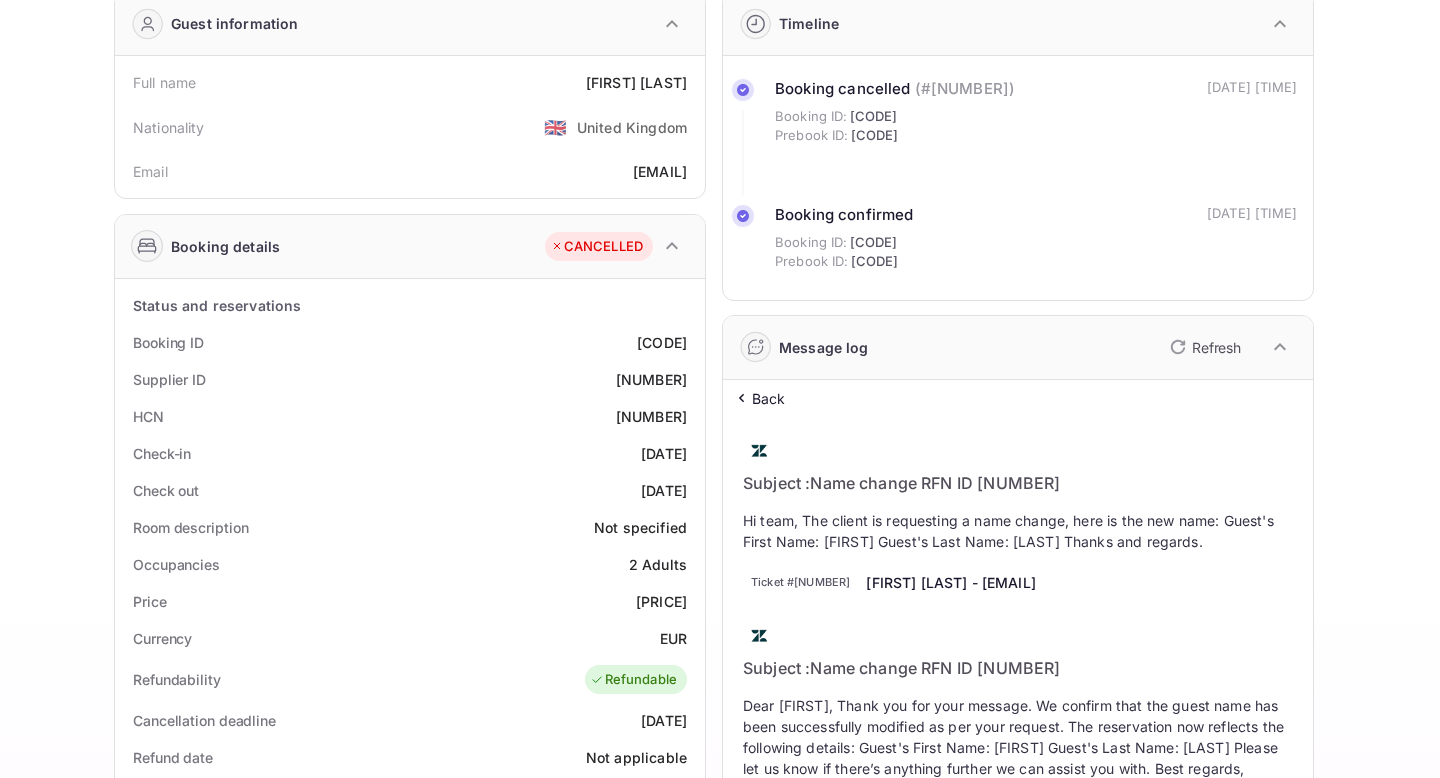 click on "Back" at bounding box center (769, 398) 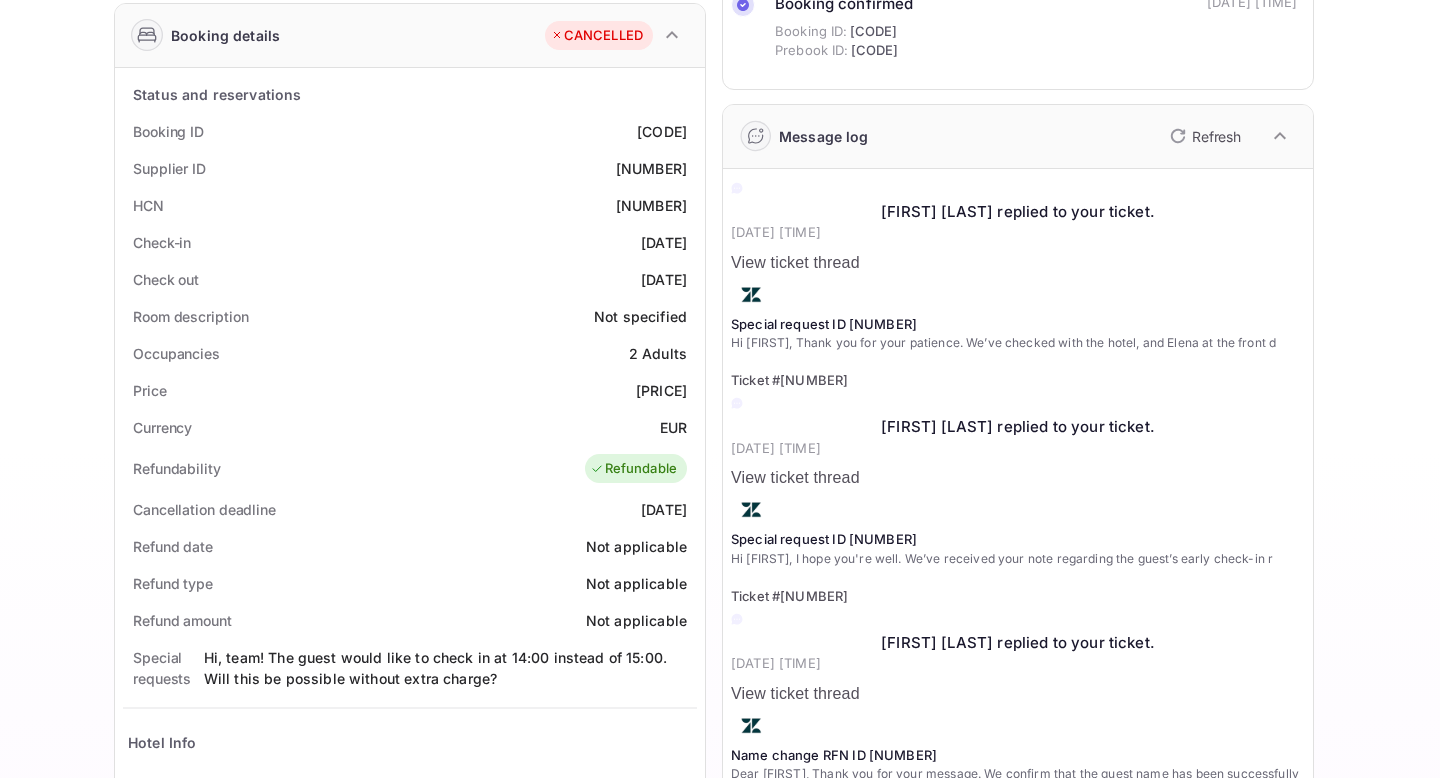 scroll, scrollTop: 0, scrollLeft: 0, axis: both 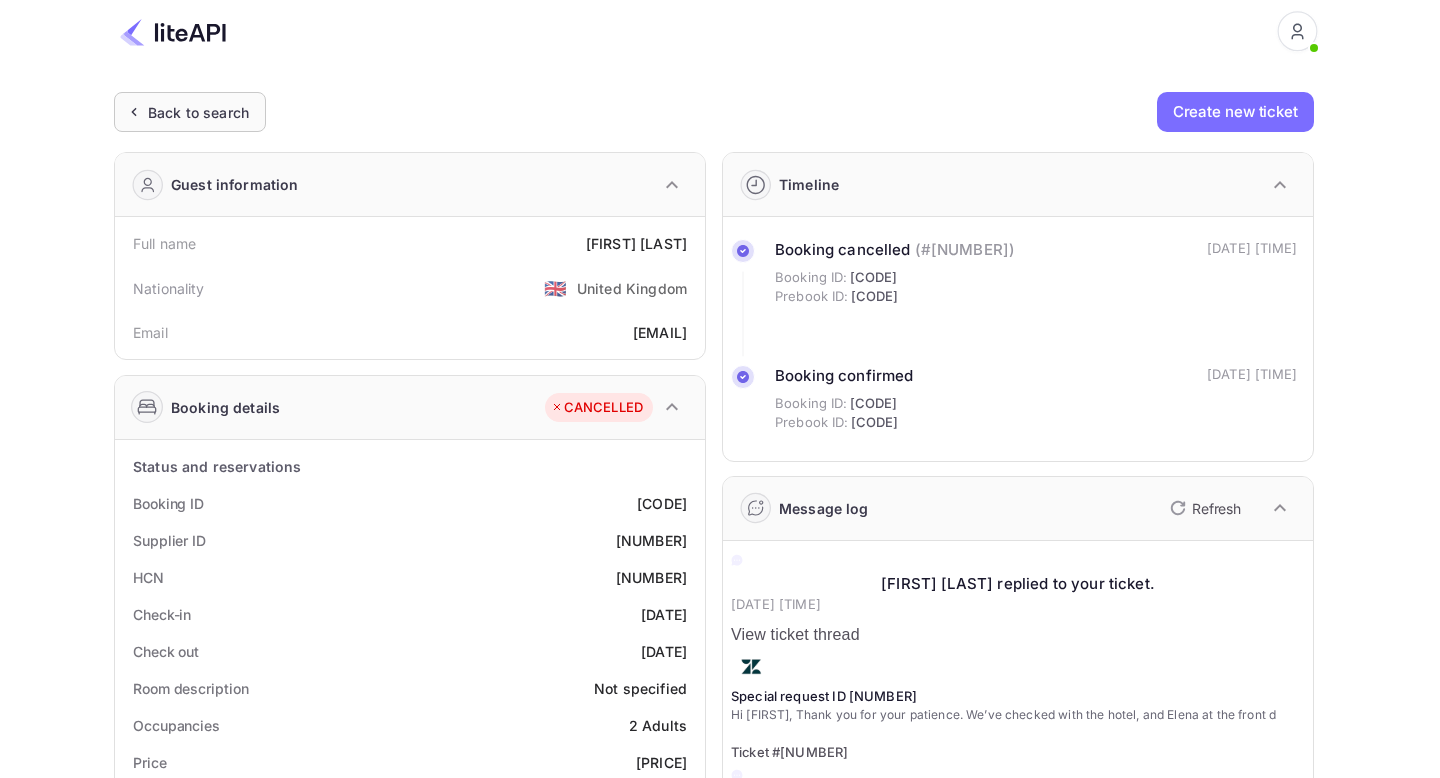 click 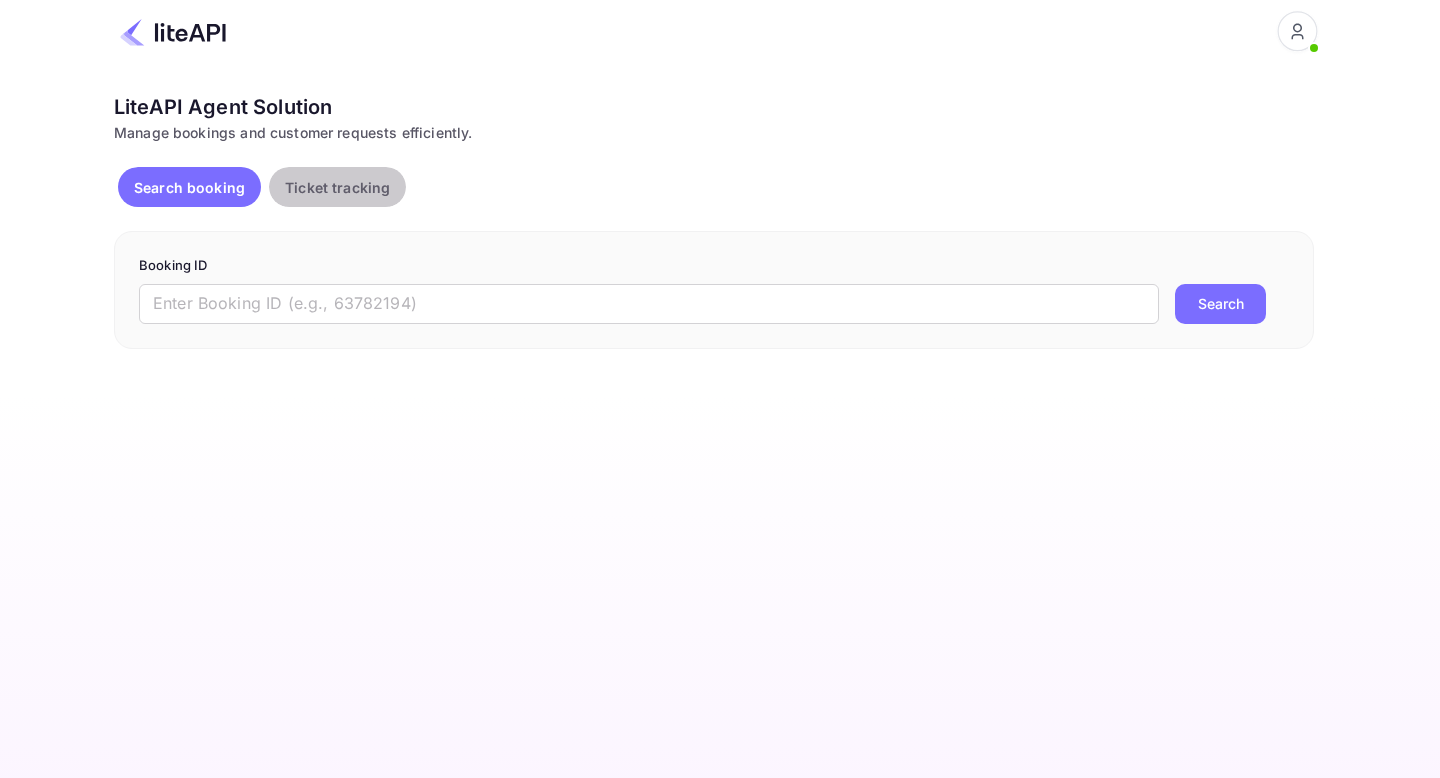 click on "Ticket tracking" at bounding box center [337, 187] 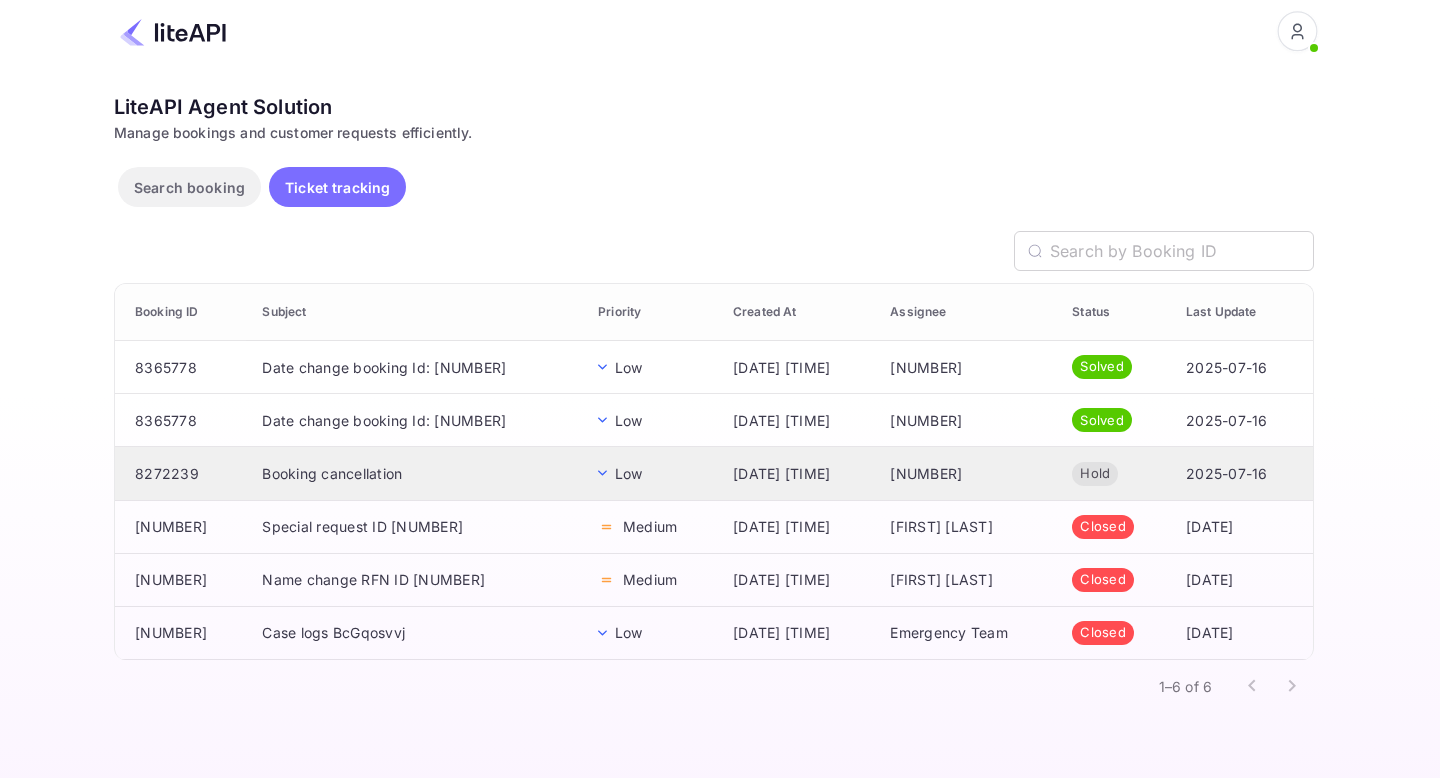 click on "Booking cancellation" at bounding box center (414, 473) 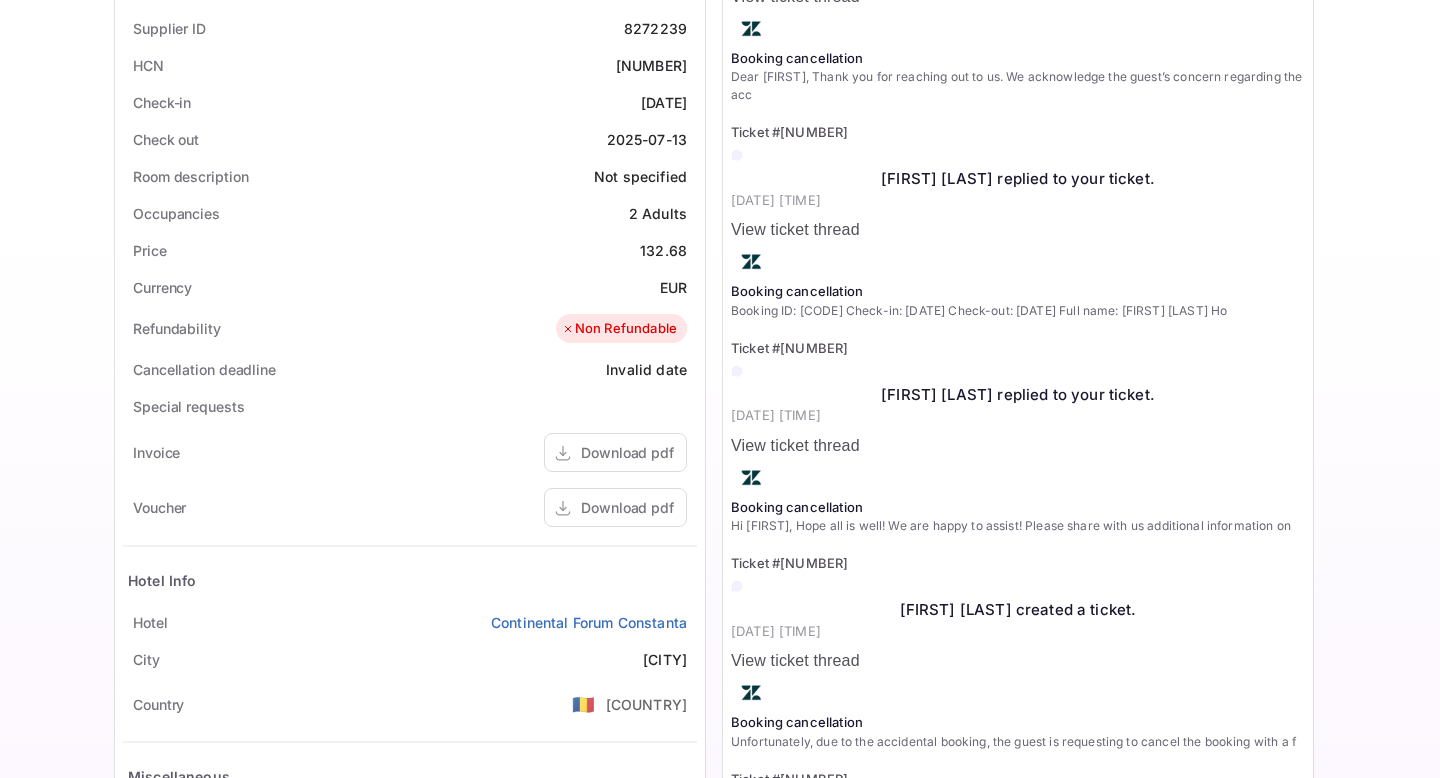 scroll, scrollTop: 462, scrollLeft: 0, axis: vertical 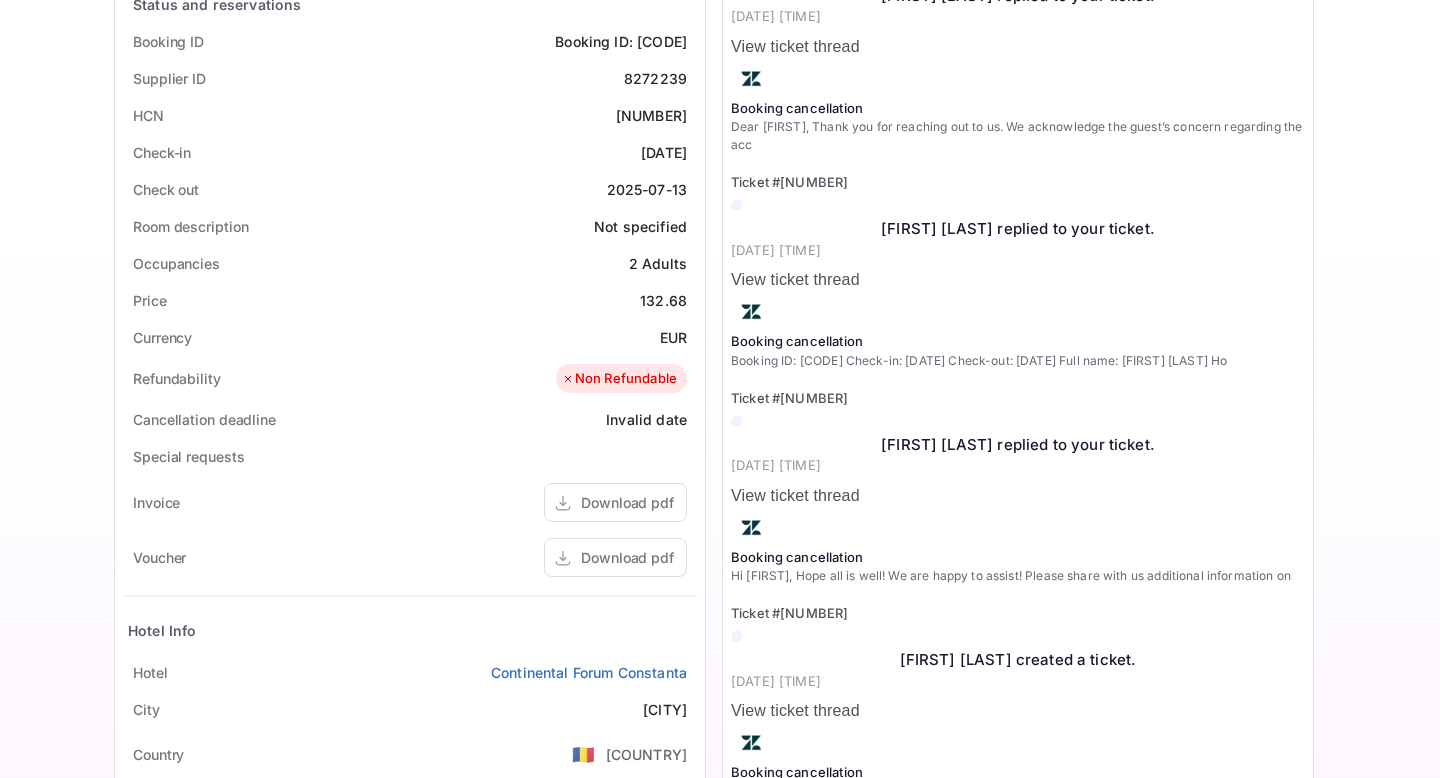 click on "View ticket thread" at bounding box center (1018, 280) 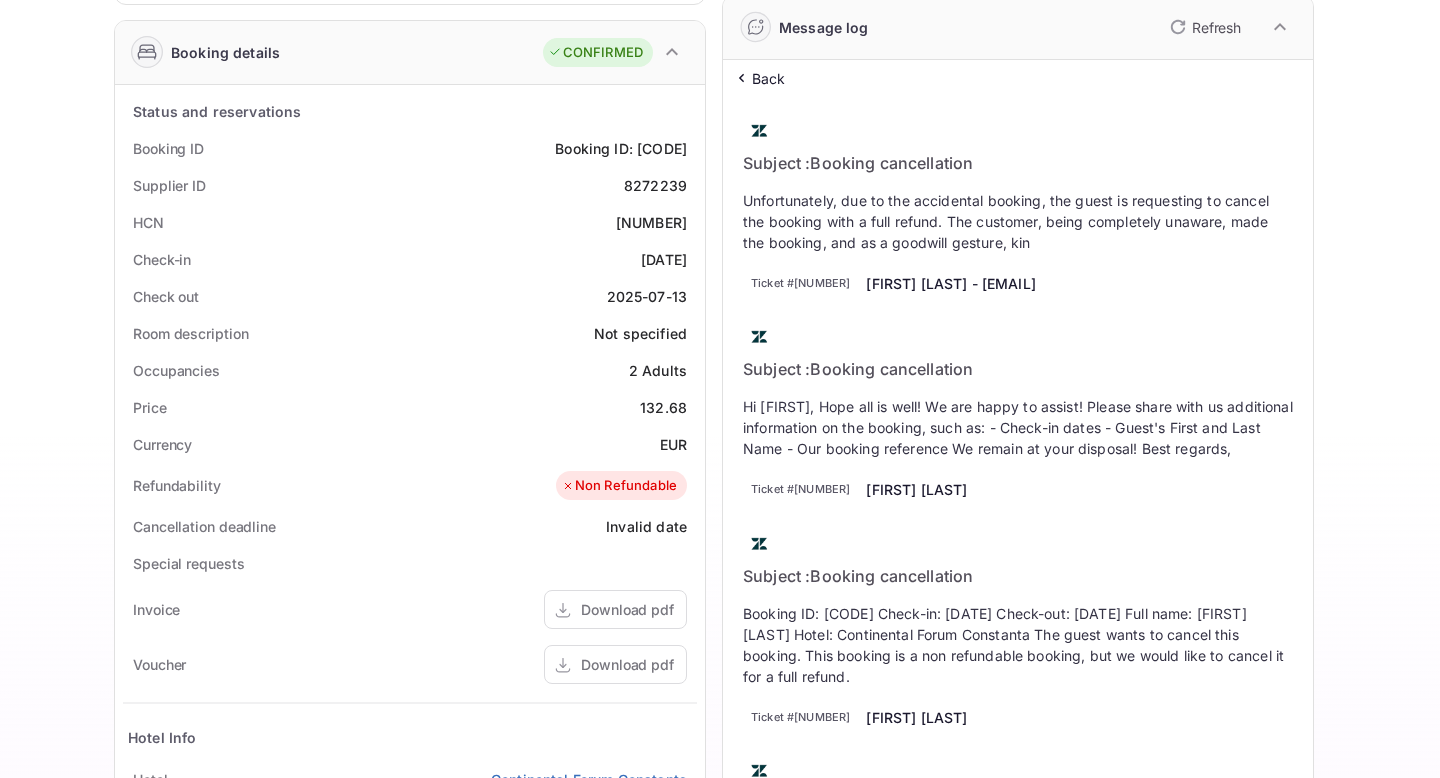scroll, scrollTop: 359, scrollLeft: 0, axis: vertical 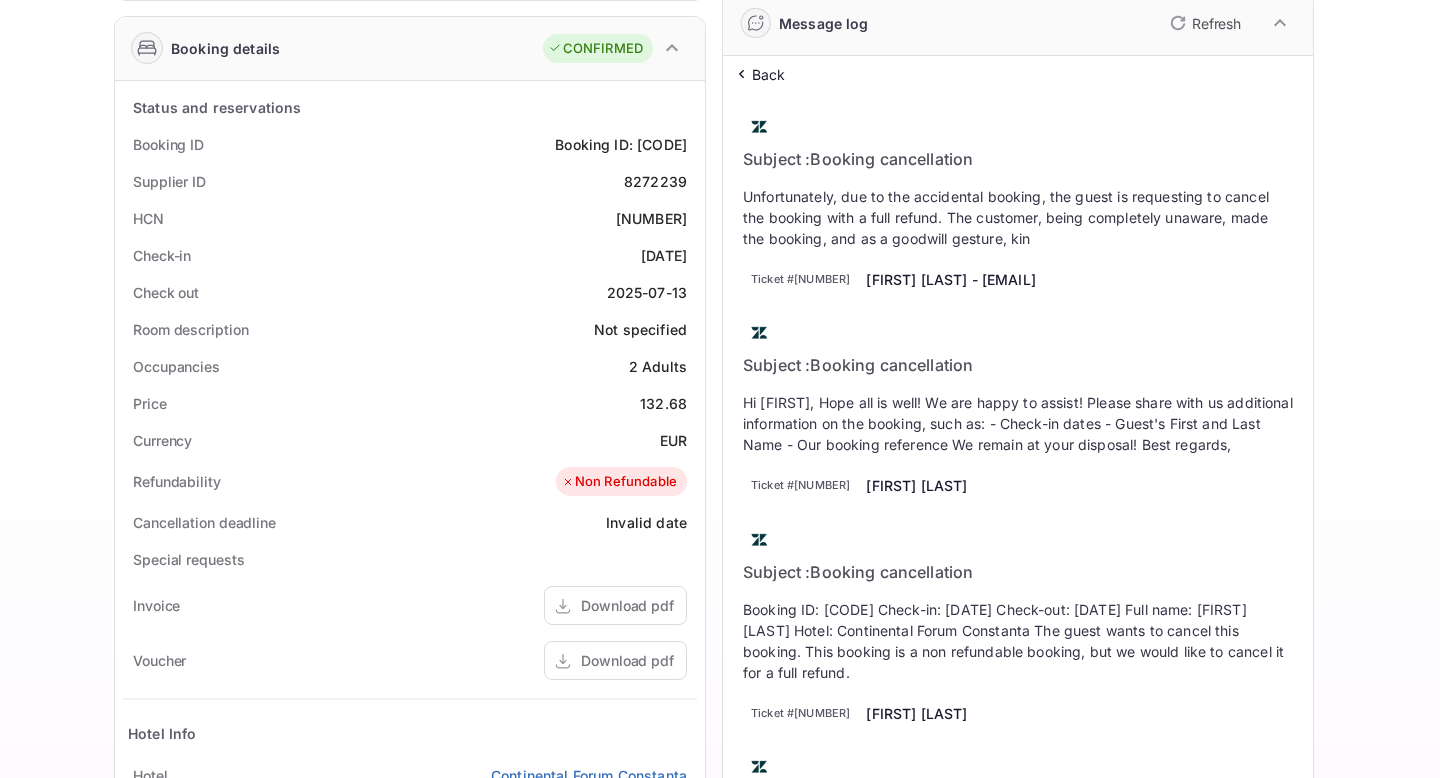 click on "Back" at bounding box center (769, 74) 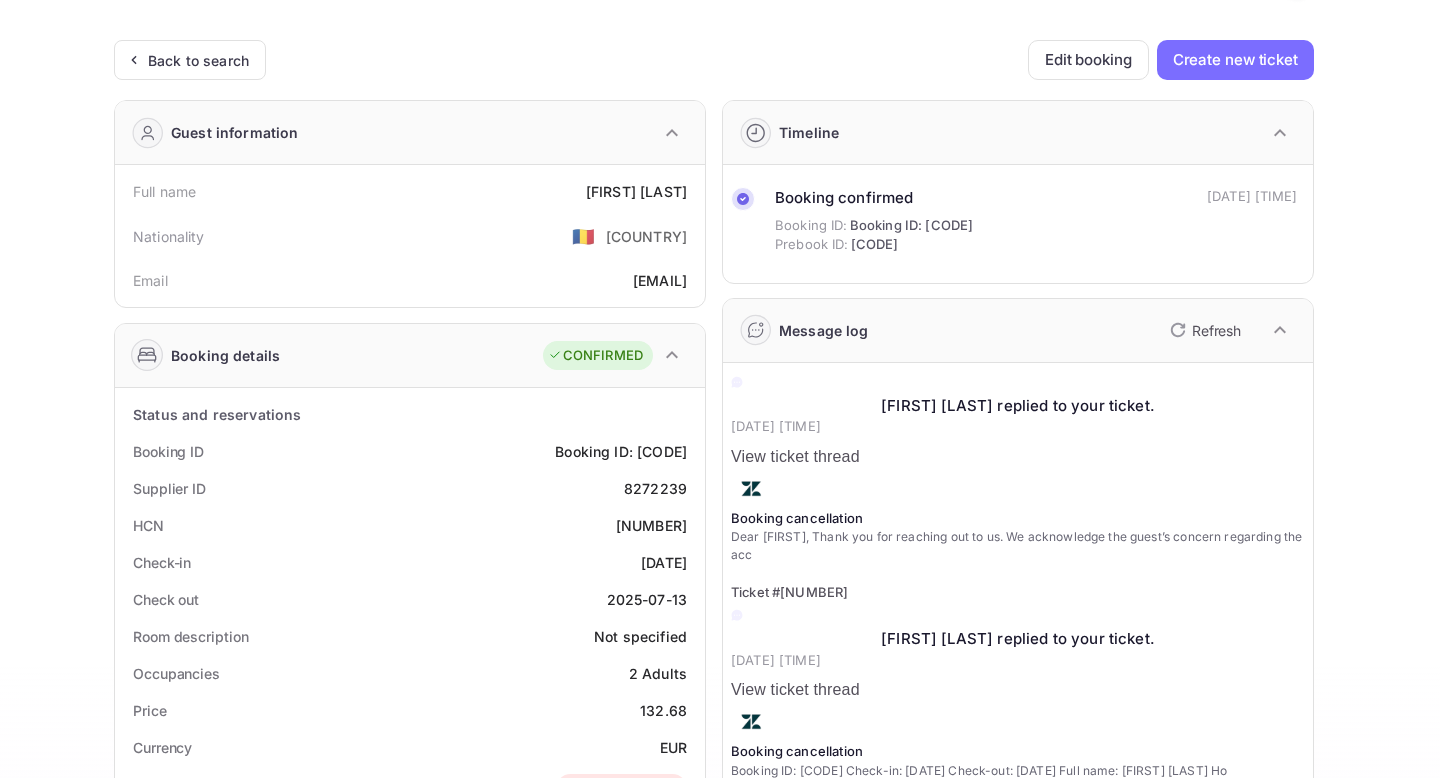 scroll, scrollTop: 0, scrollLeft: 0, axis: both 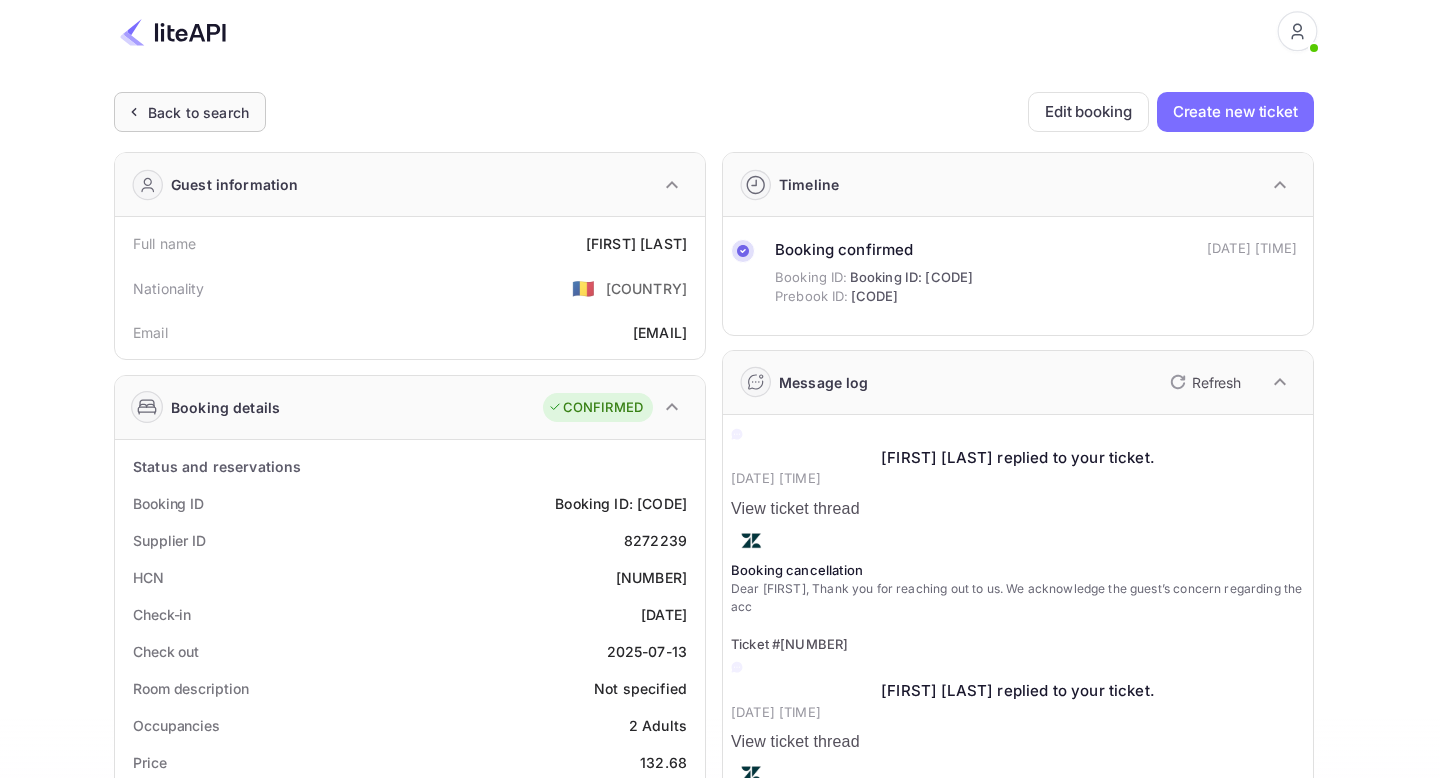 click on "Back to search" at bounding box center [198, 112] 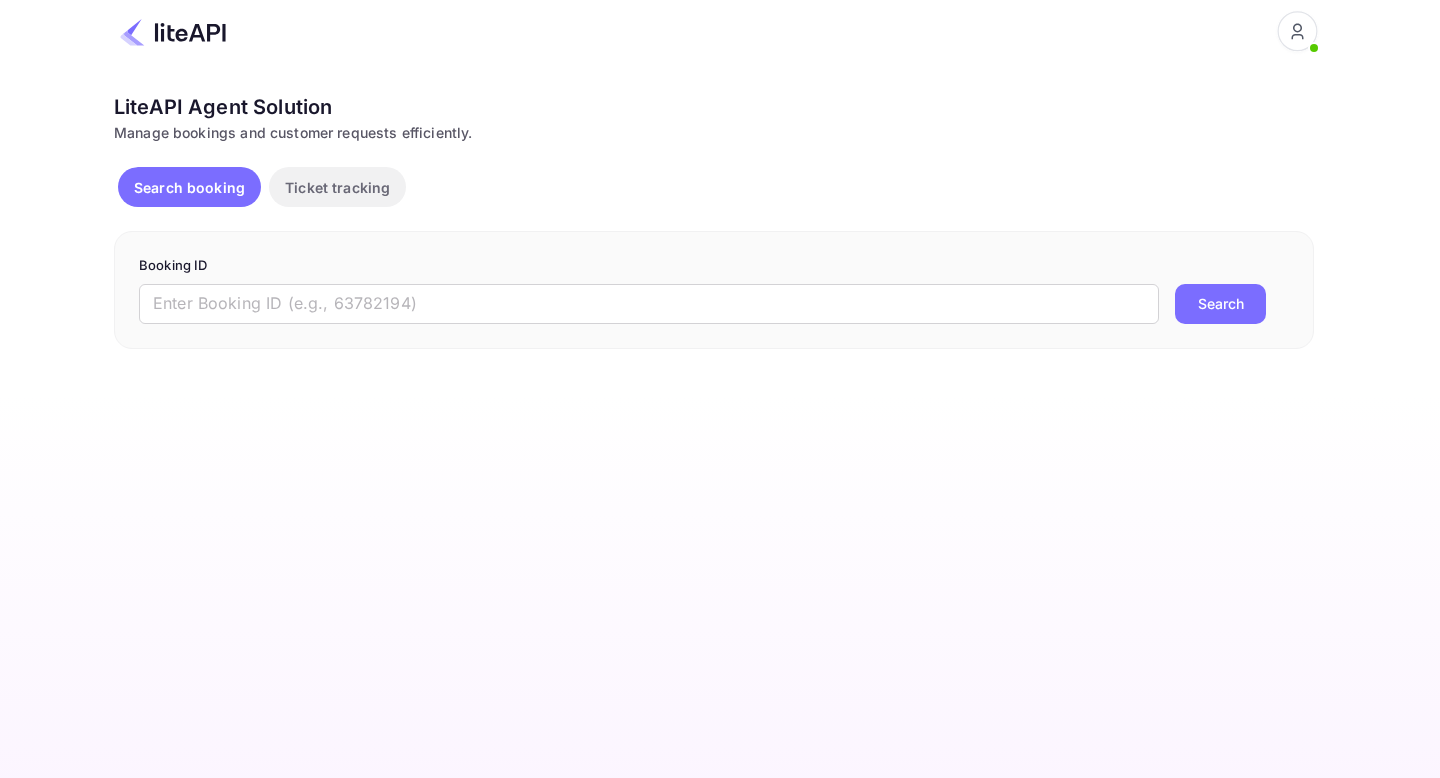 click on "Ticket tracking" at bounding box center (337, 187) 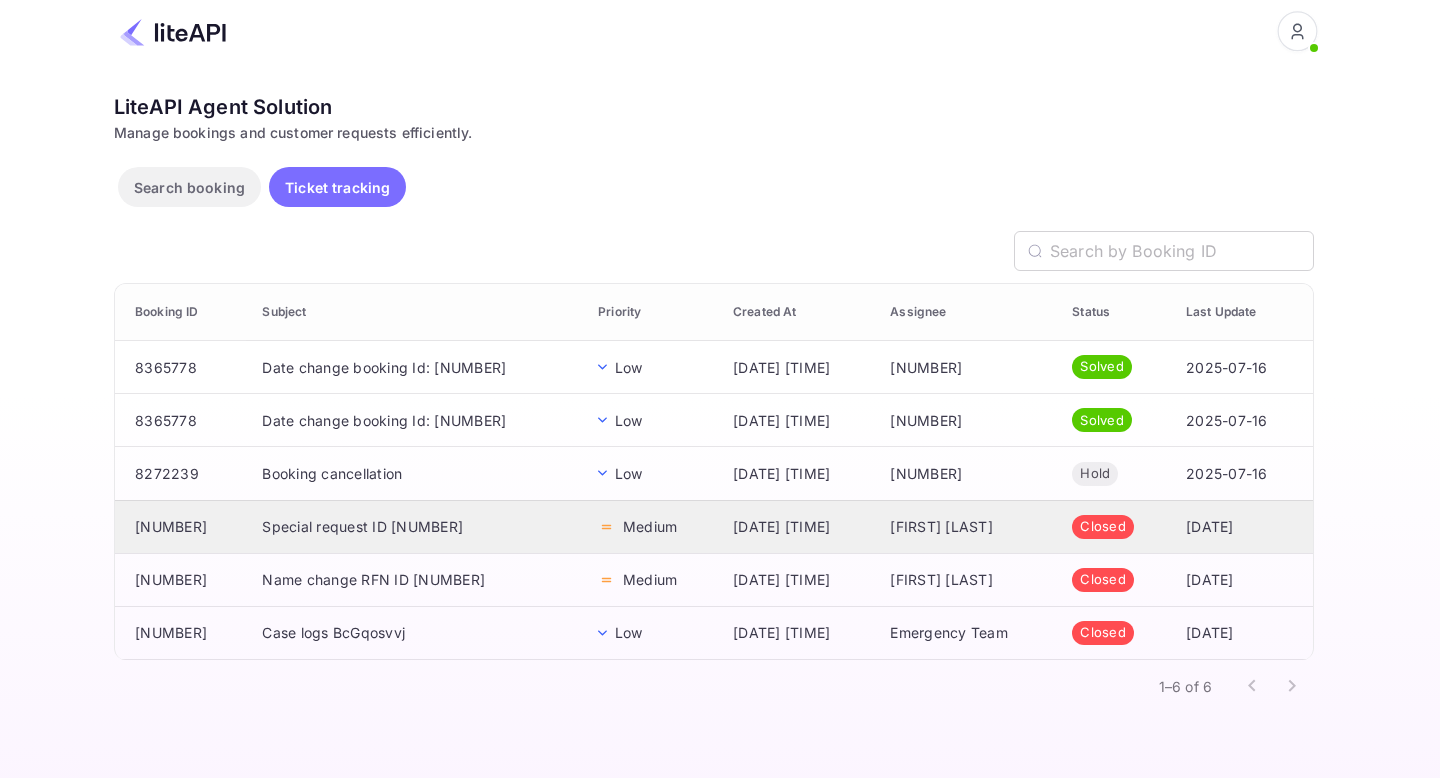 click on "Special request ID [NUMBER]" at bounding box center [414, 526] 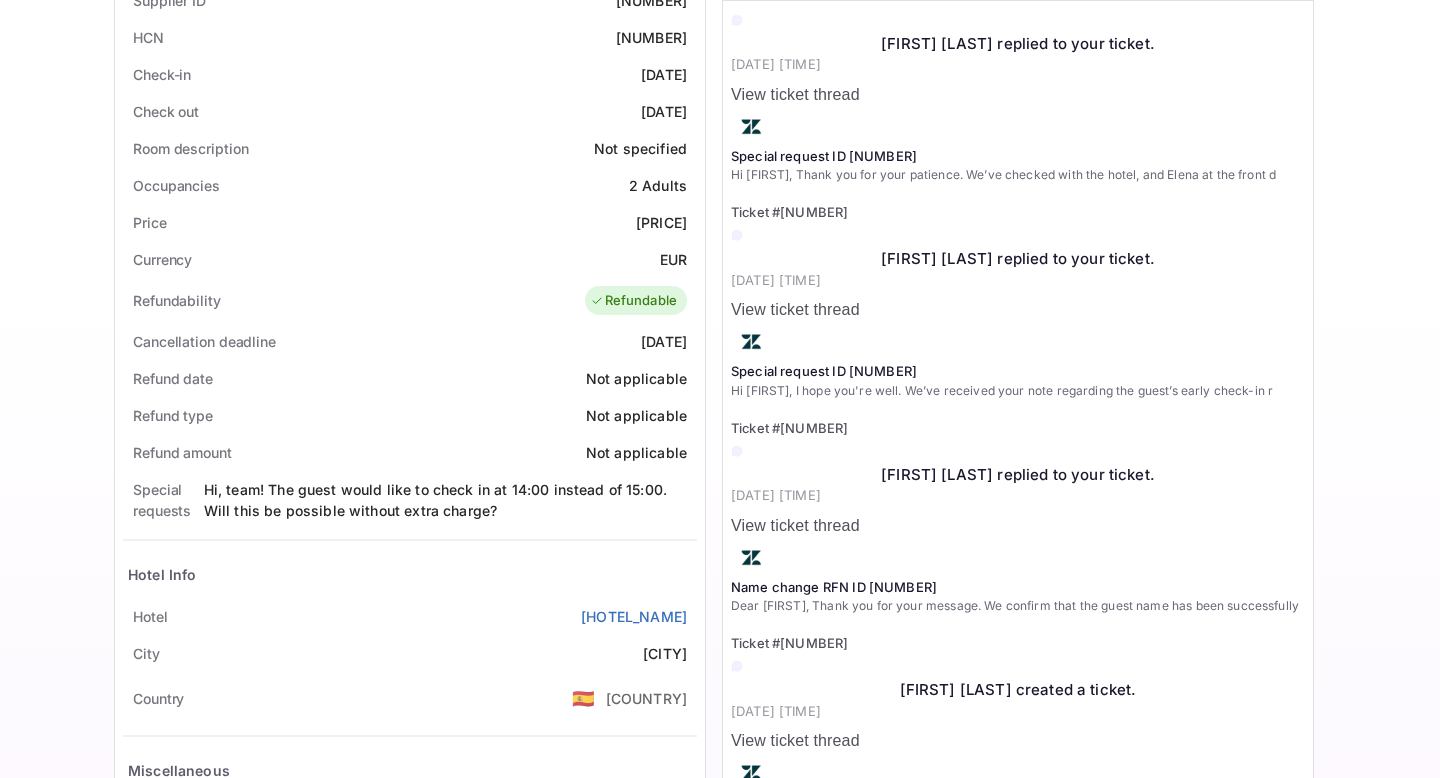 scroll, scrollTop: 0, scrollLeft: 0, axis: both 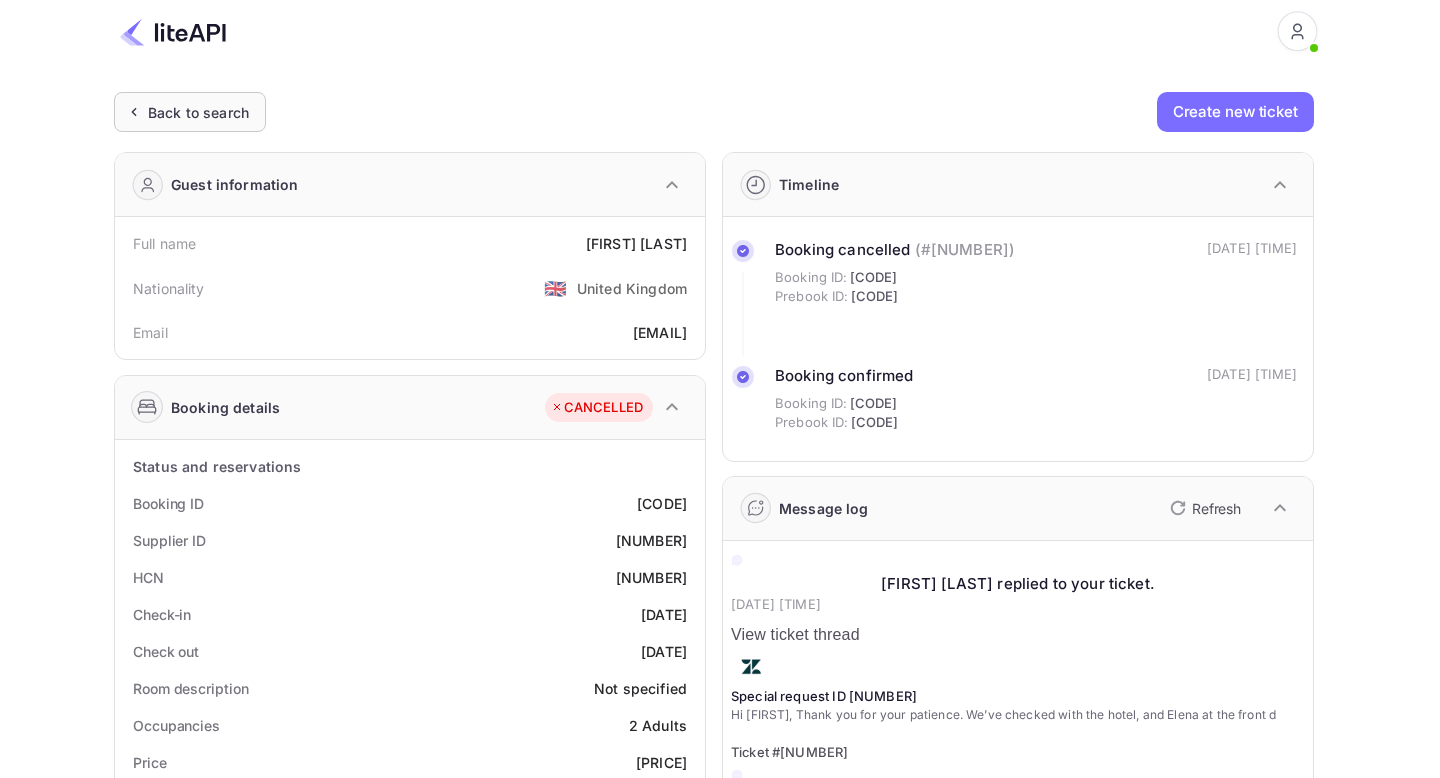 click on "Back to search" at bounding box center [190, 112] 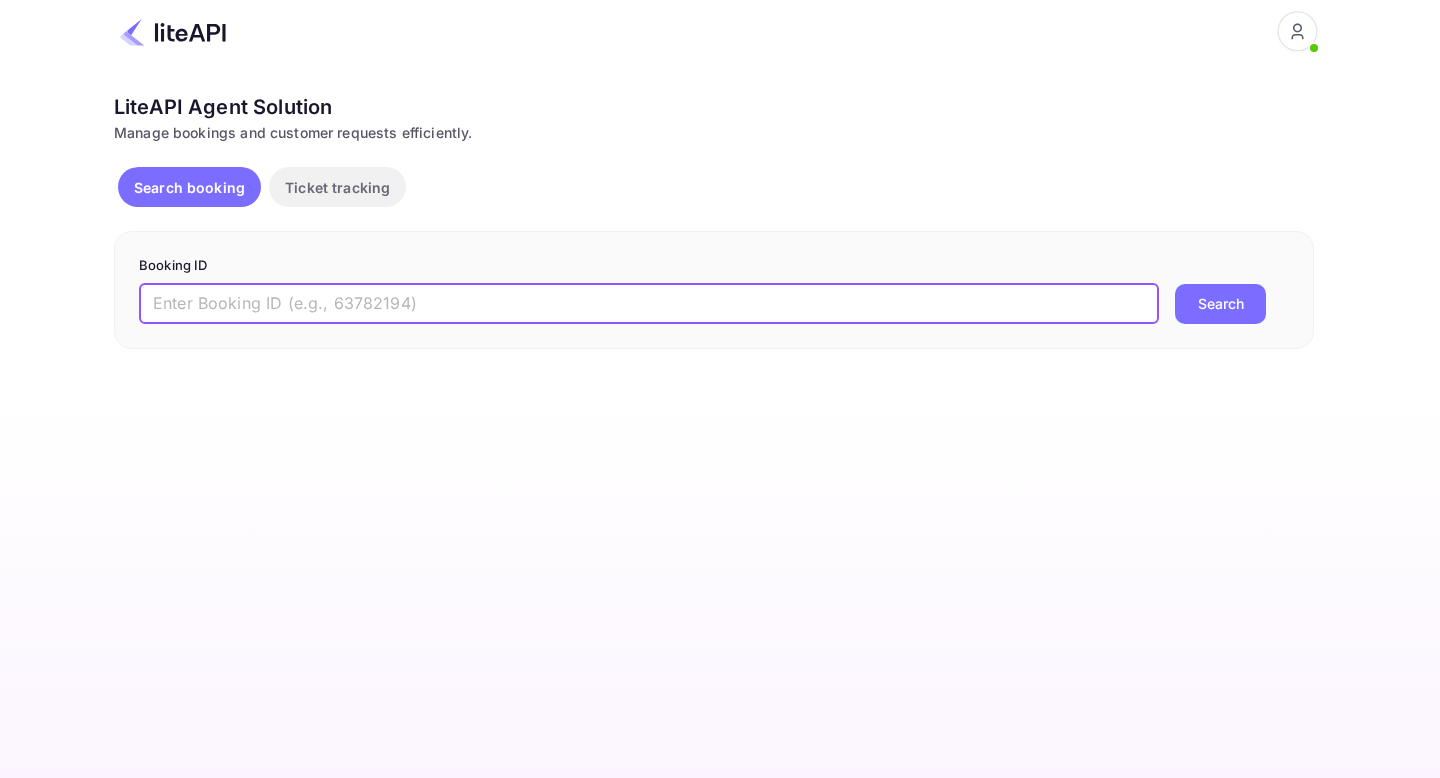 click at bounding box center [649, 304] 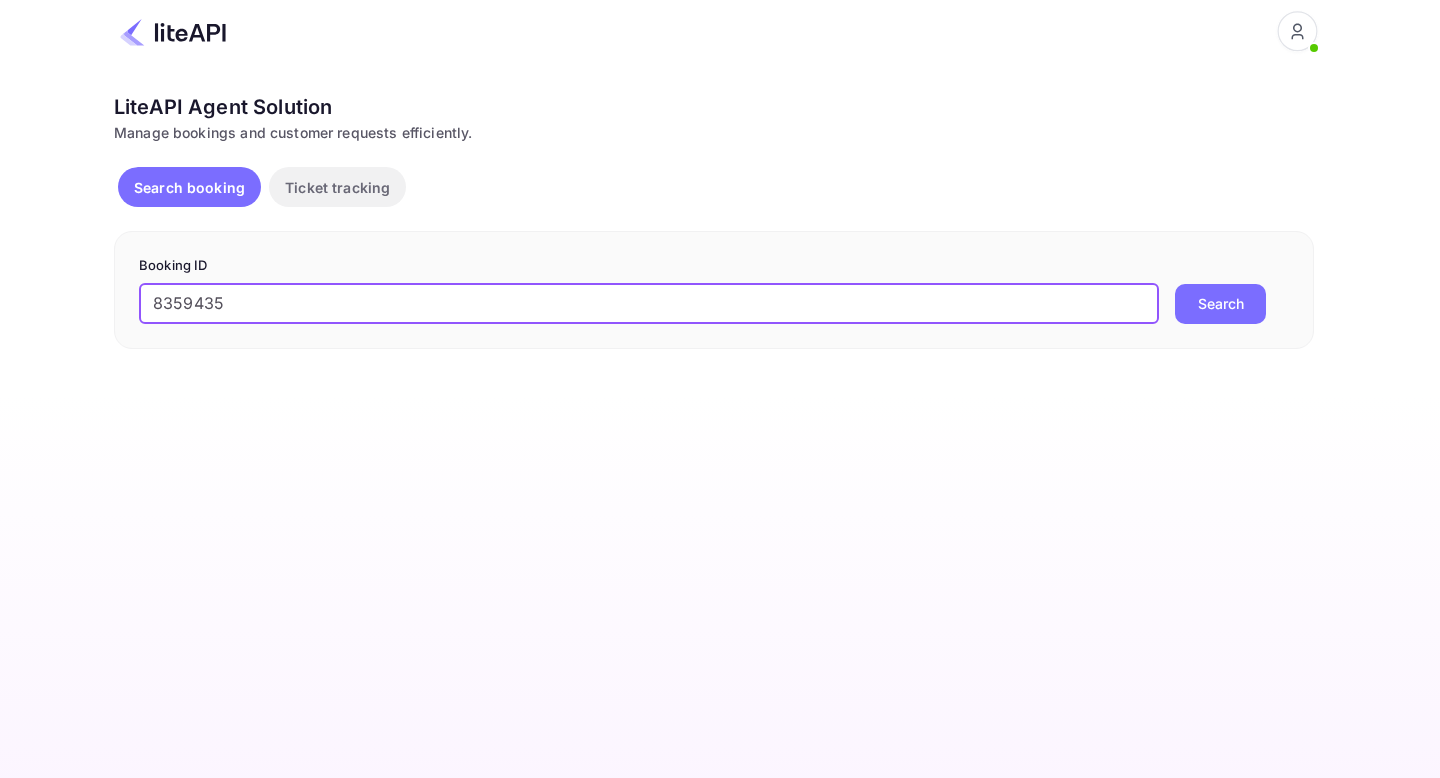 type on "8359435" 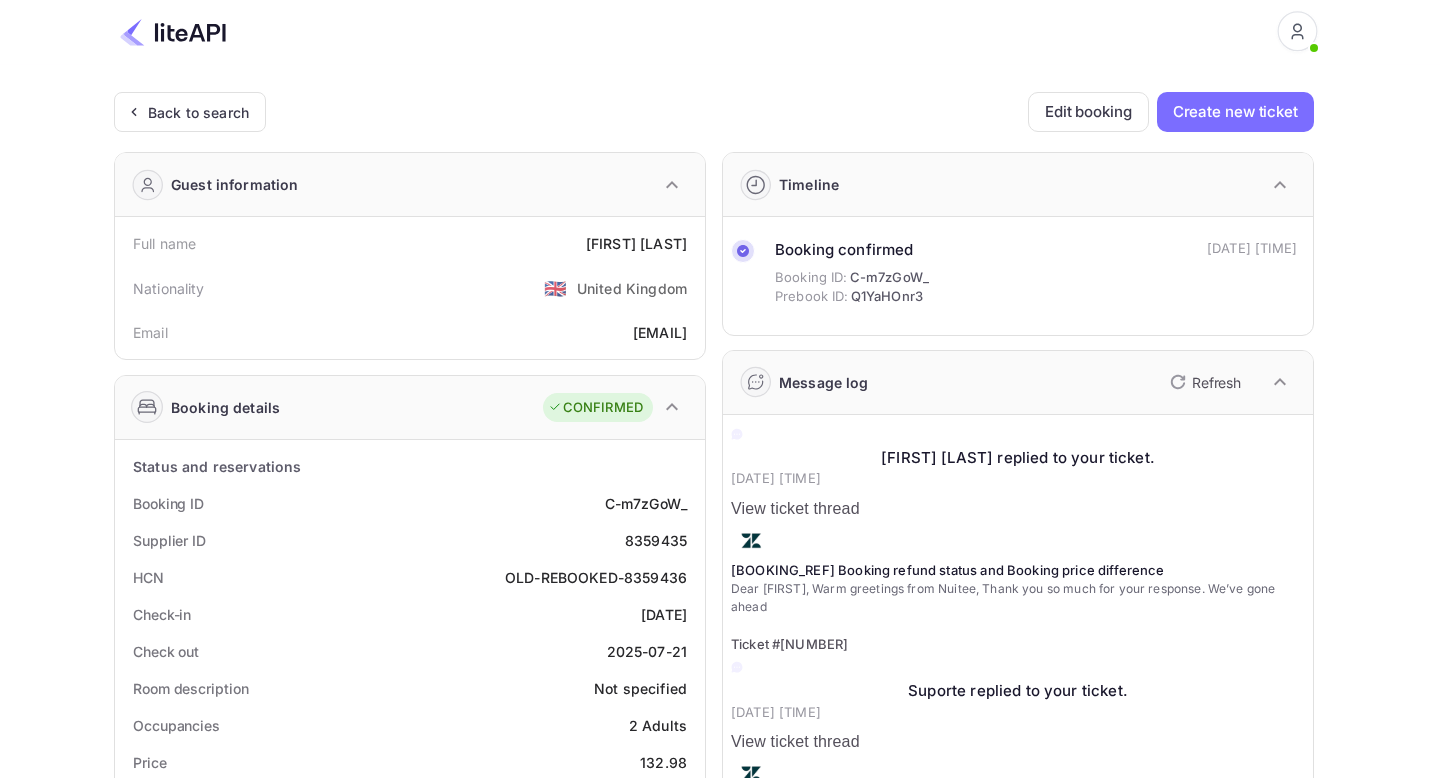 click on "8359435" at bounding box center (656, 540) 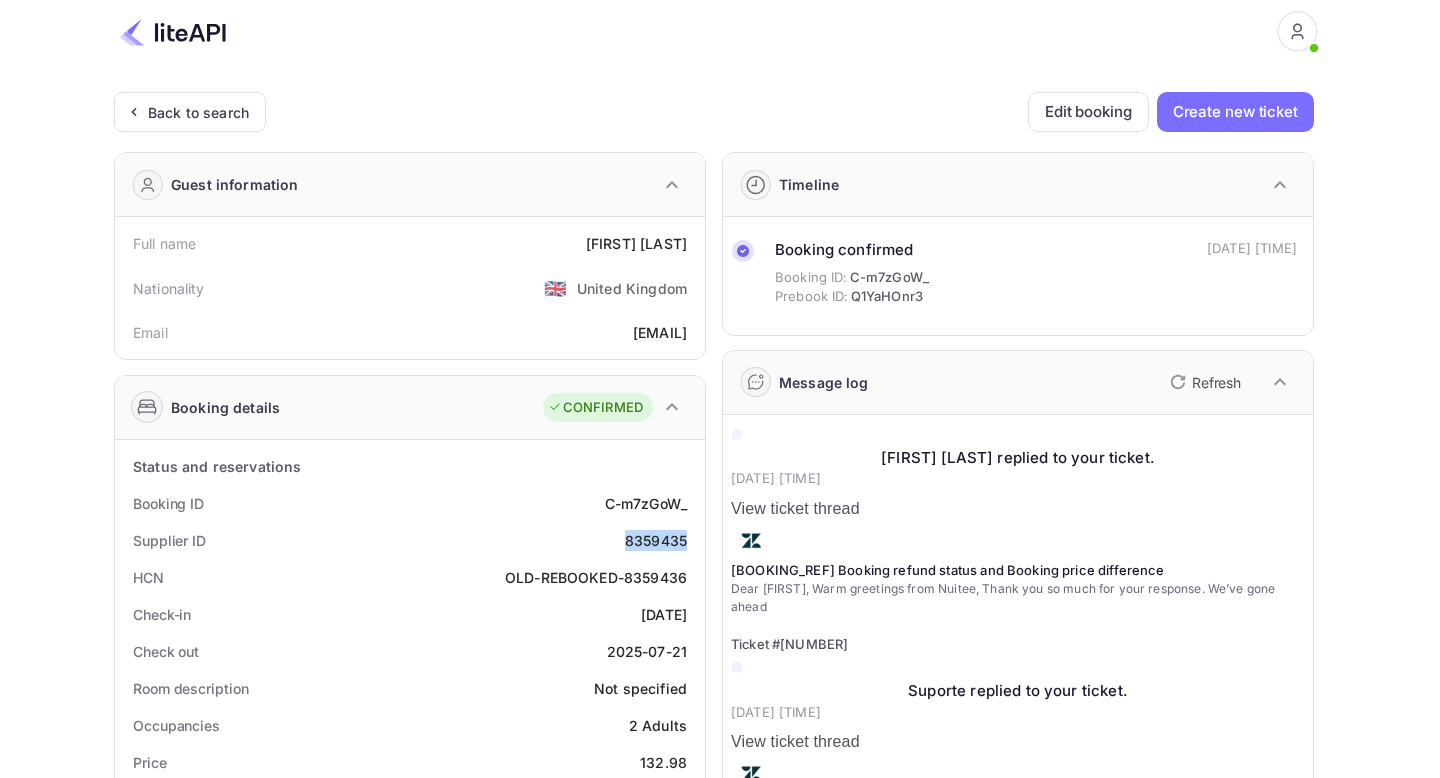 click on "8359435" at bounding box center [656, 540] 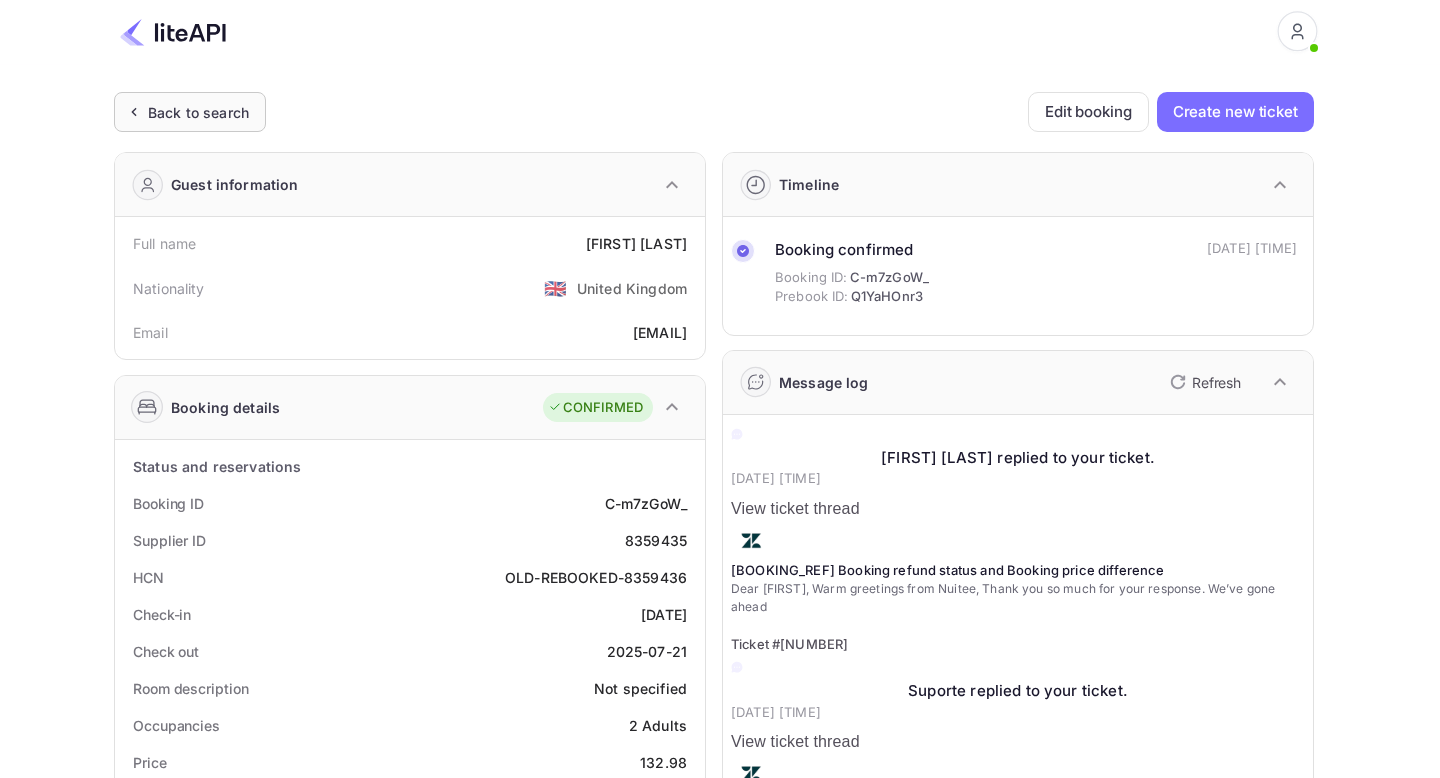 click on "Back to search" at bounding box center (198, 112) 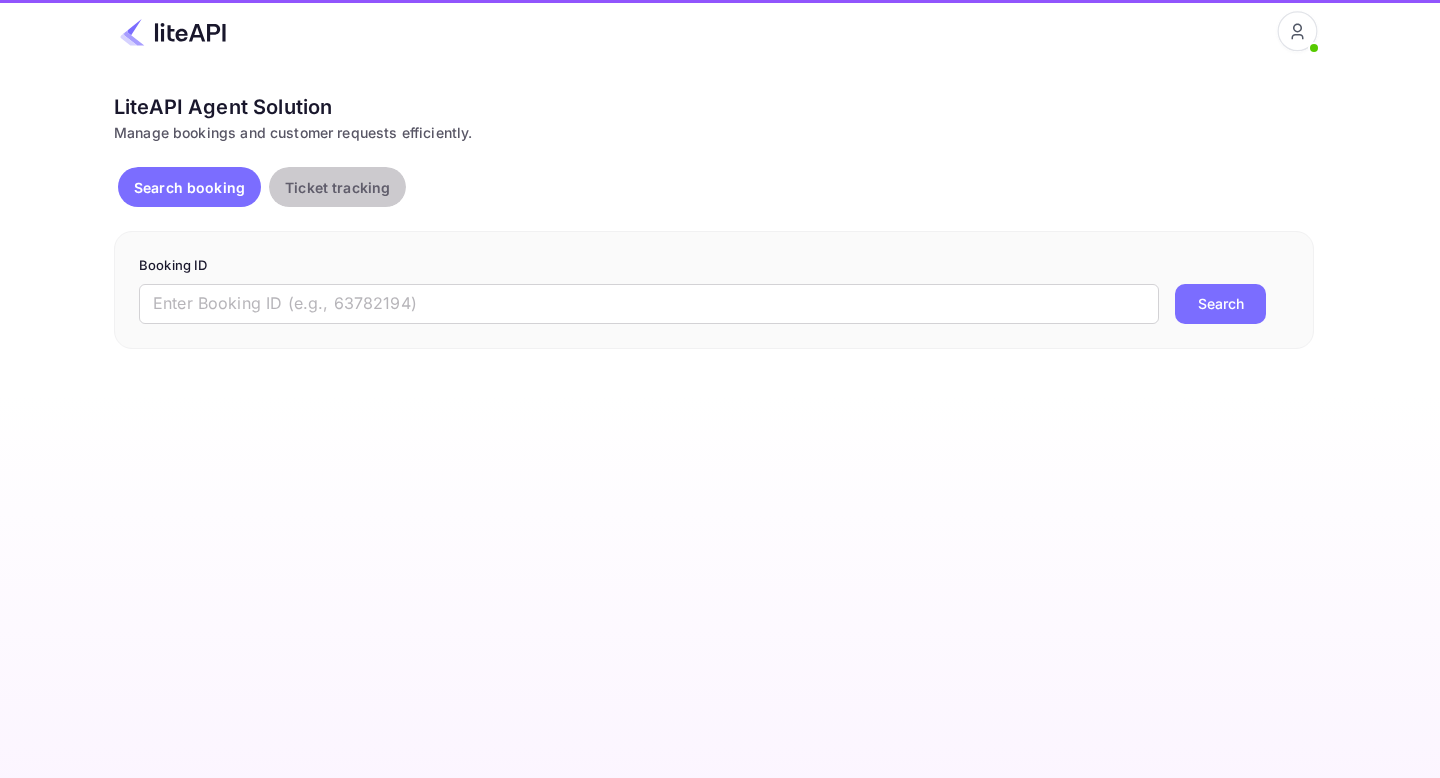 click on "Ticket tracking" at bounding box center (337, 187) 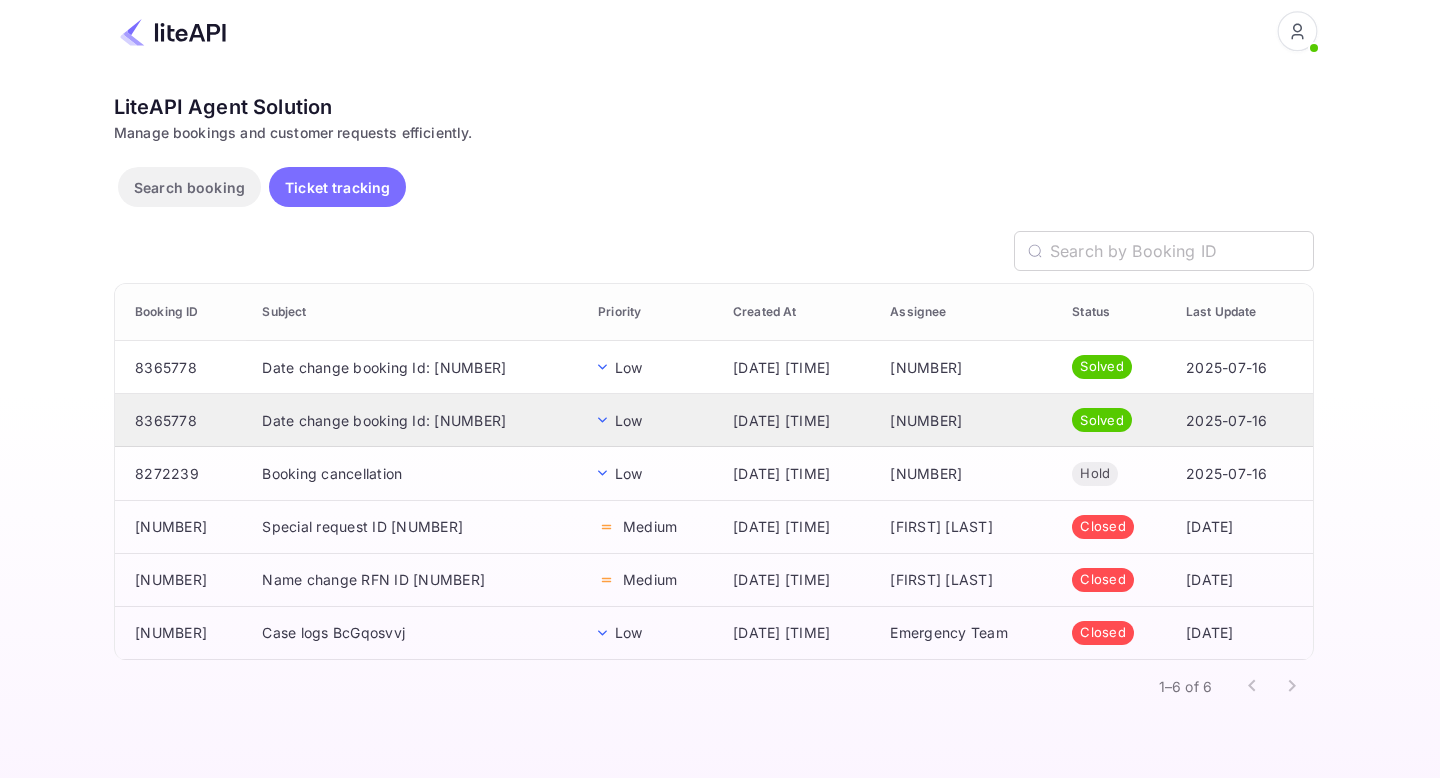 click on "Date change booking Id: [NUMBER]" at bounding box center [414, 420] 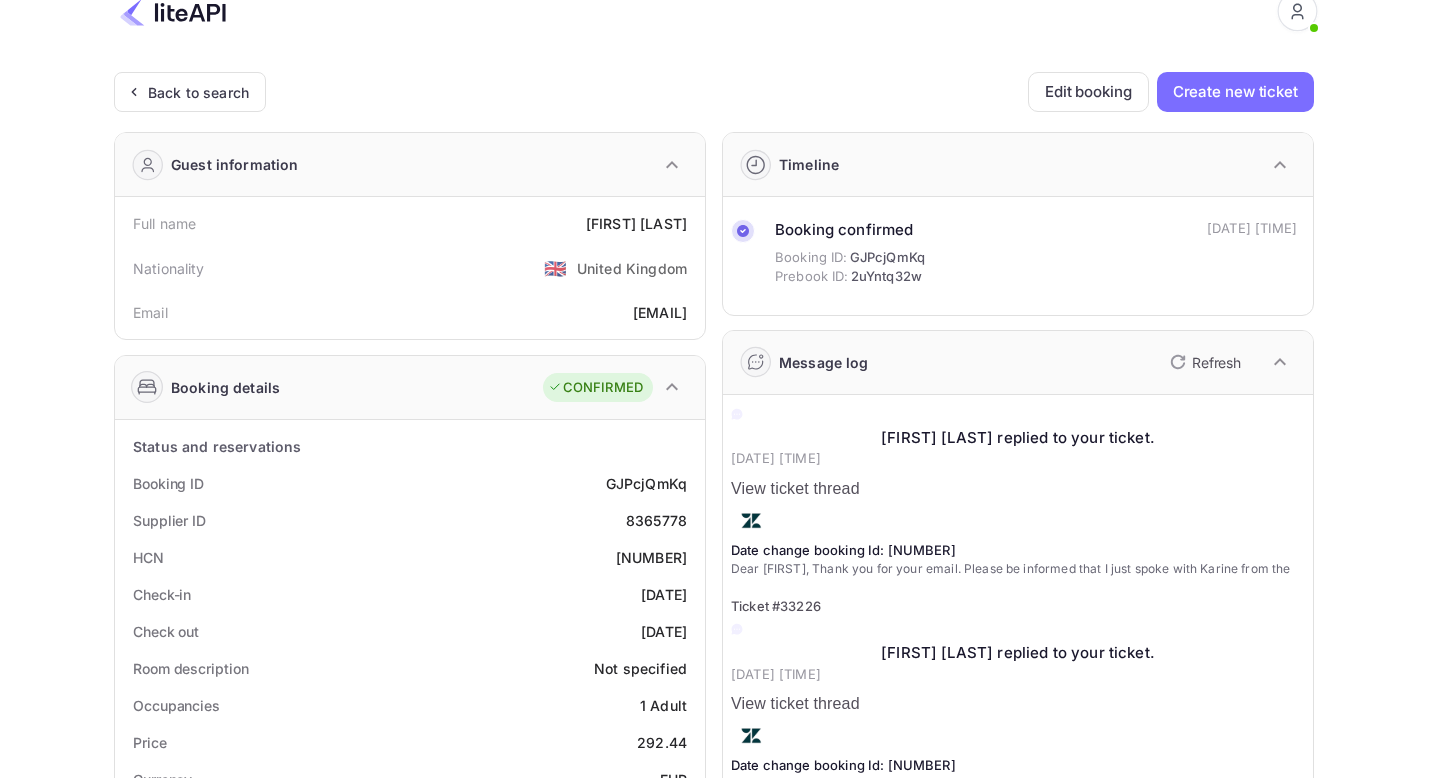 scroll, scrollTop: 25, scrollLeft: 0, axis: vertical 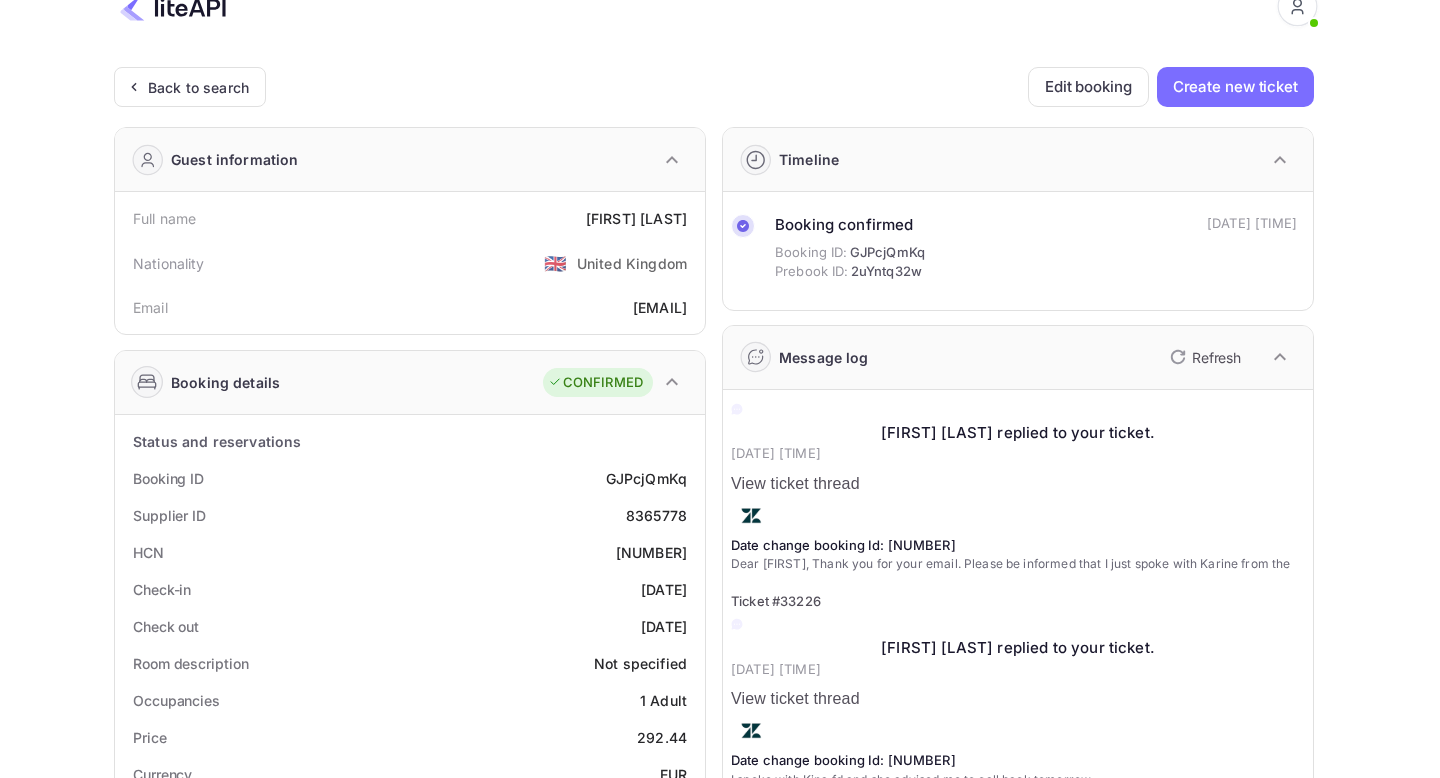 click on "View ticket thread" at bounding box center (1018, 484) 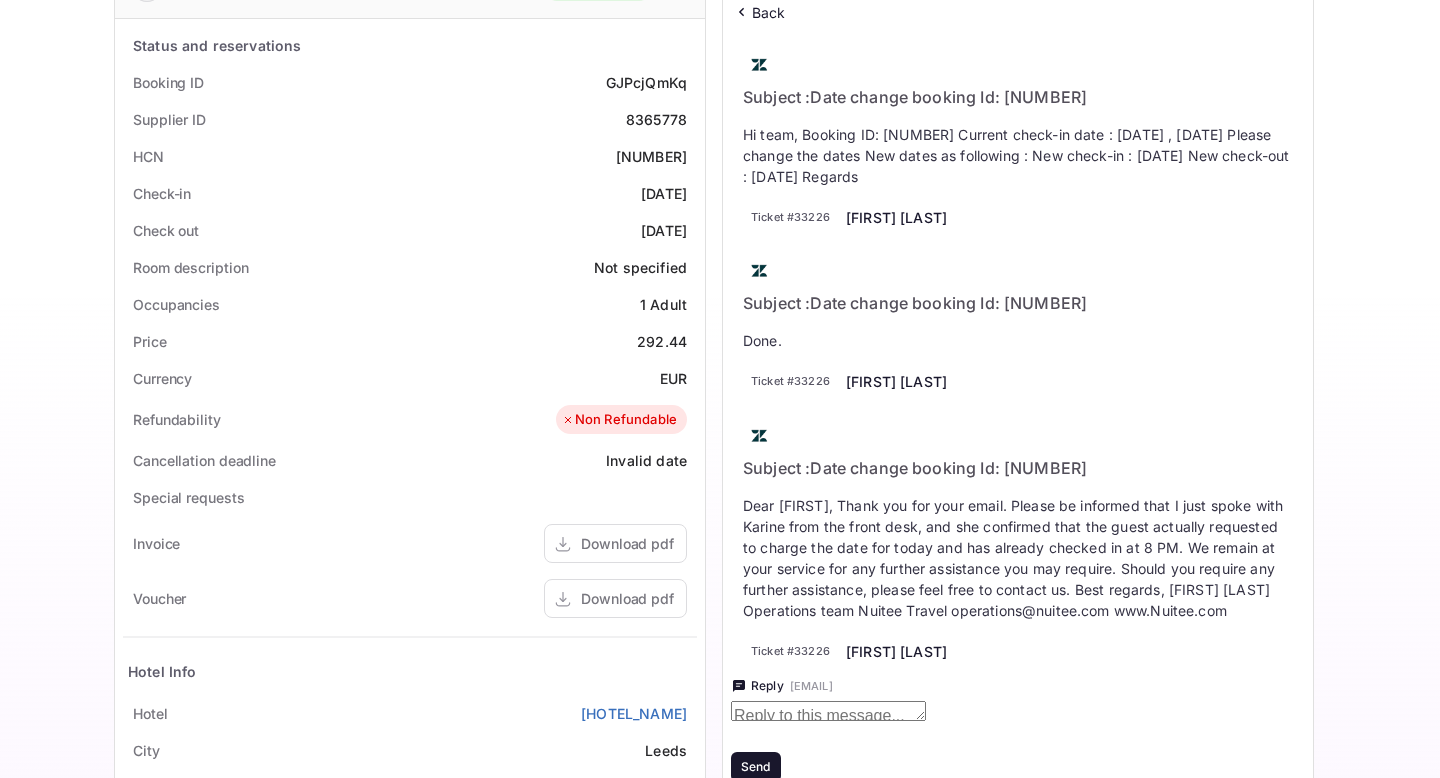 scroll, scrollTop: 55, scrollLeft: 0, axis: vertical 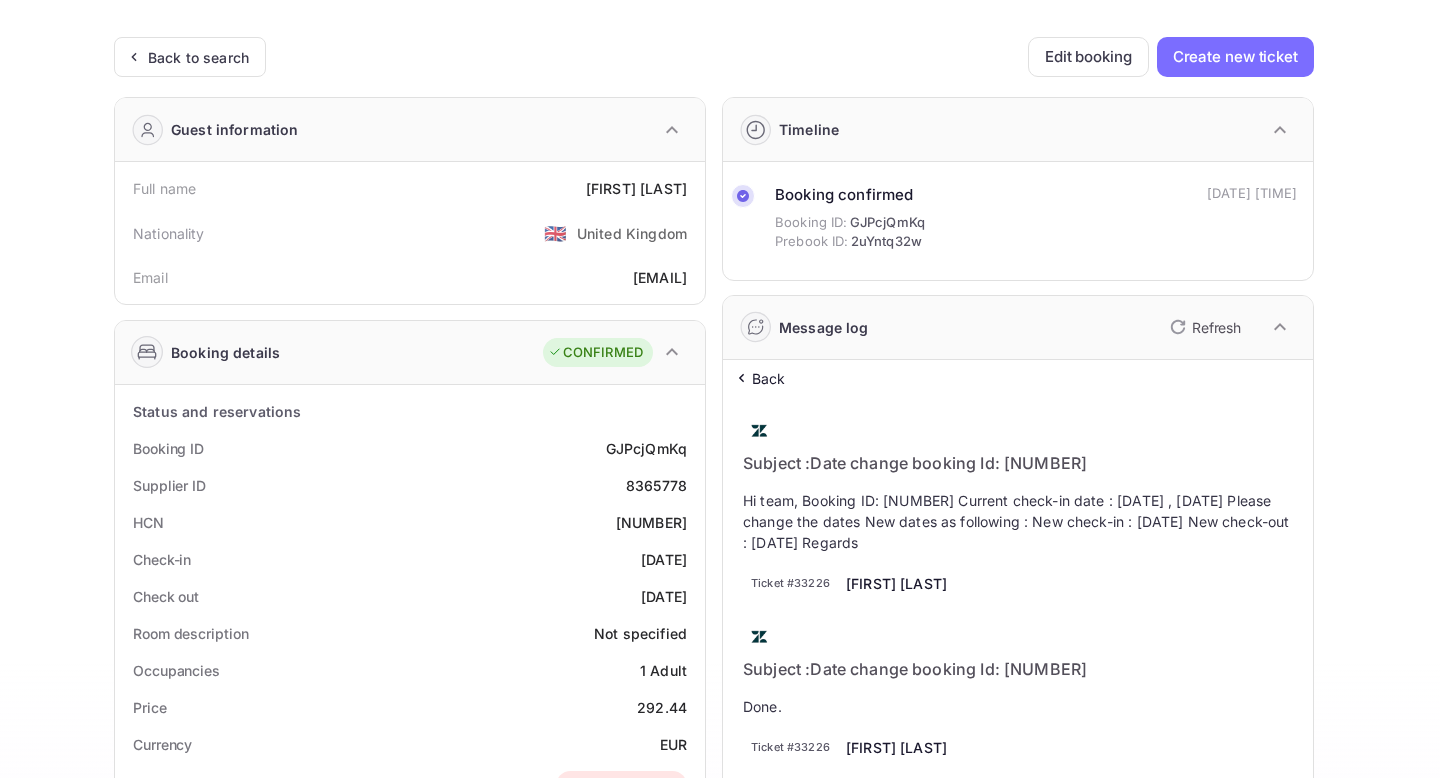 click on "Back" at bounding box center (769, 378) 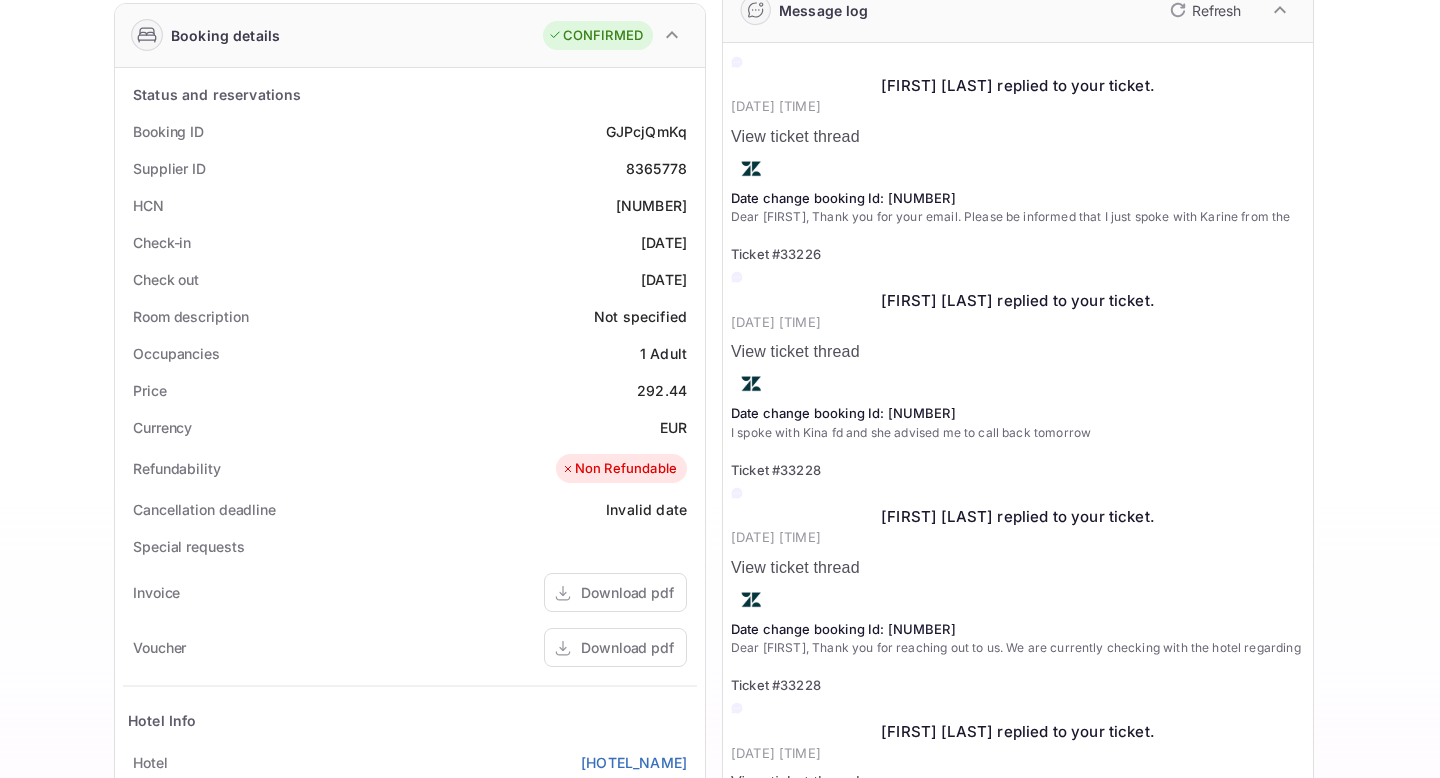 scroll, scrollTop: 374, scrollLeft: 0, axis: vertical 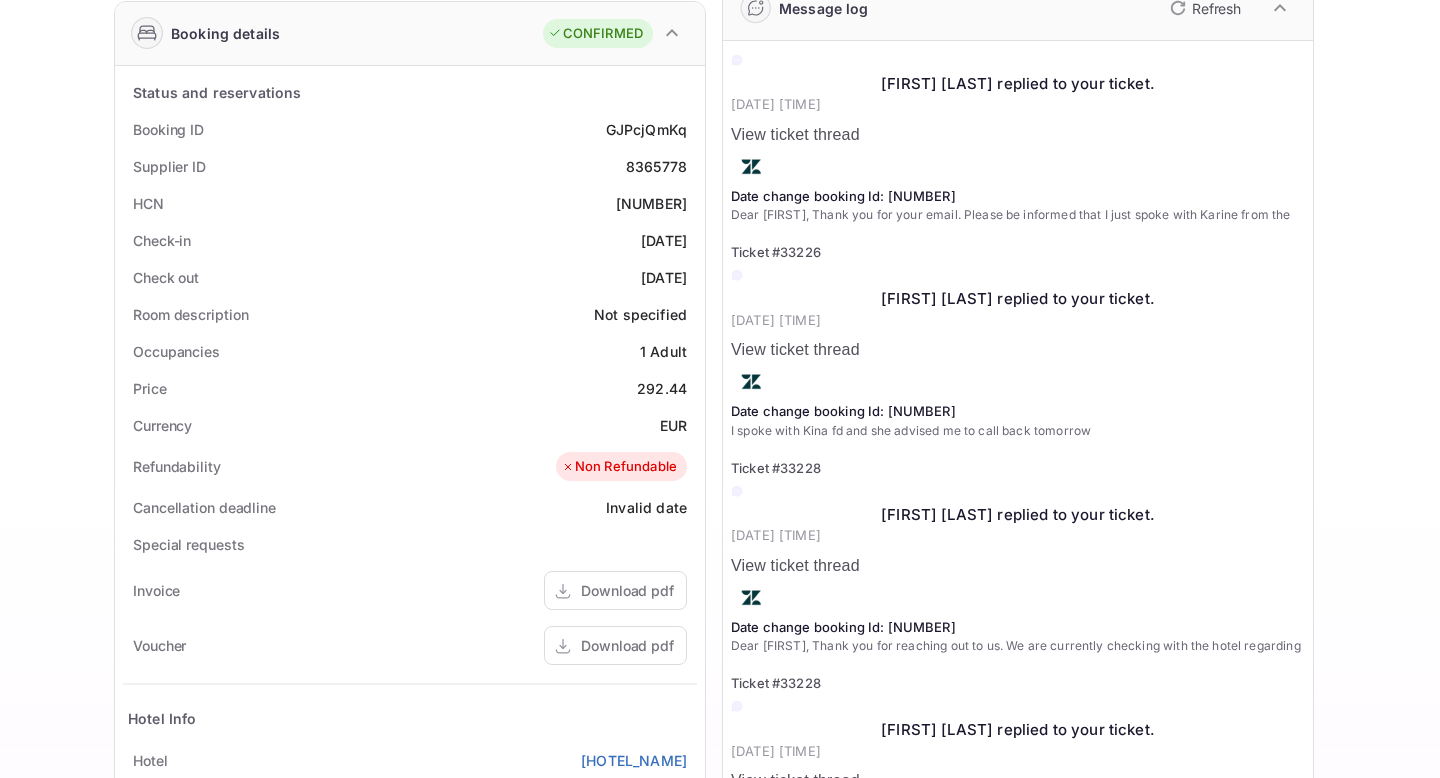 click on "View ticket thread" at bounding box center (1018, 350) 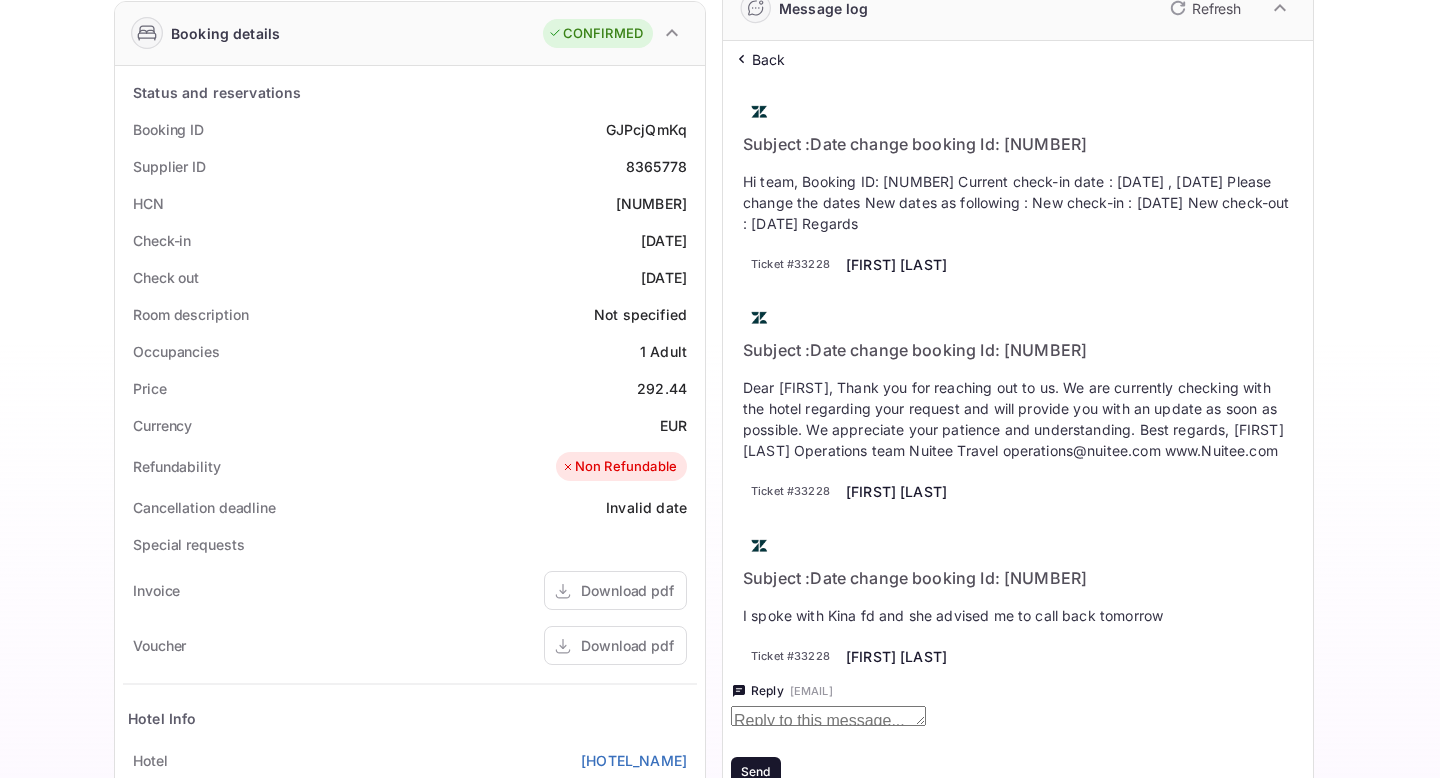 click 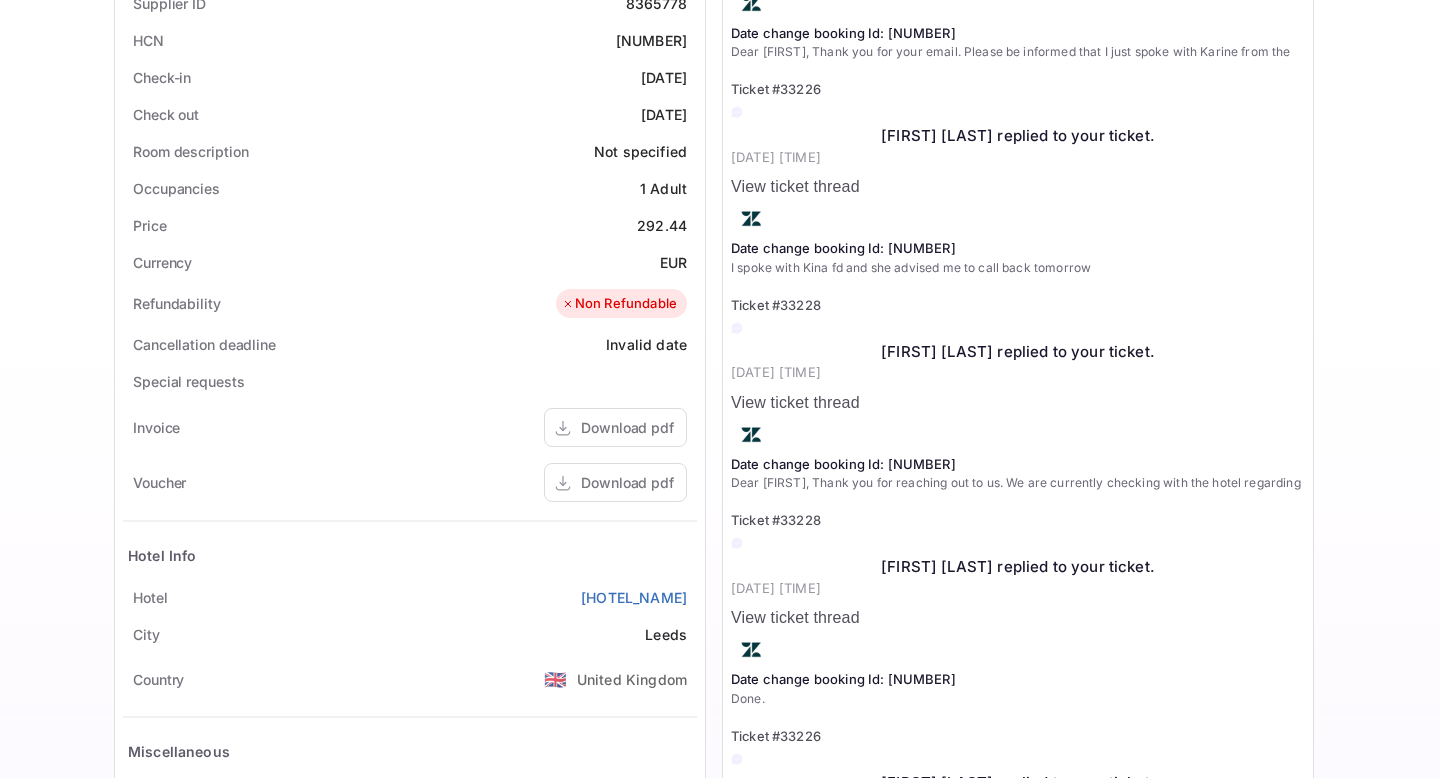 scroll, scrollTop: 550, scrollLeft: 0, axis: vertical 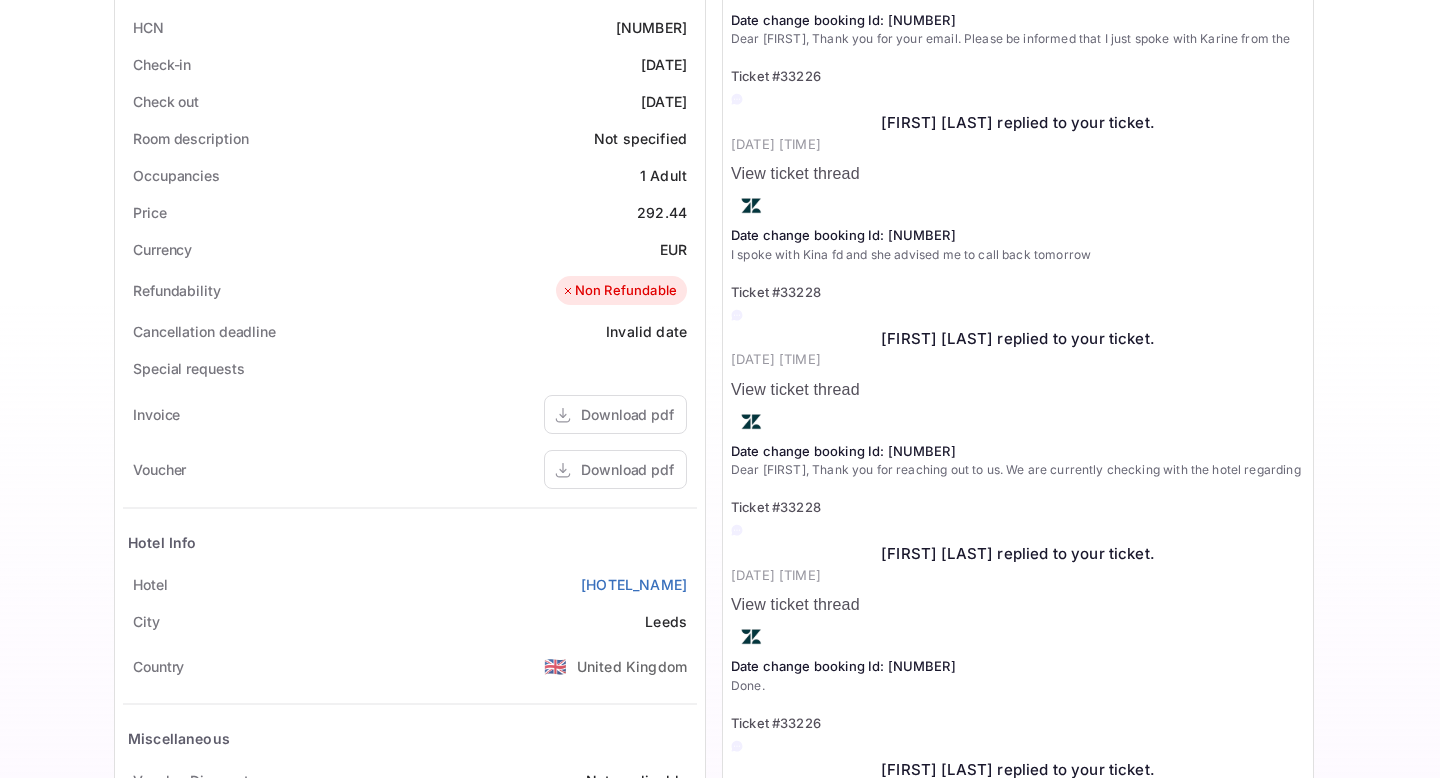 click on "View ticket thread" at bounding box center (1018, 390) 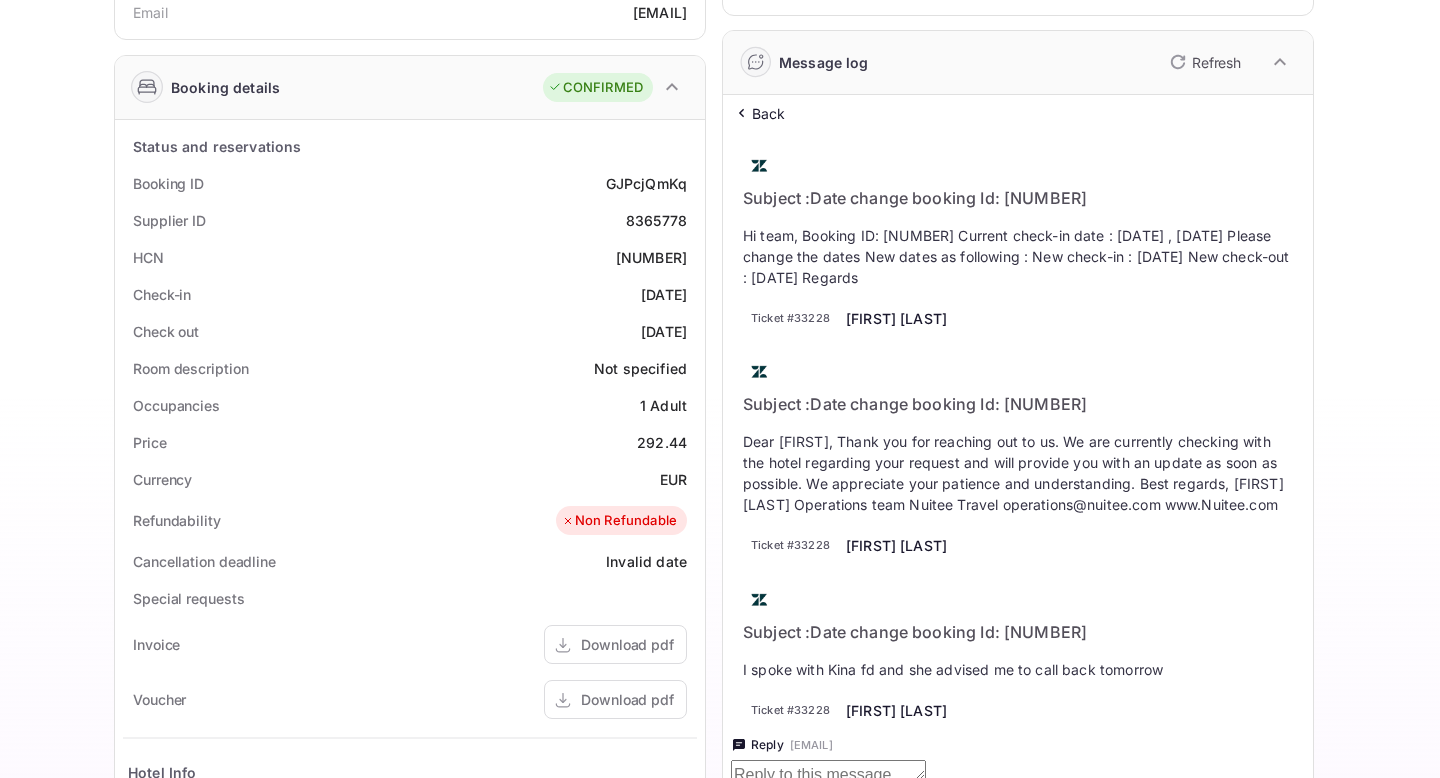 scroll, scrollTop: 314, scrollLeft: 0, axis: vertical 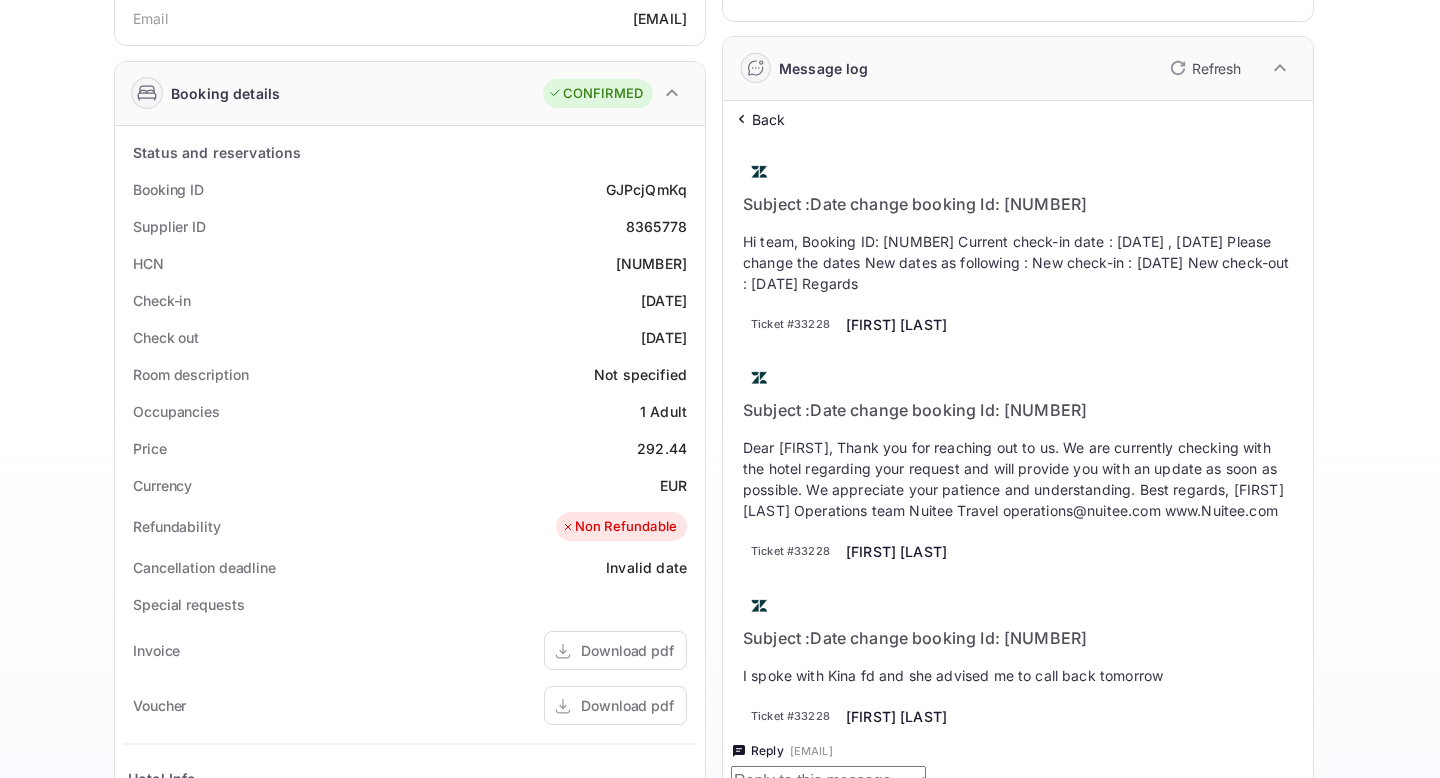 click on "Back" at bounding box center (769, 119) 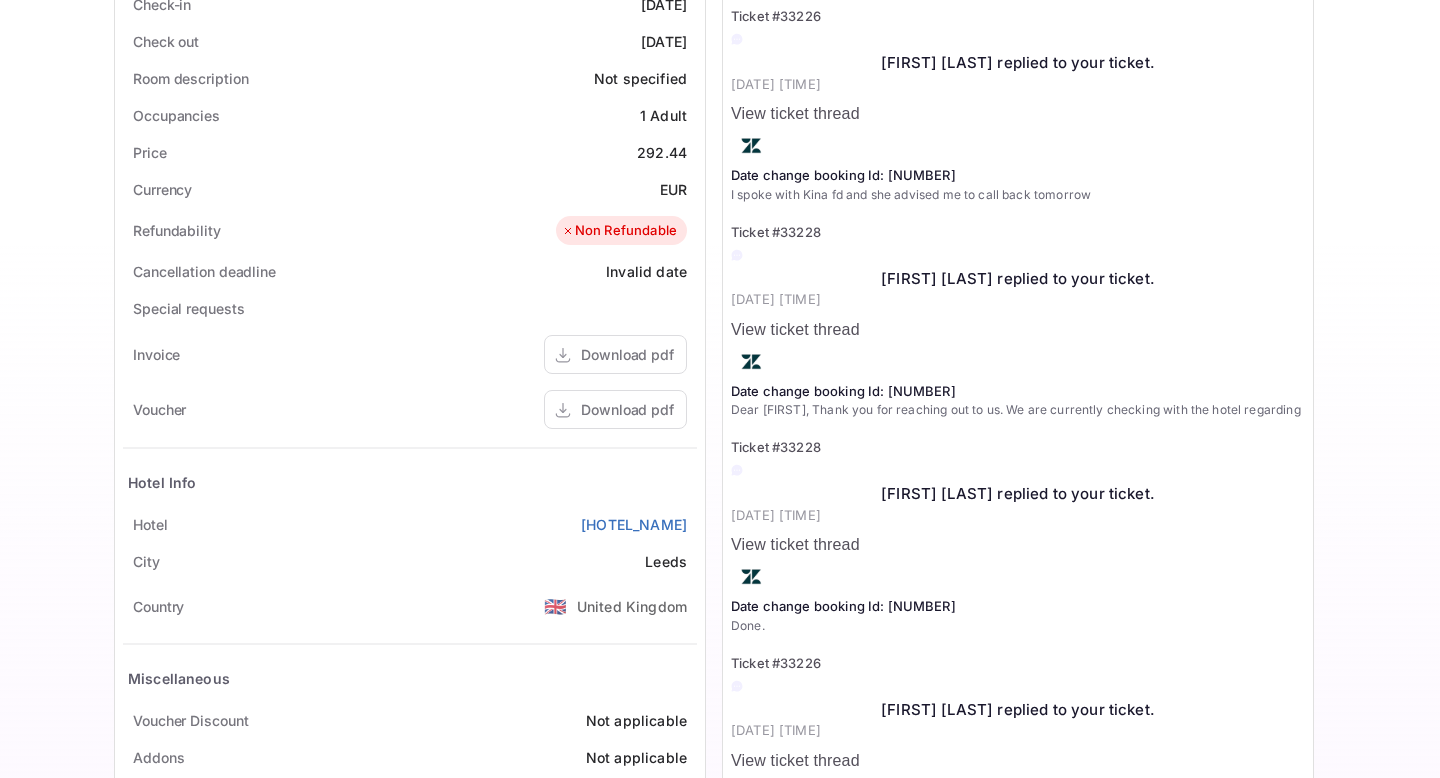 scroll, scrollTop: 650, scrollLeft: 0, axis: vertical 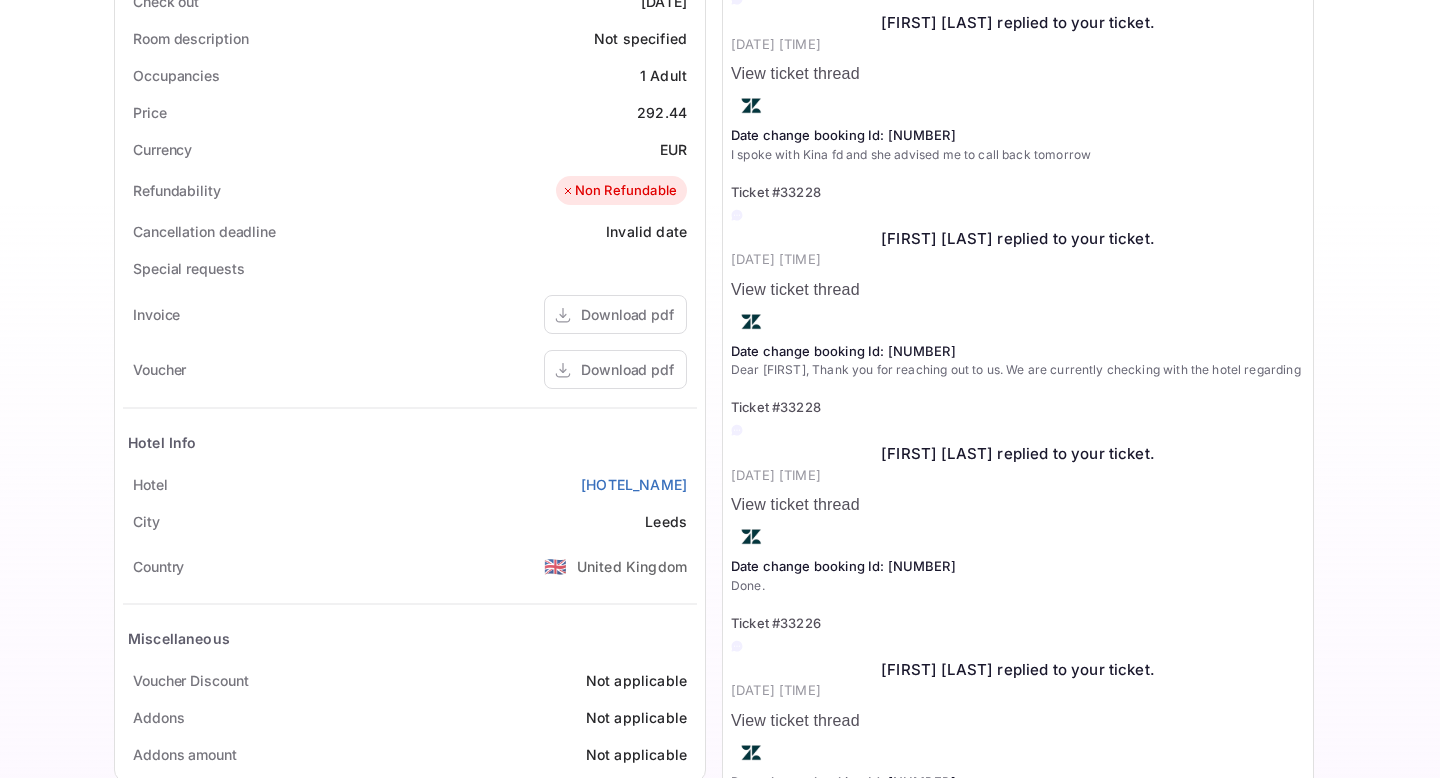 click on "View ticket thread" at bounding box center (1018, 505) 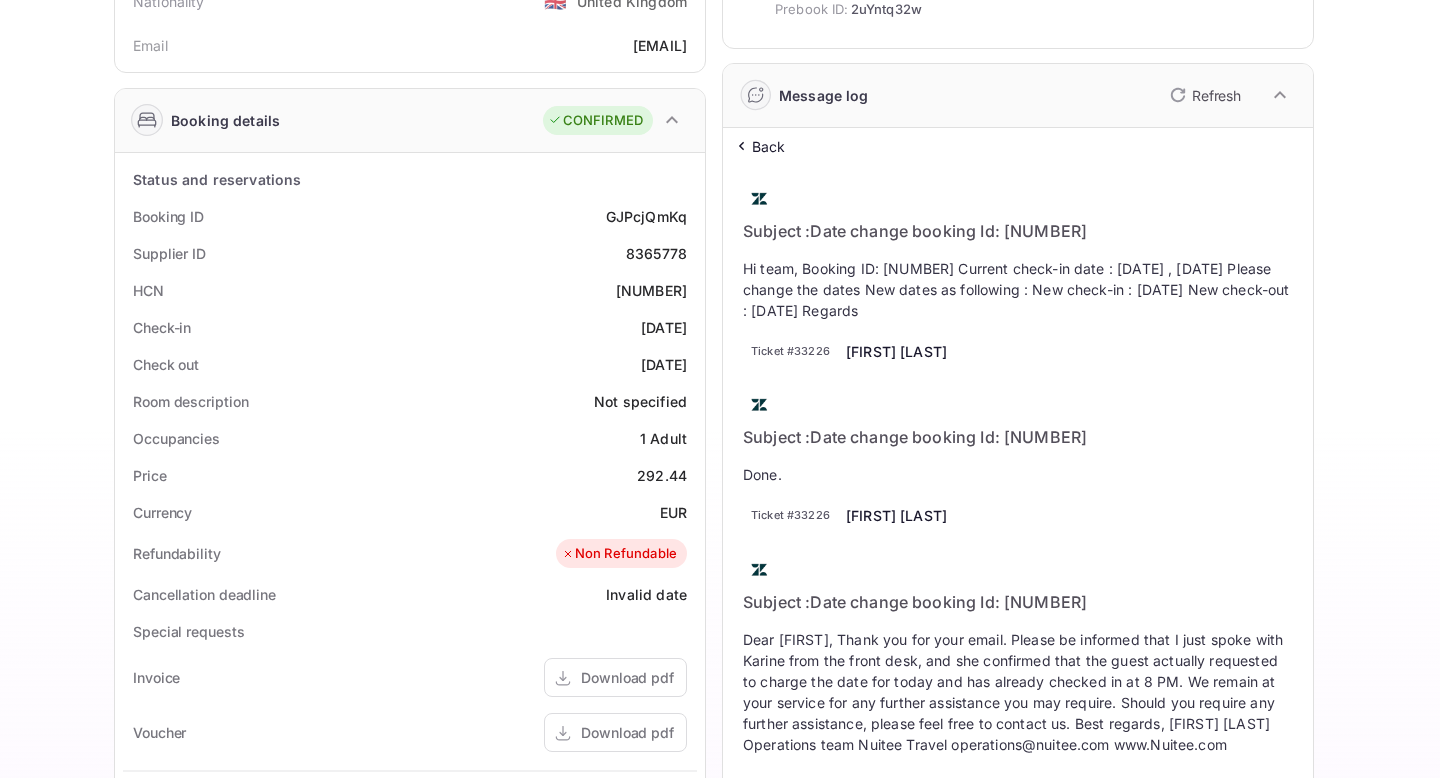 scroll, scrollTop: 155, scrollLeft: 0, axis: vertical 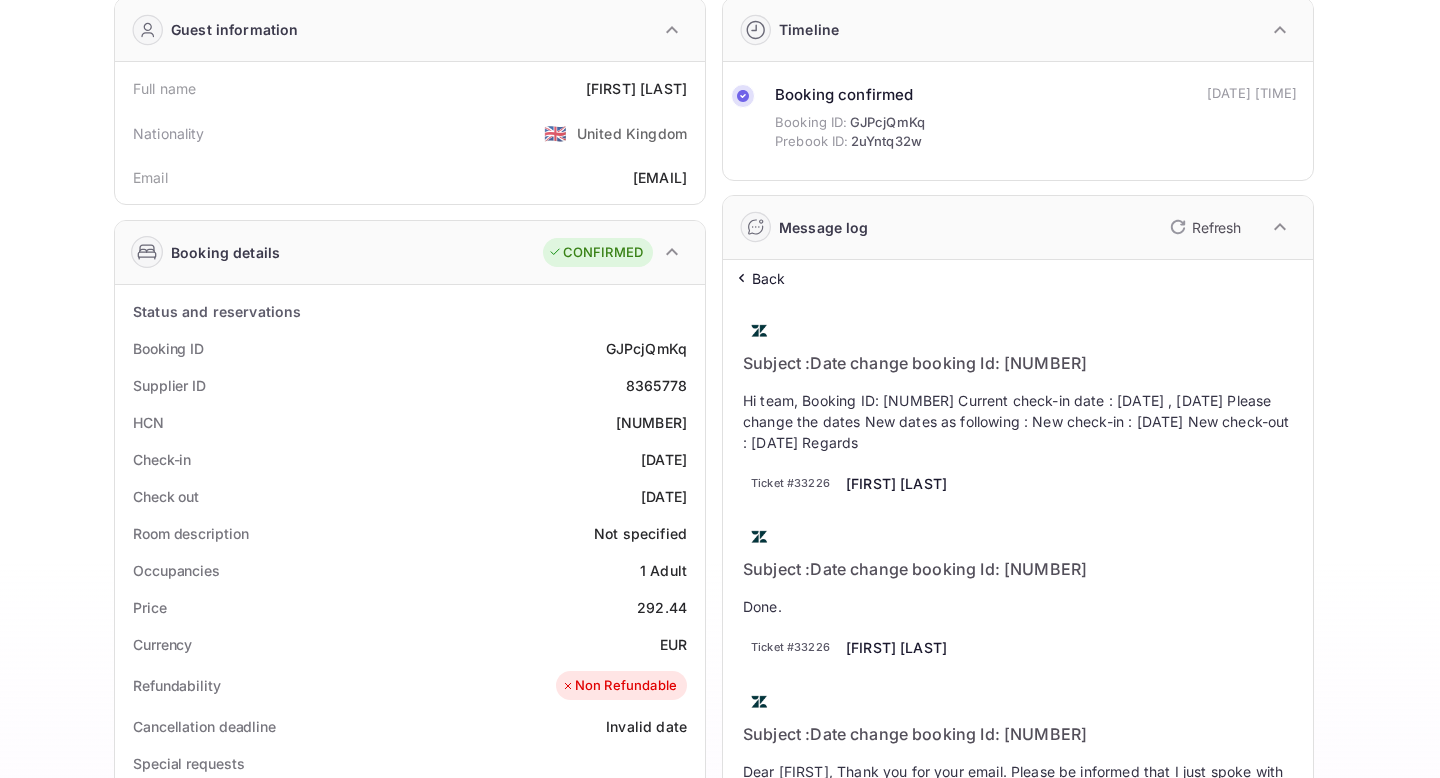 click on "Back" at bounding box center [769, 278] 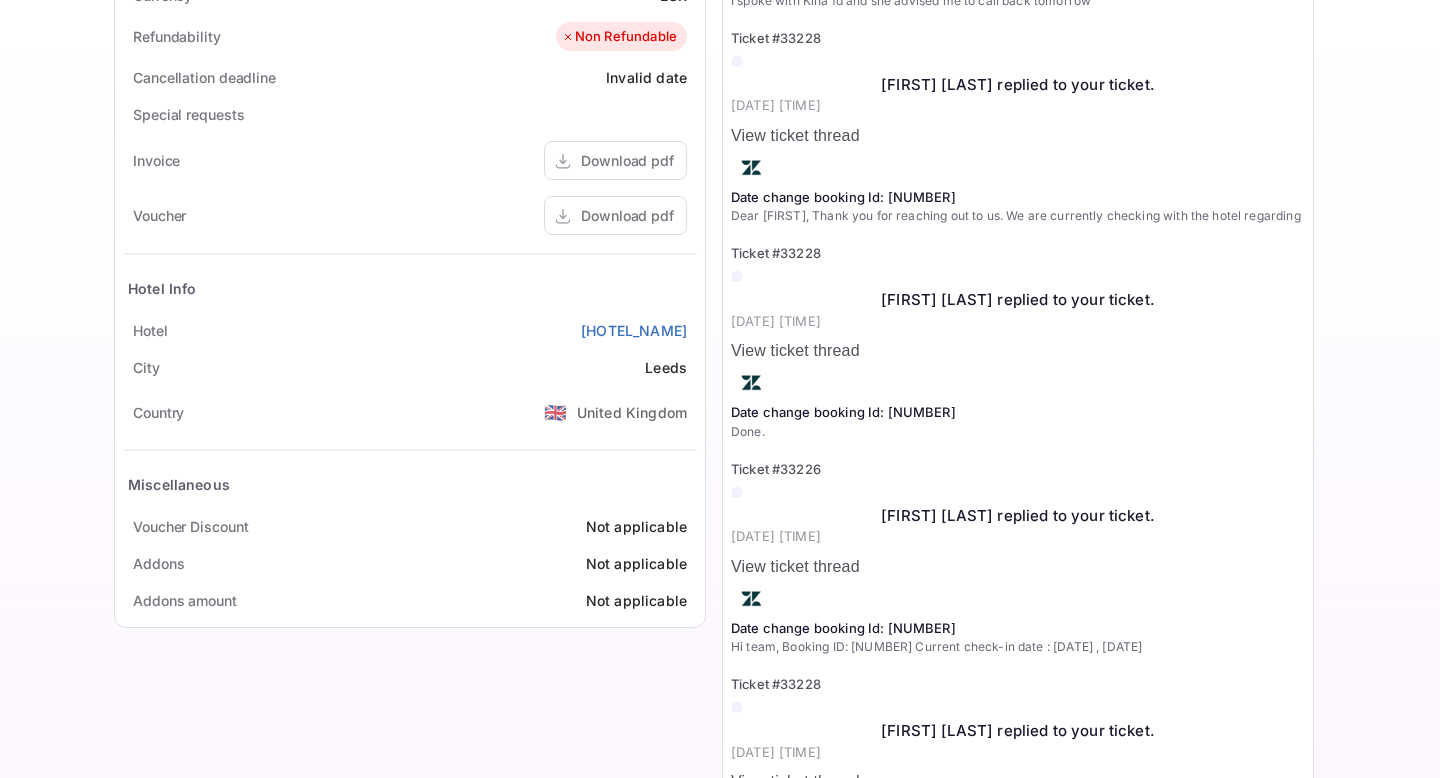 scroll, scrollTop: 850, scrollLeft: 0, axis: vertical 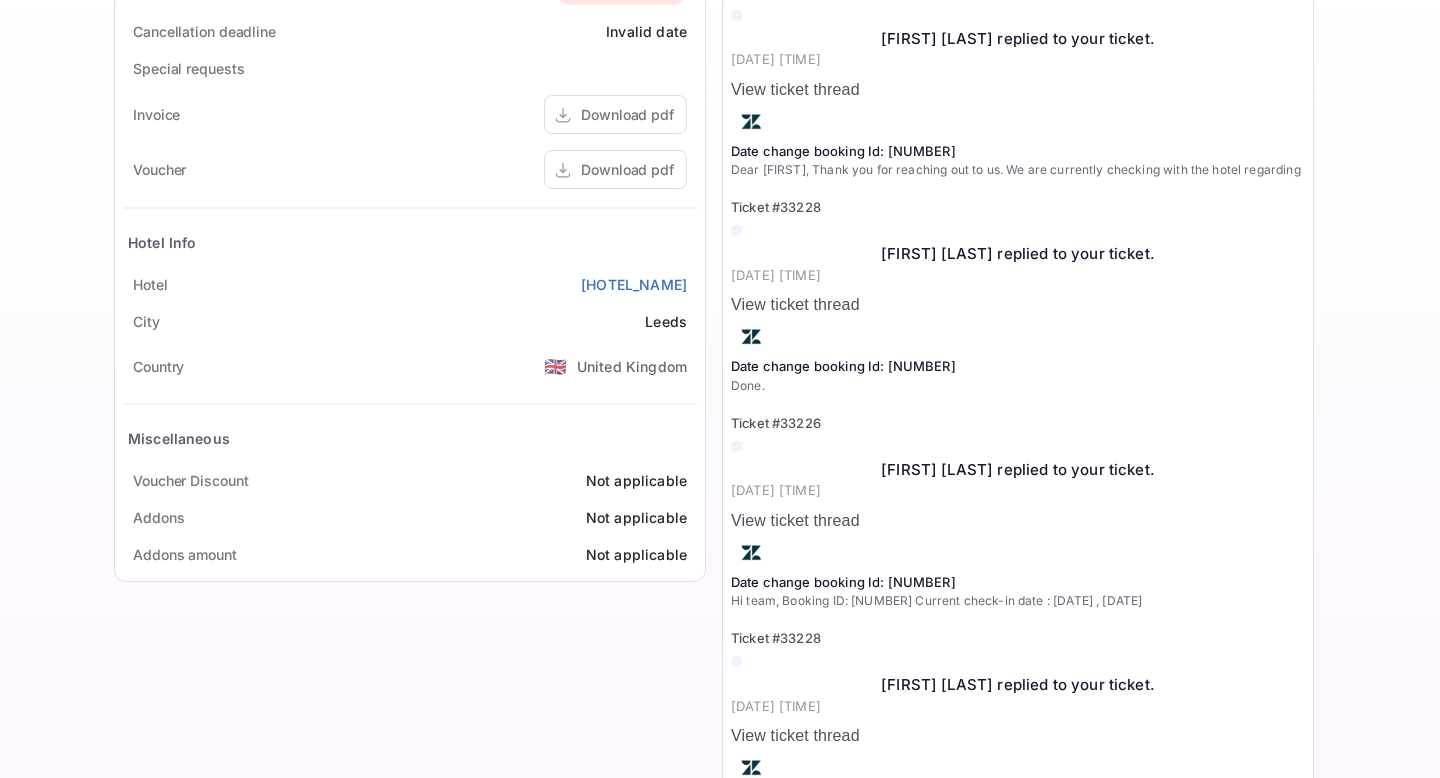 click on "View ticket thread" at bounding box center (1018, 736) 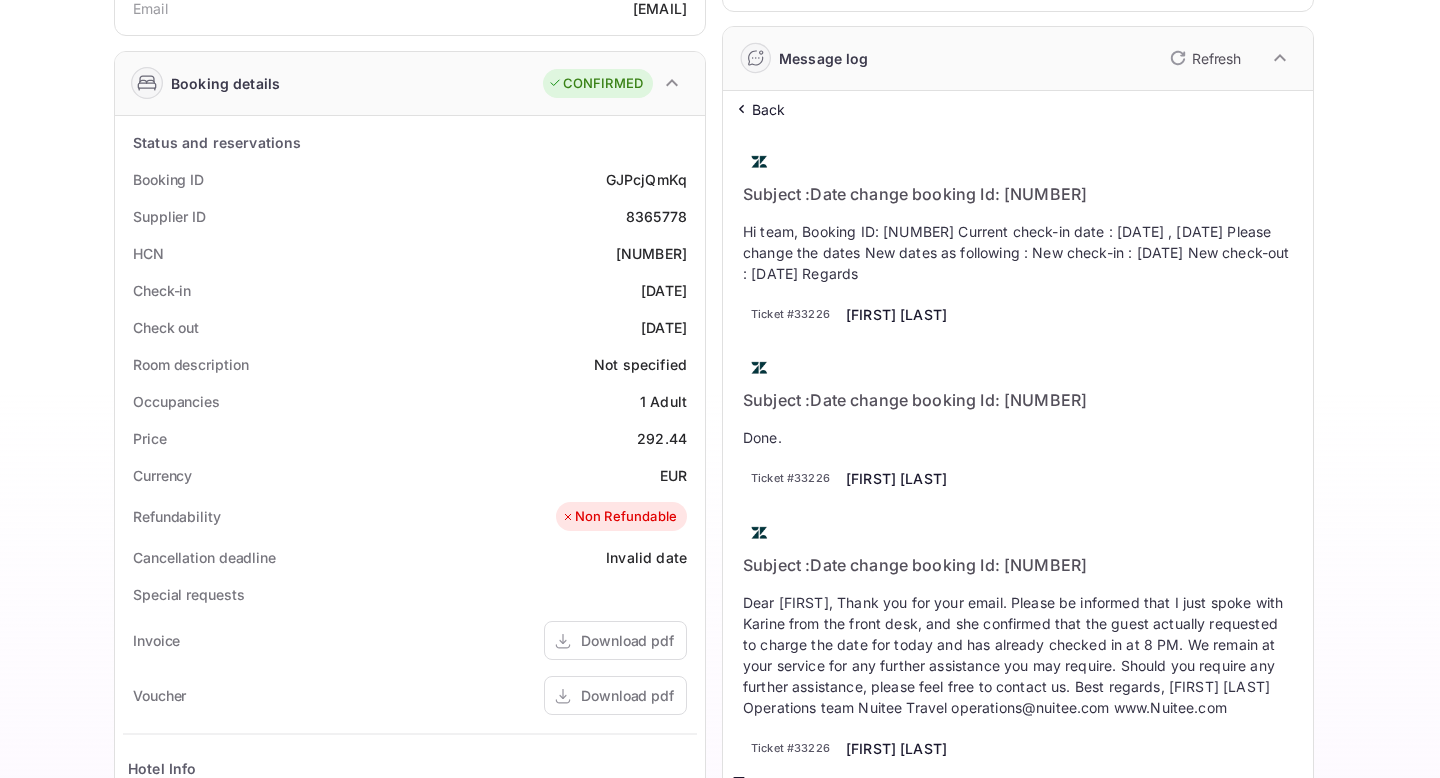 scroll, scrollTop: 208, scrollLeft: 0, axis: vertical 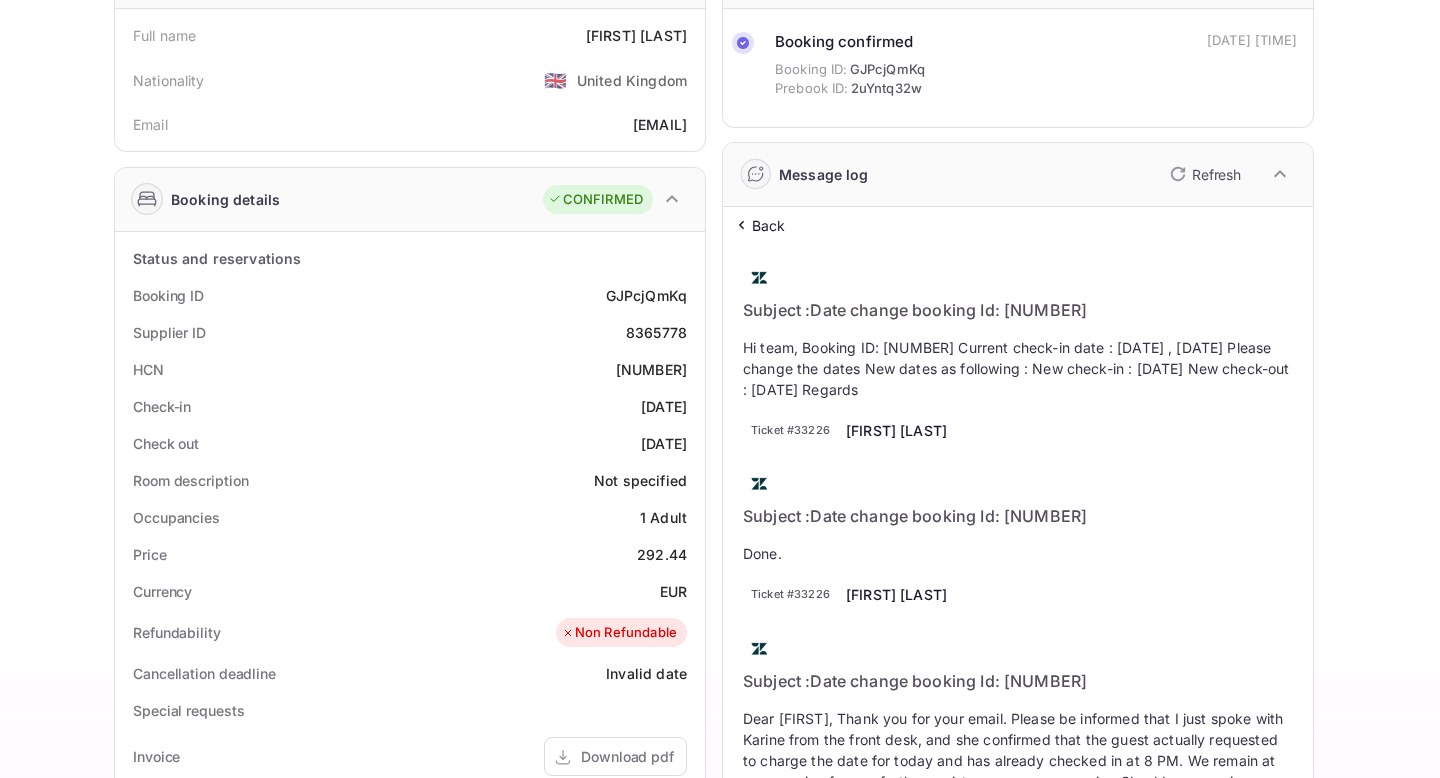 click on "Back" at bounding box center (769, 225) 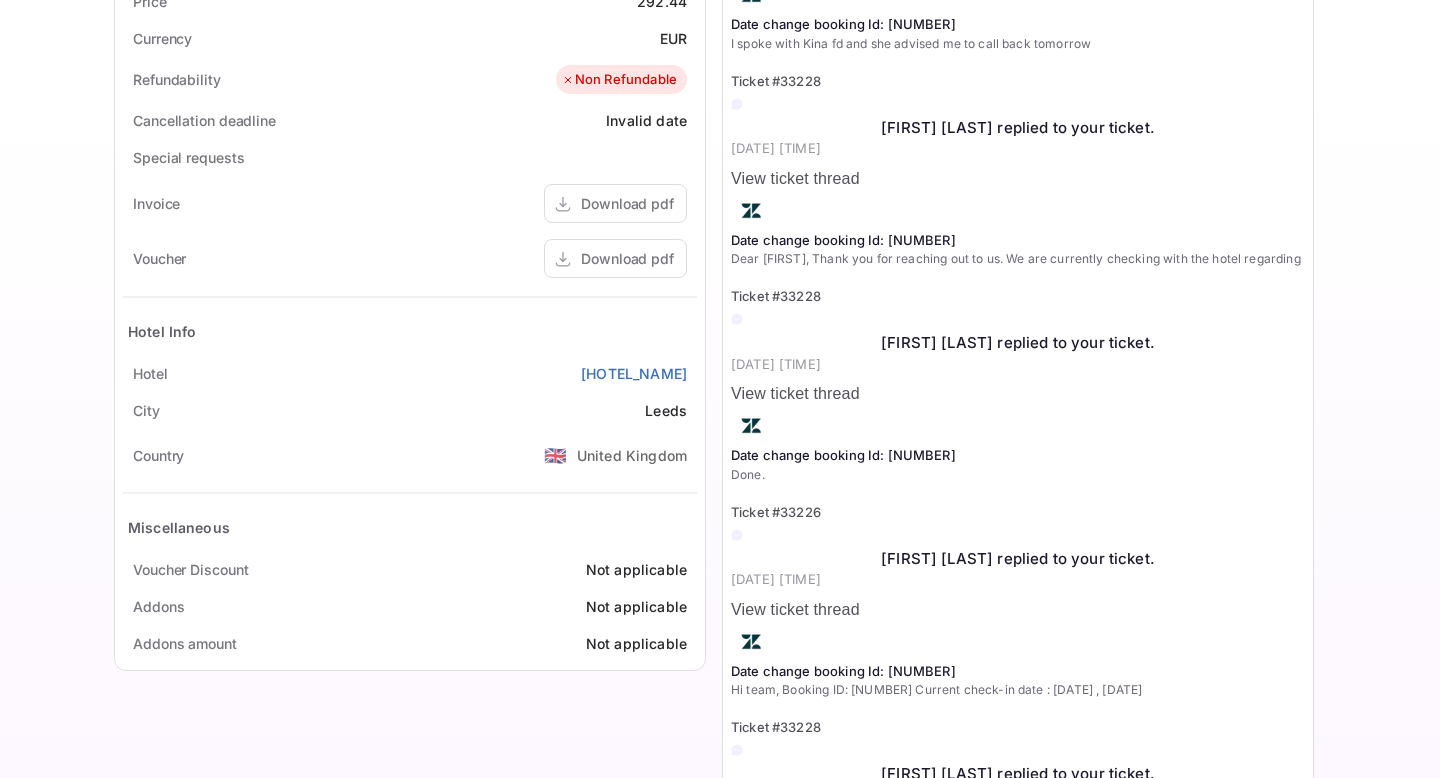 scroll, scrollTop: 850, scrollLeft: 0, axis: vertical 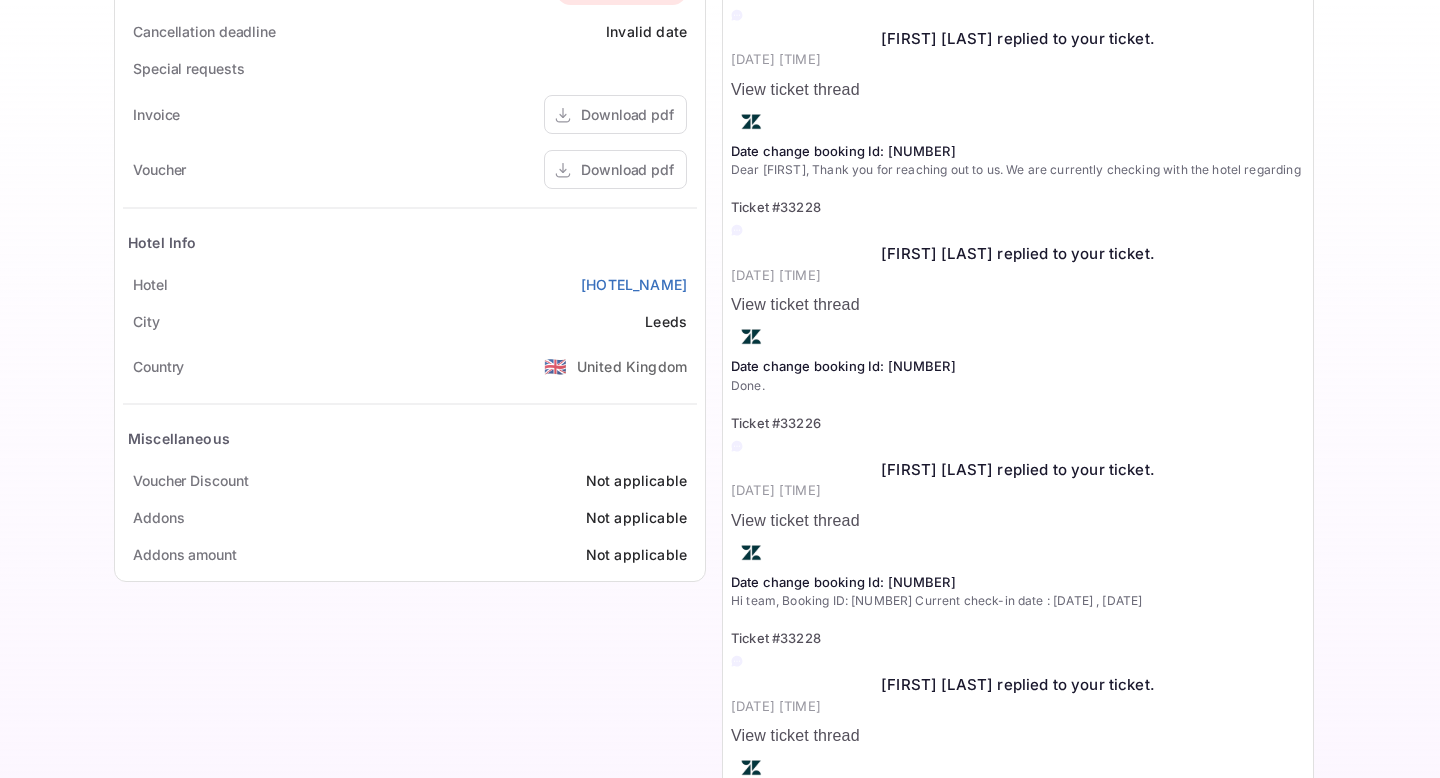 click on "[FIRST] [LAST] replied to your ticket. (# ) [DATE] [TIME] Occupancies changed from : View ticket thread Date change booking Id: [NUMBER] Hi team,
Booking ID: [NUMBER]
Current check-in date : [DATE] , [DATE] Ticket #[NUMBER]" at bounding box center (1018, 543) 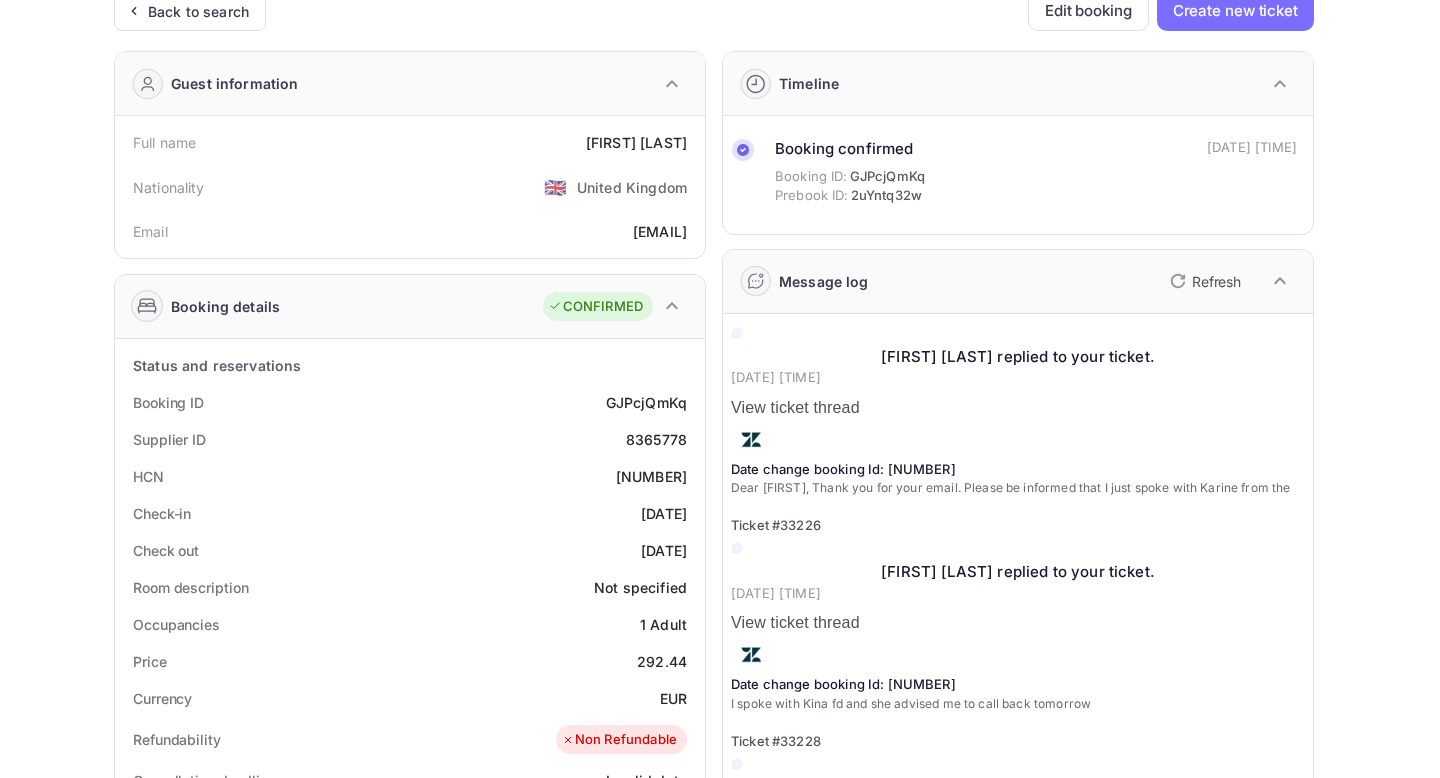 scroll, scrollTop: 0, scrollLeft: 0, axis: both 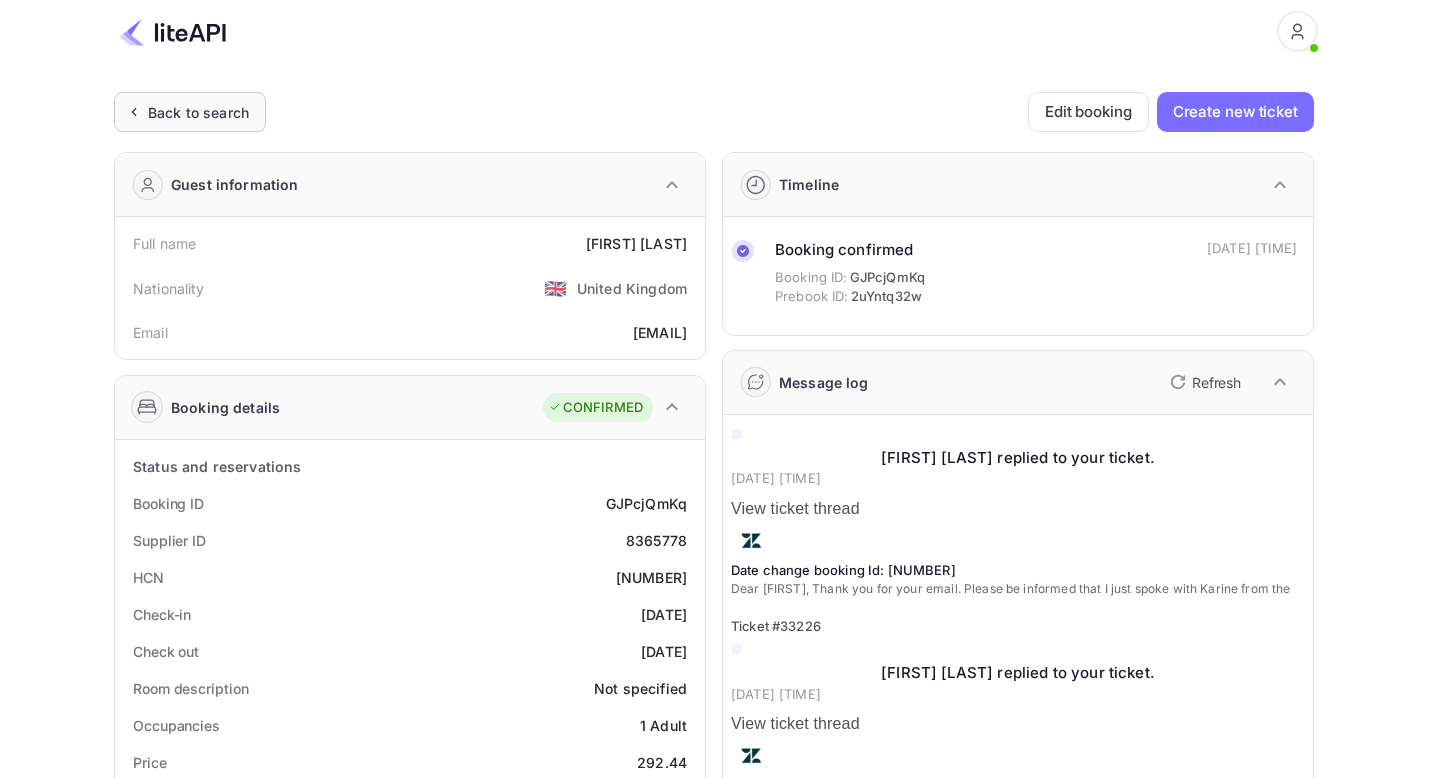 click on "Back to search" at bounding box center [198, 112] 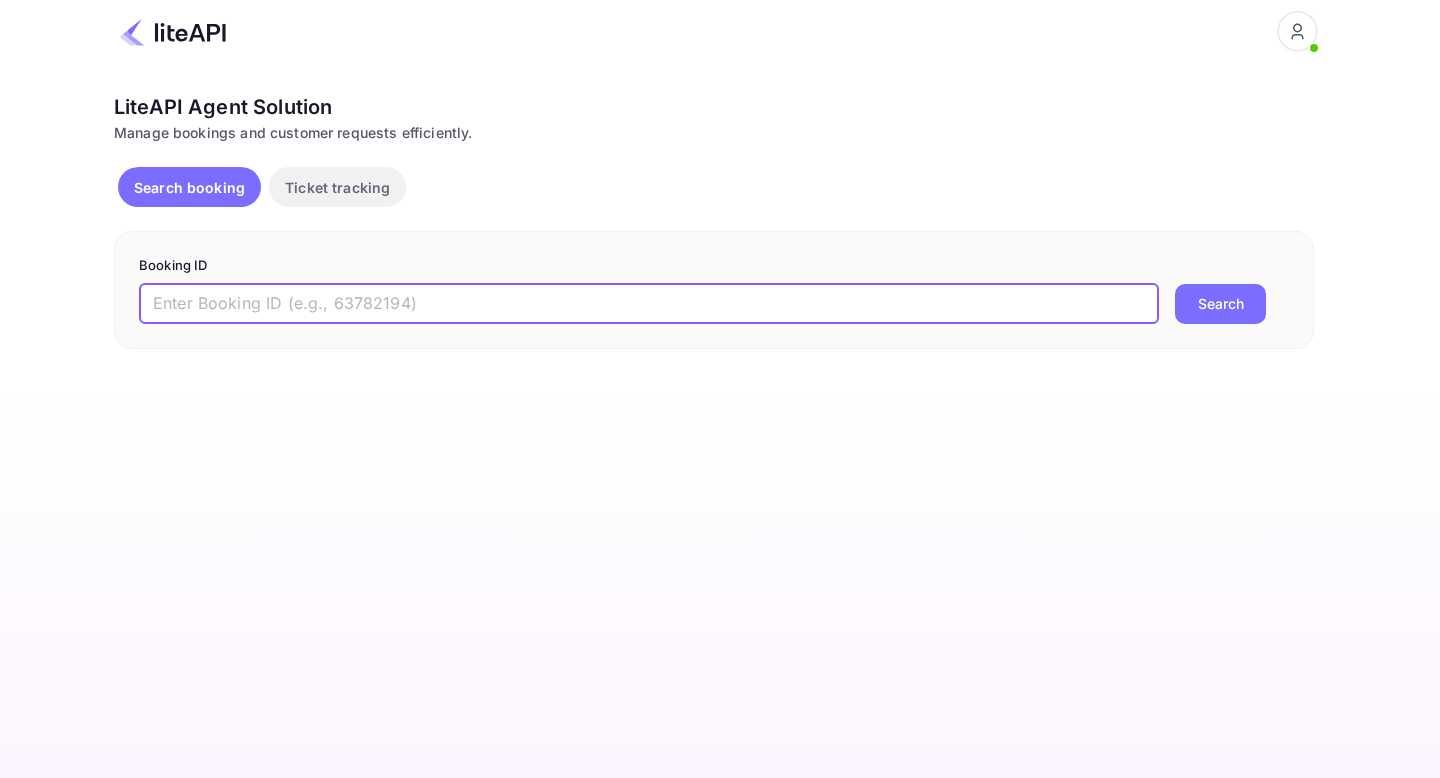 click at bounding box center [649, 304] 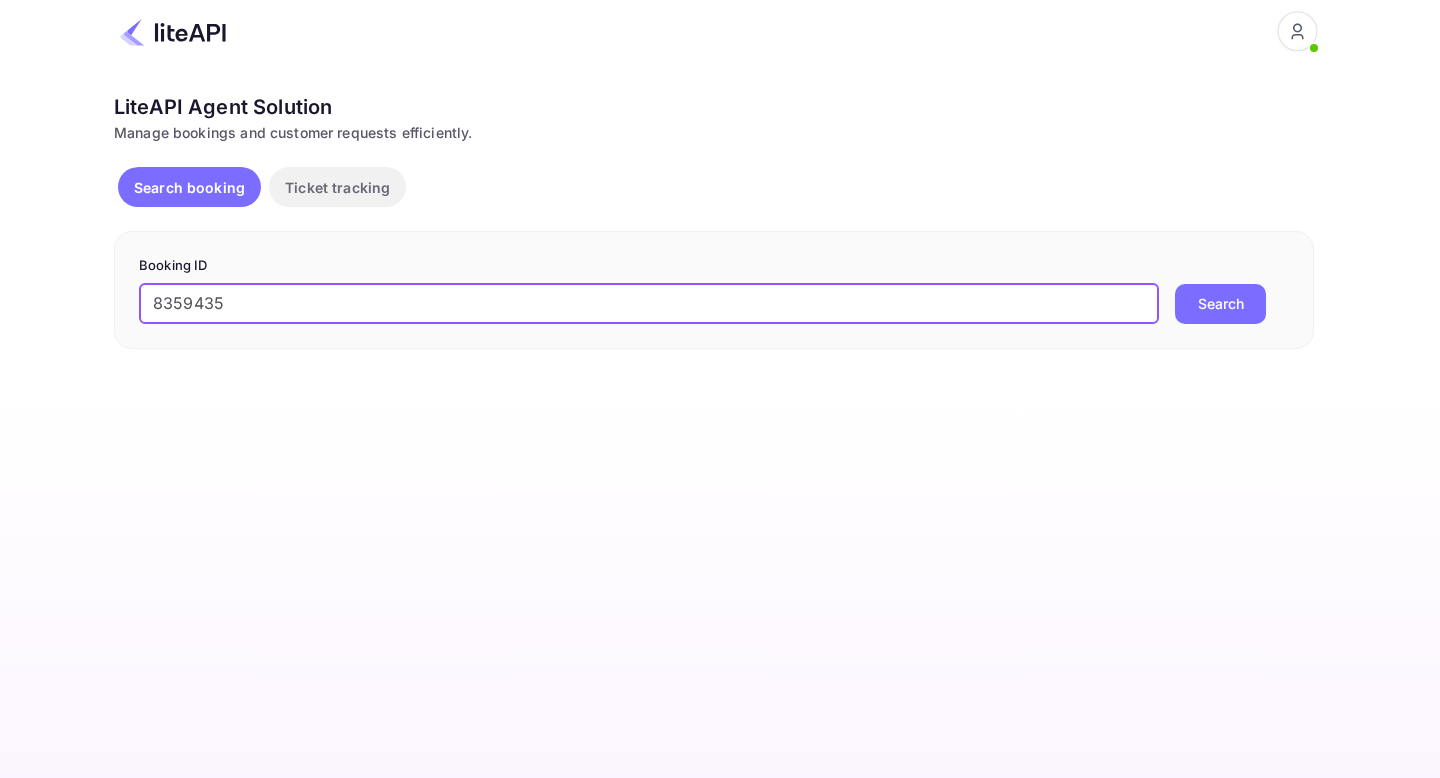 type on "8359435" 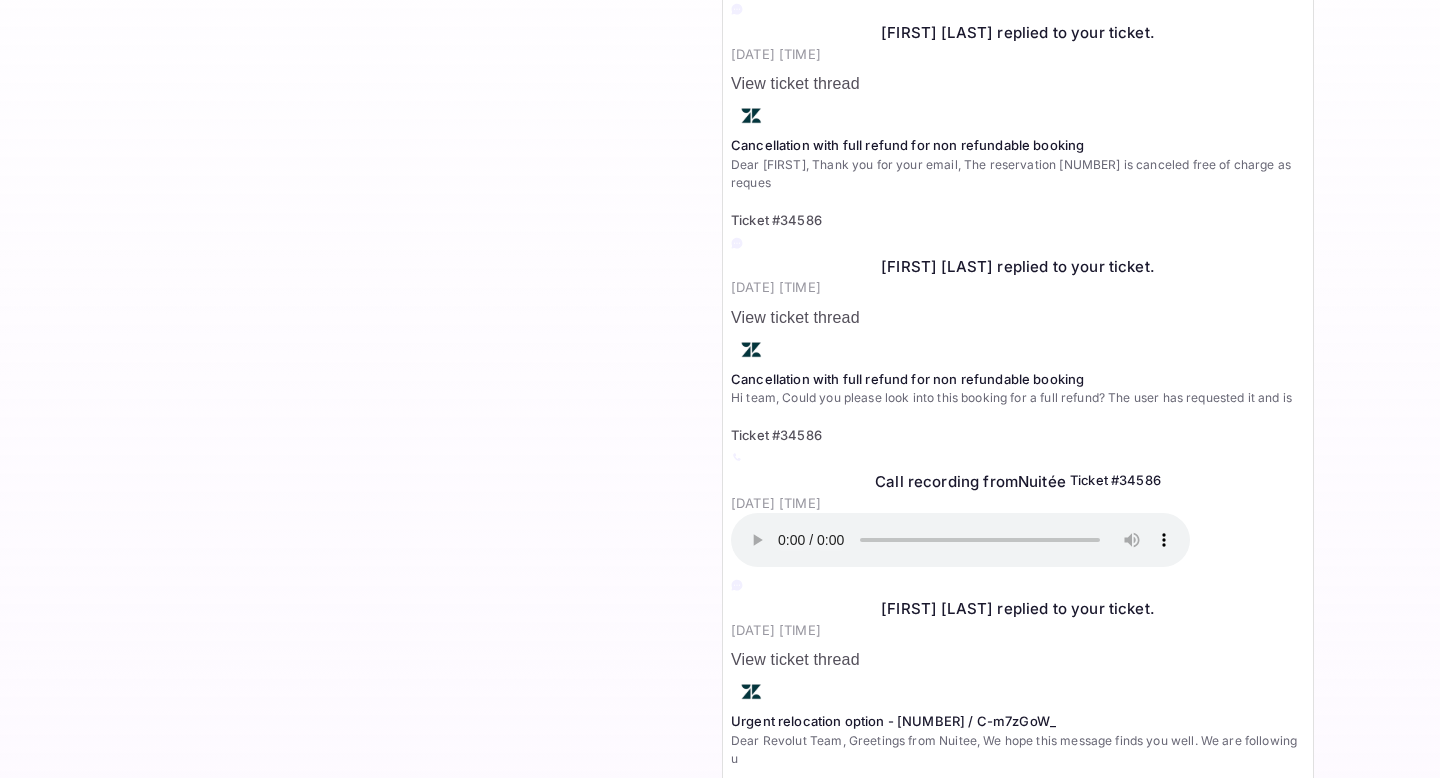 scroll, scrollTop: 2501, scrollLeft: 0, axis: vertical 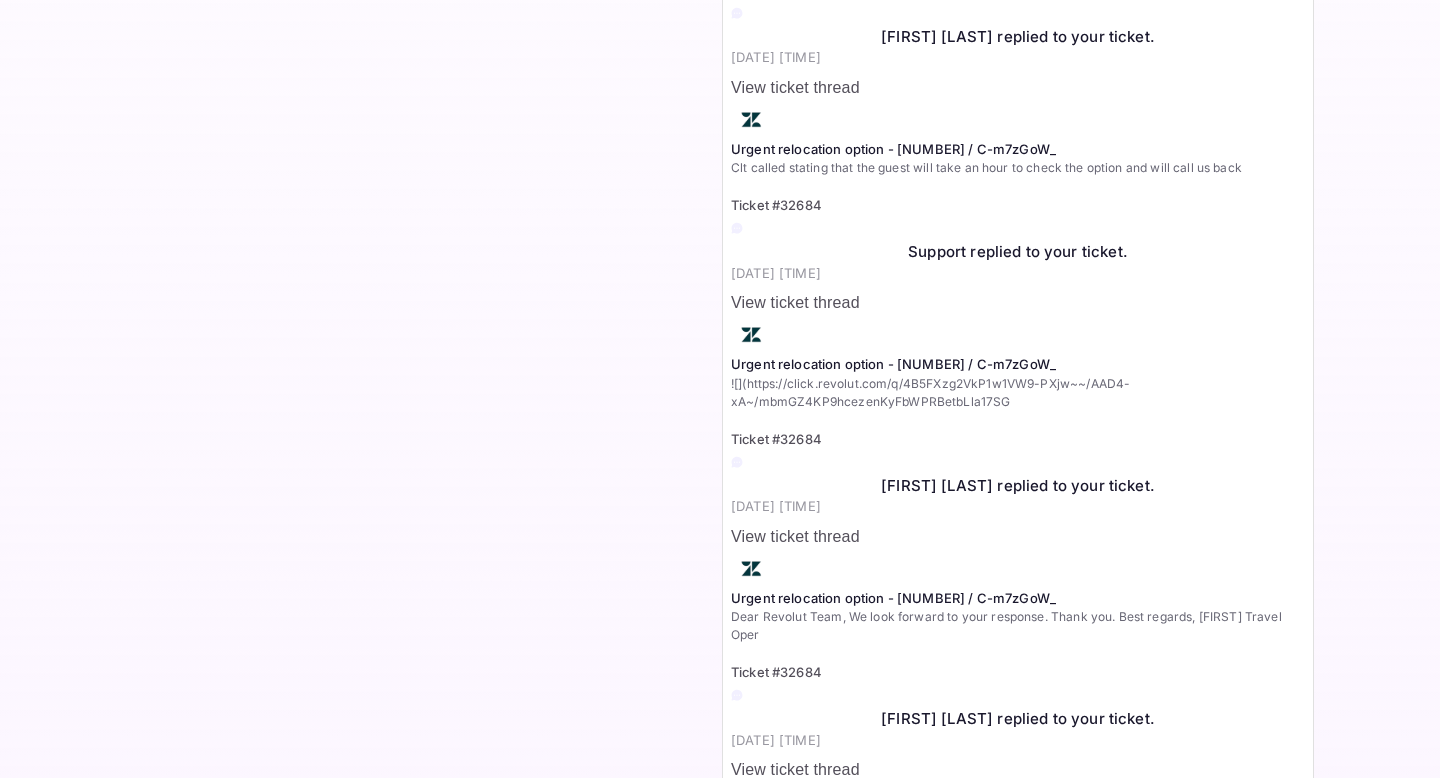 click on "View ticket thread" at bounding box center [1018, 770] 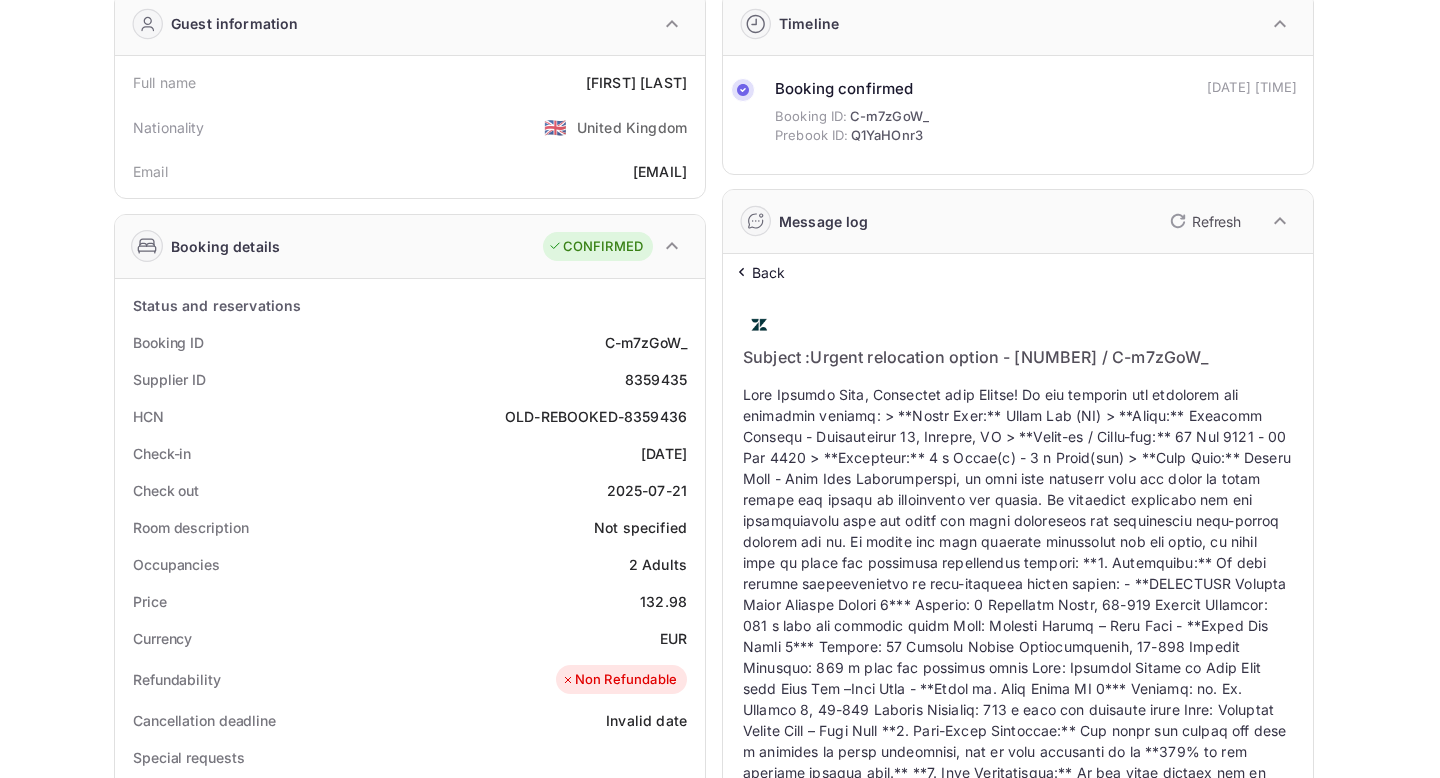 scroll, scrollTop: 131, scrollLeft: 0, axis: vertical 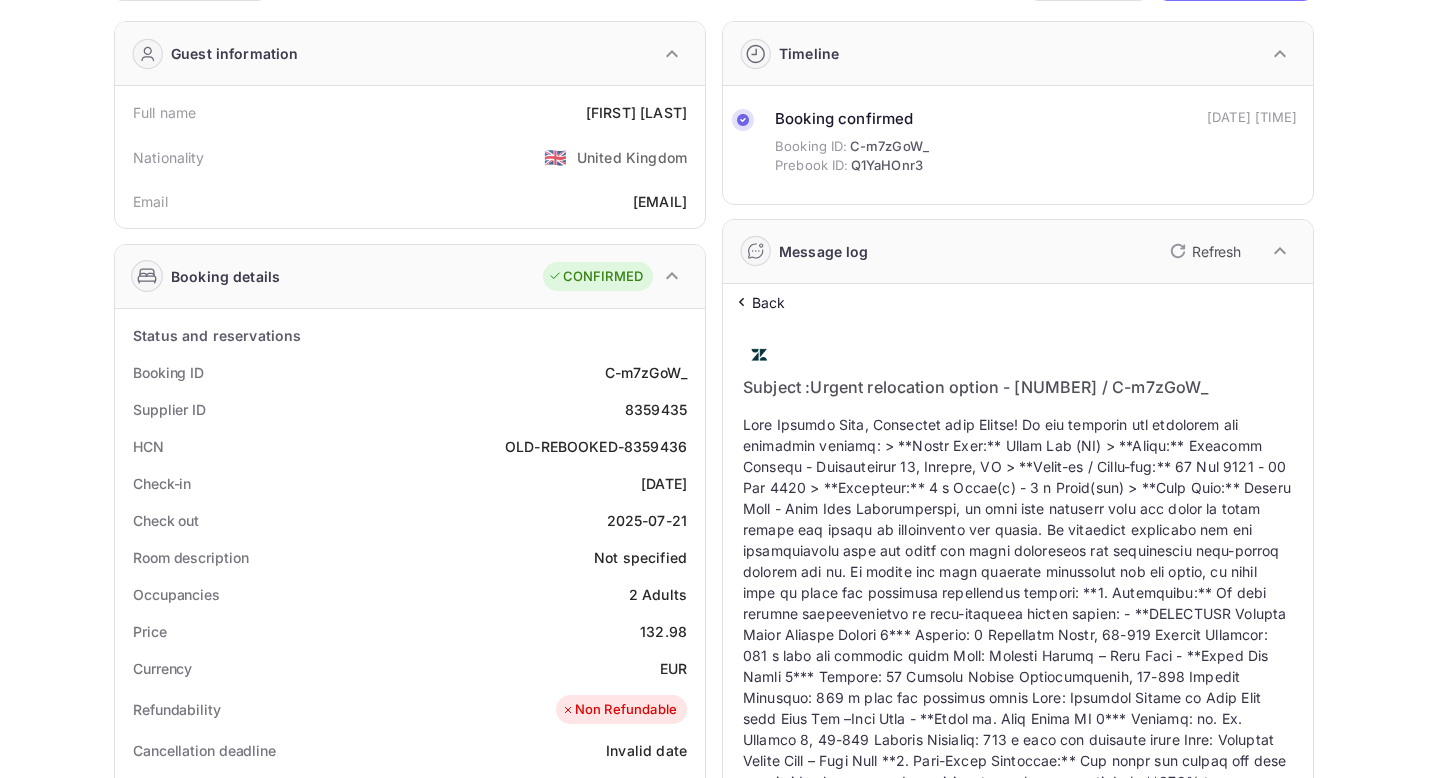 click on "Back" at bounding box center [769, 302] 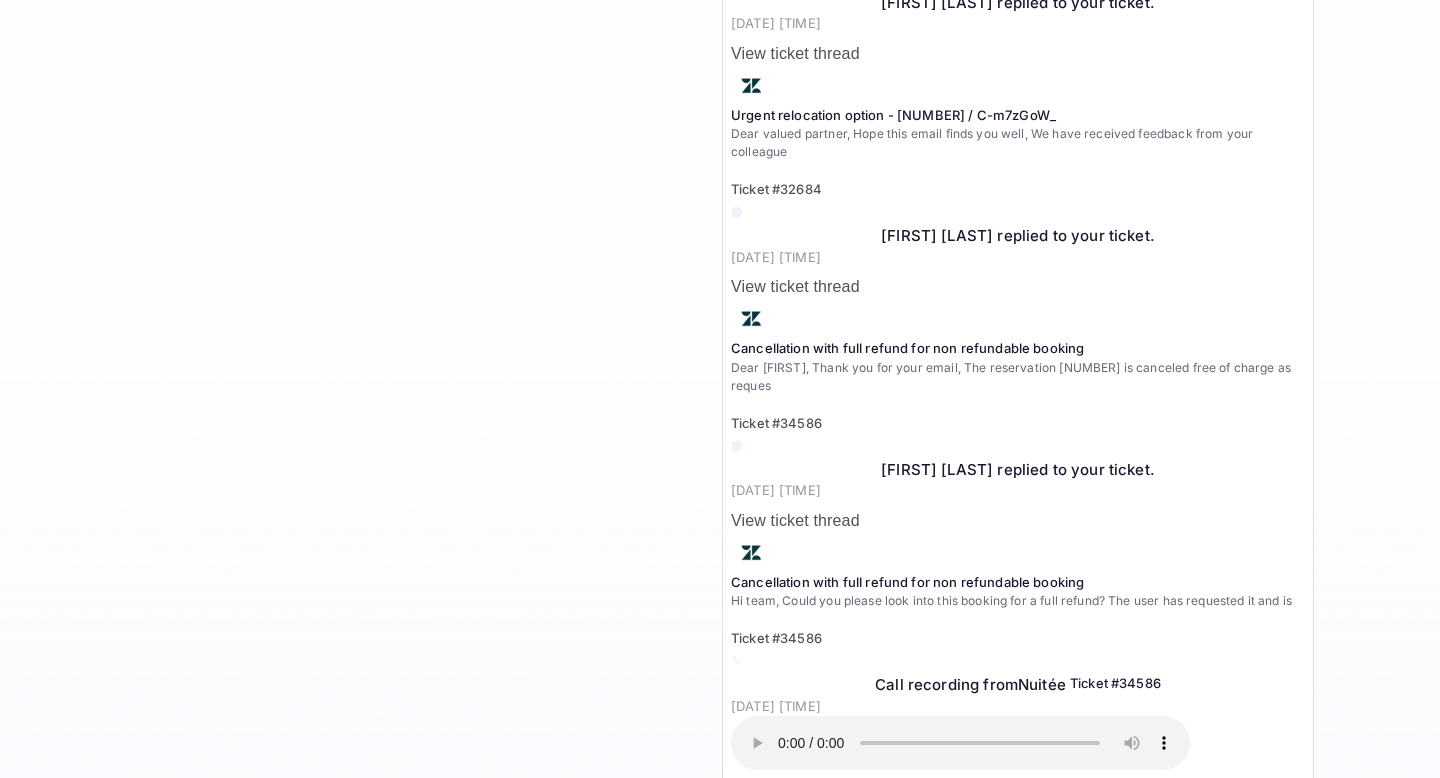 scroll, scrollTop: 2357, scrollLeft: 0, axis: vertical 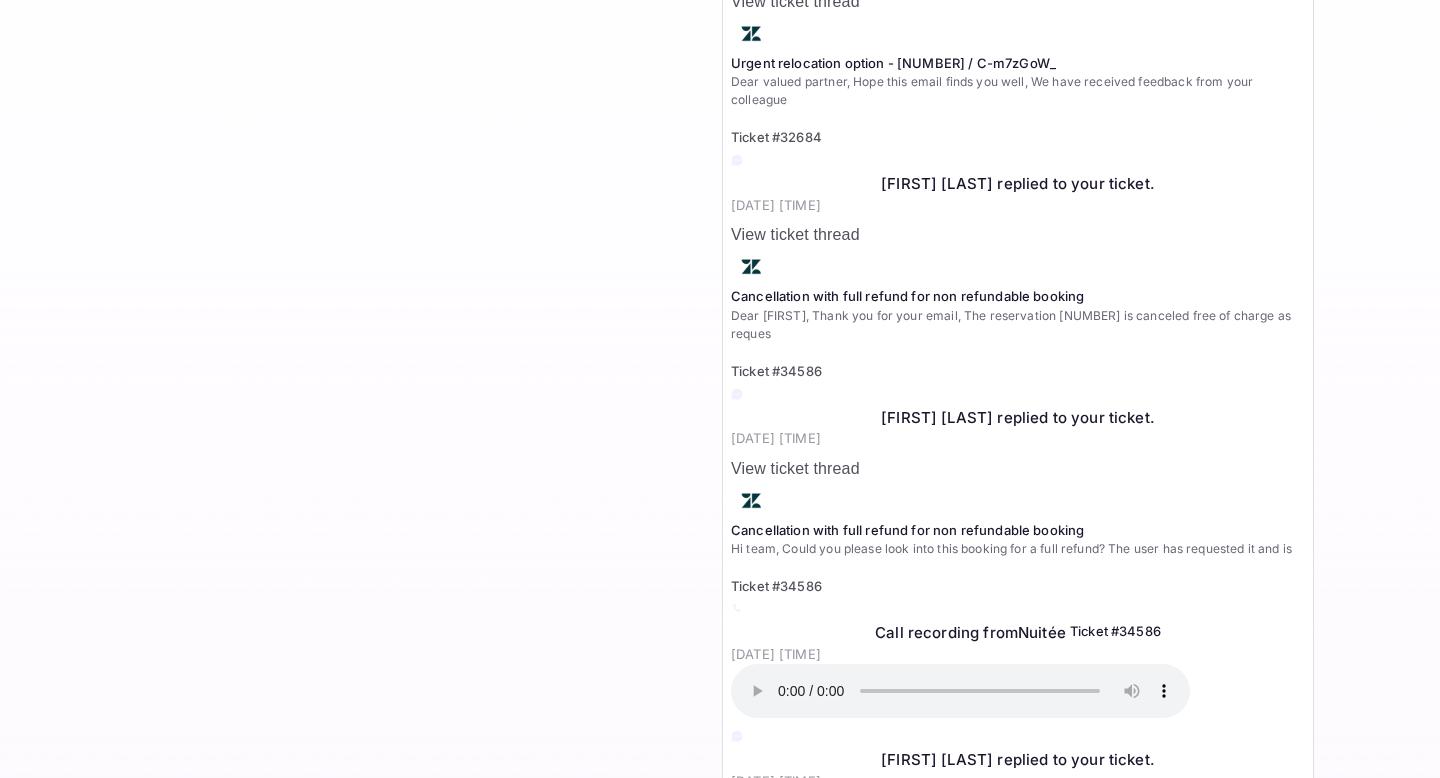 type 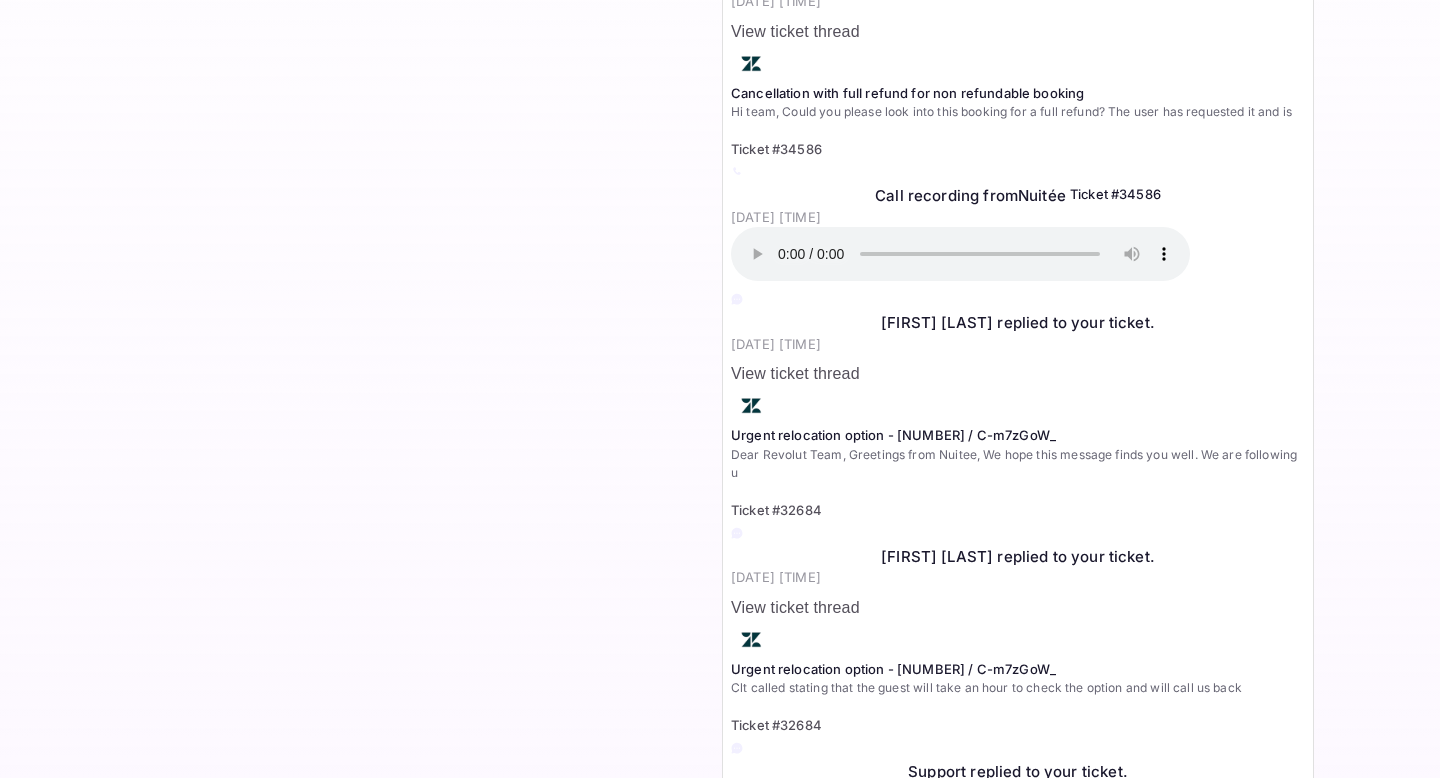 scroll, scrollTop: 2796, scrollLeft: 0, axis: vertical 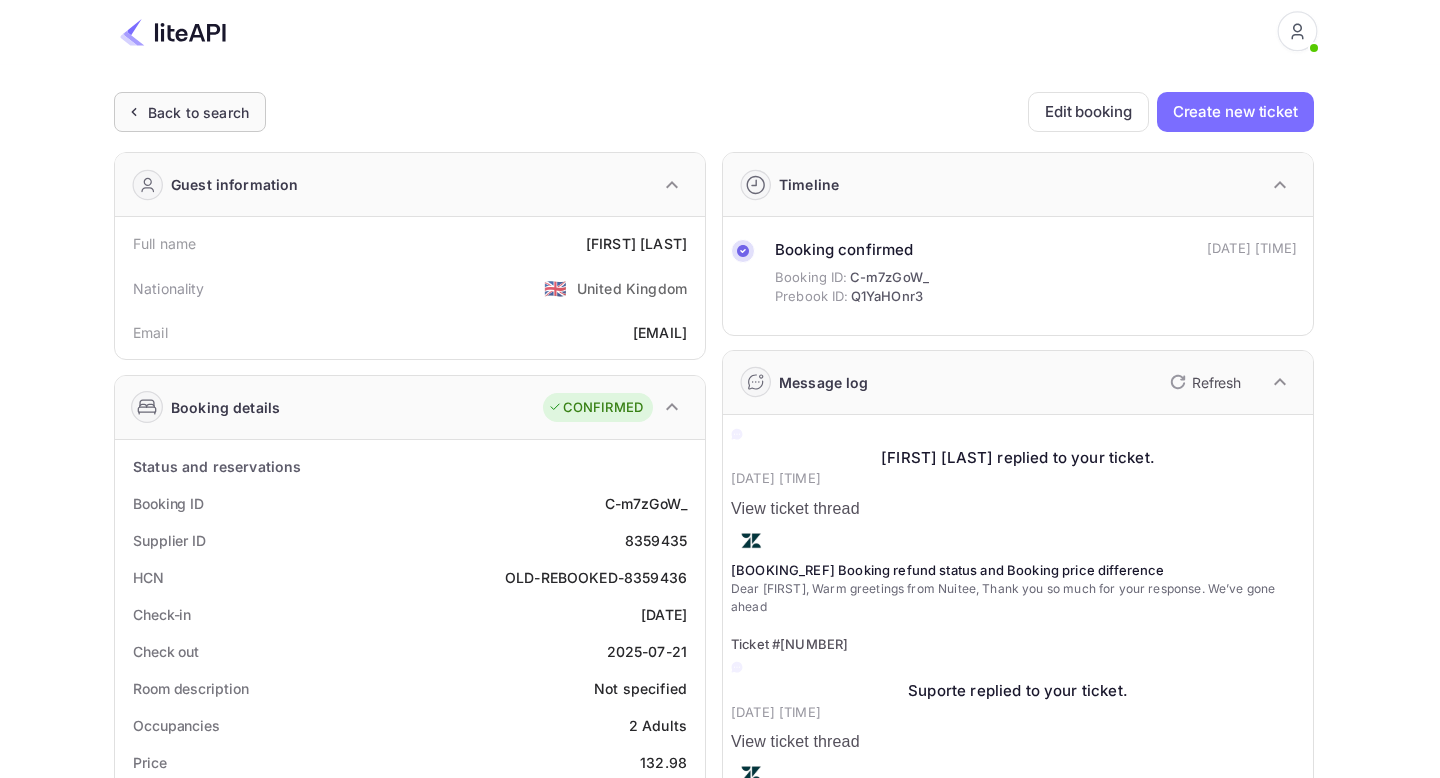 click on "Back to search" at bounding box center [198, 112] 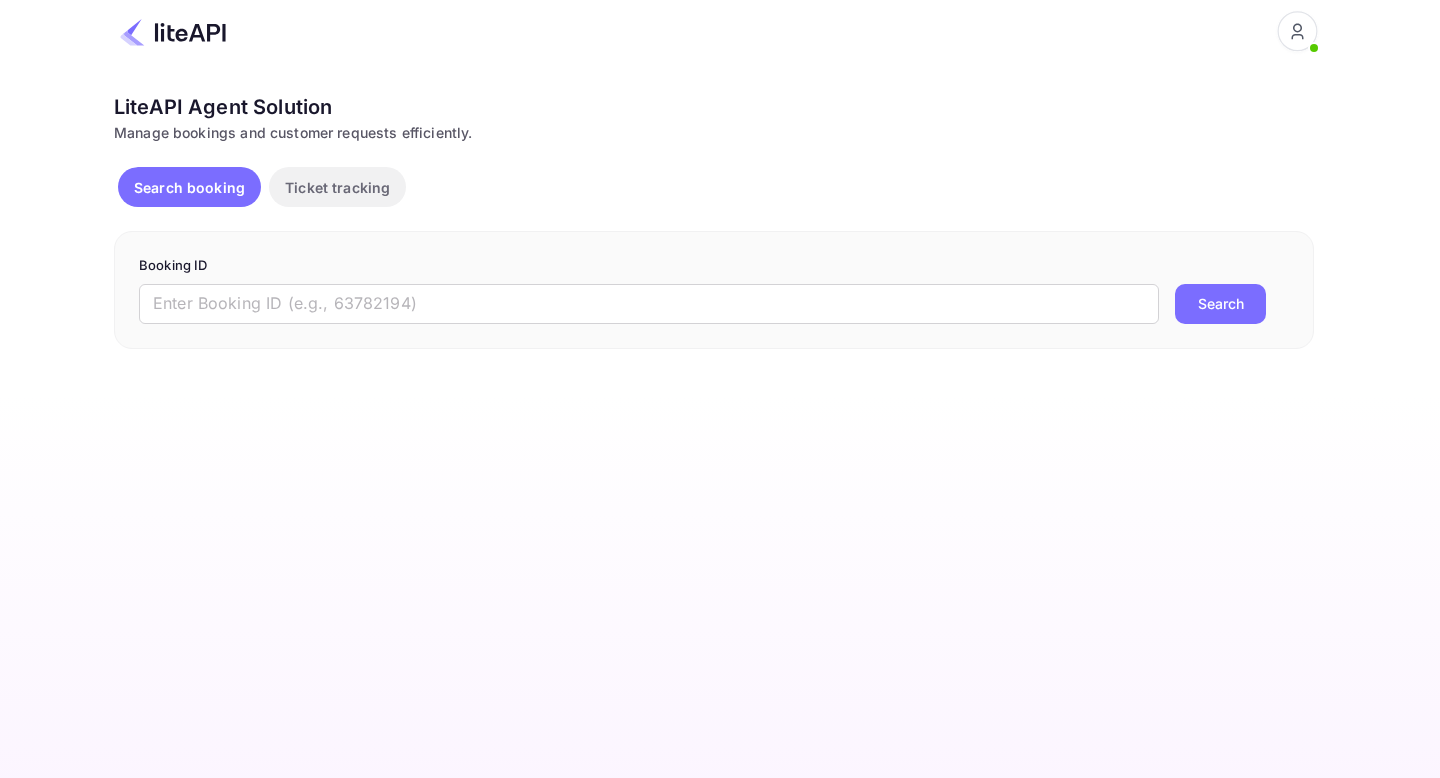 click on "Ticket tracking" at bounding box center [337, 187] 